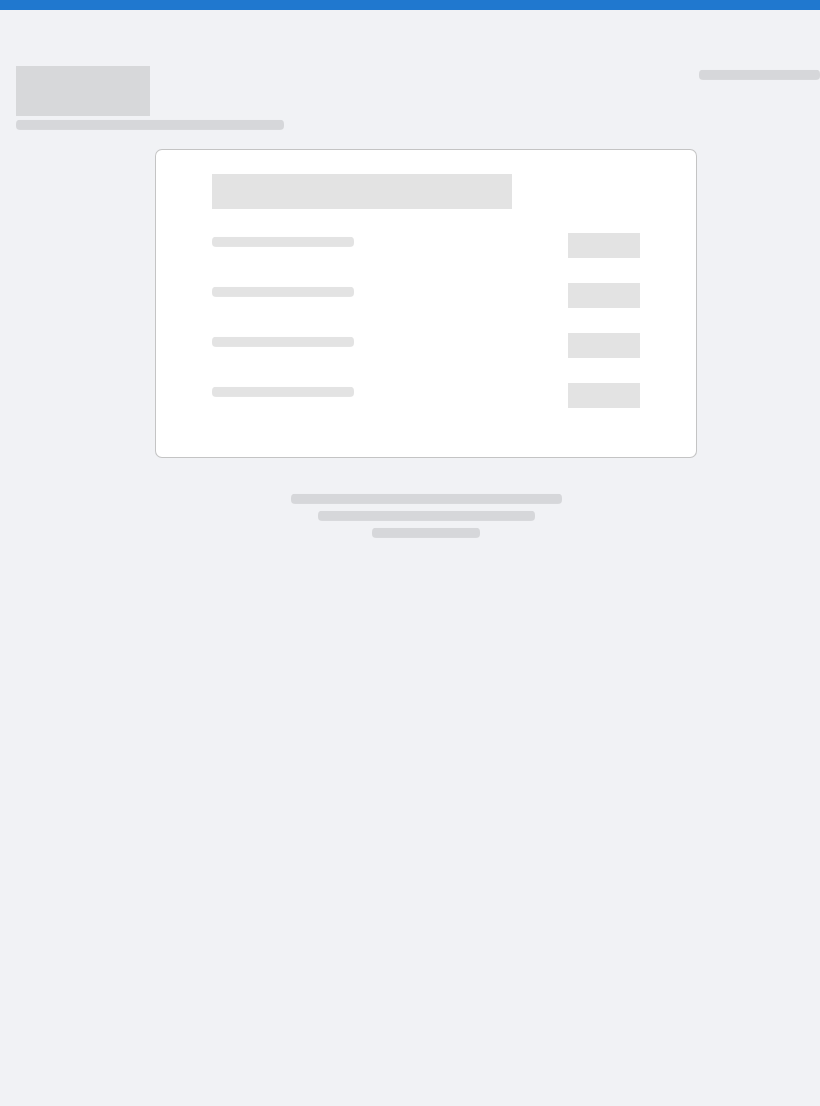 scroll, scrollTop: 0, scrollLeft: 0, axis: both 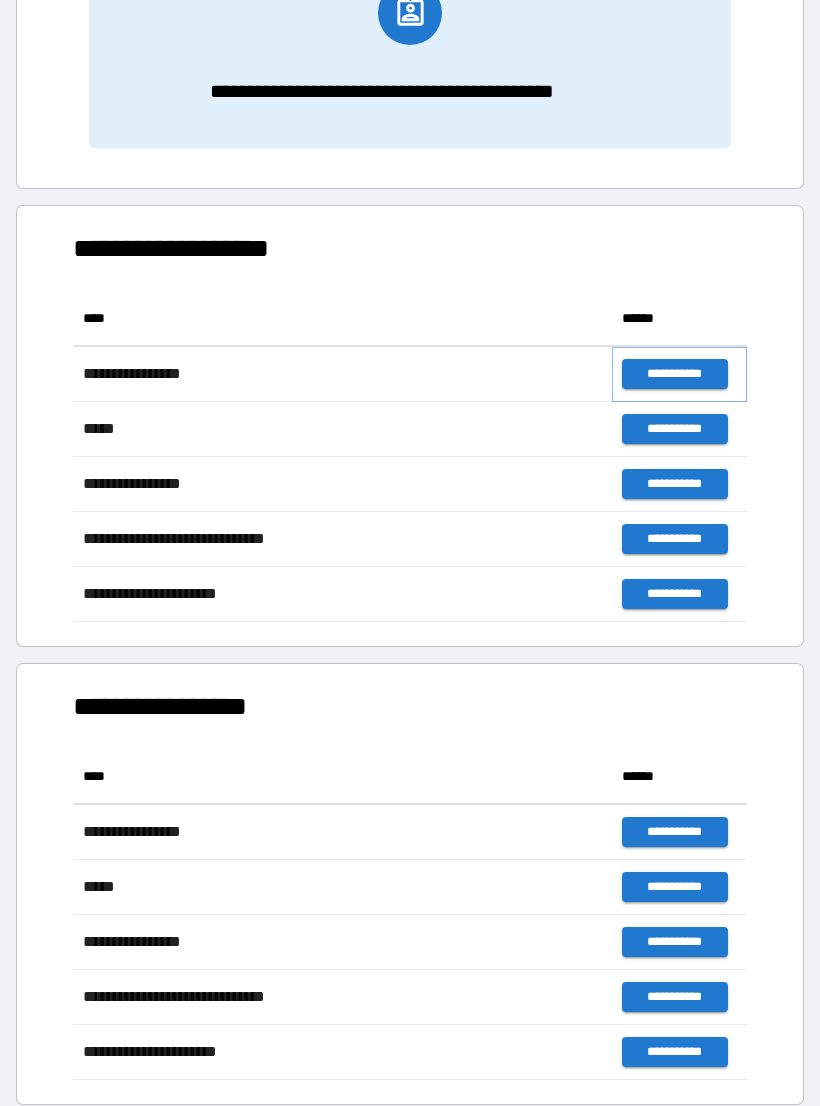 click on "**********" at bounding box center (674, 374) 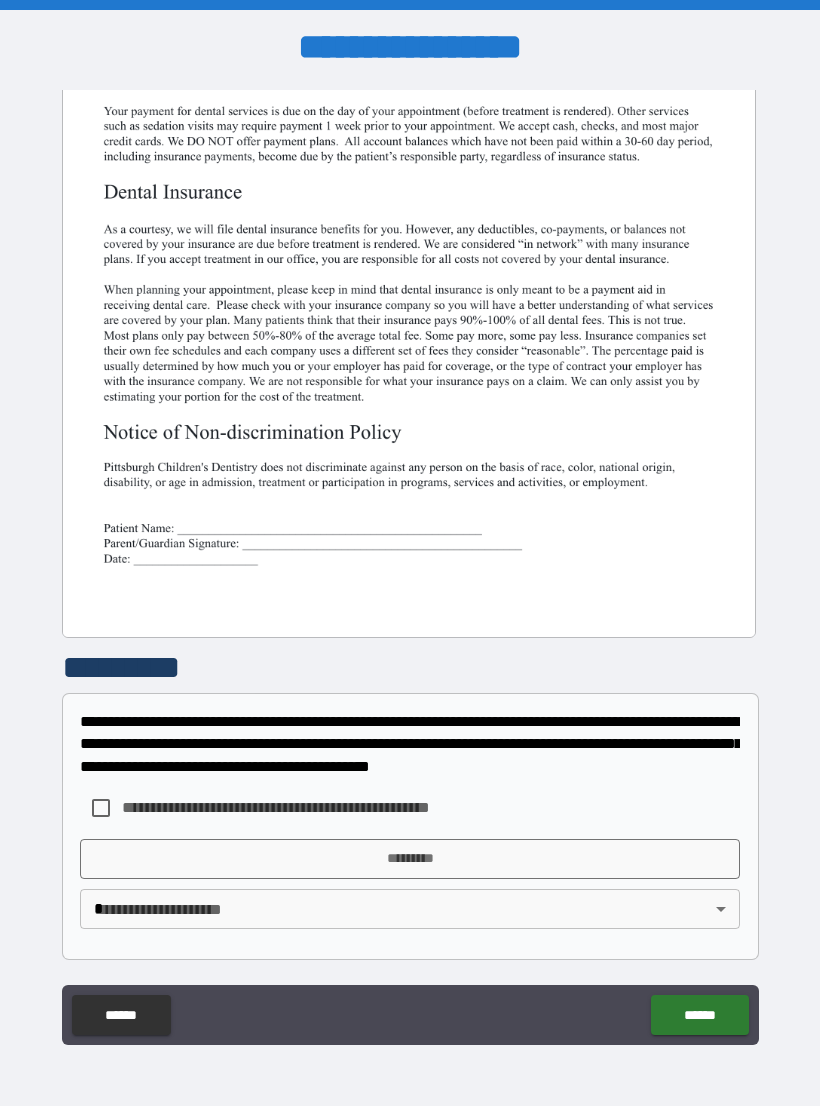 scroll, scrollTop: 380, scrollLeft: 0, axis: vertical 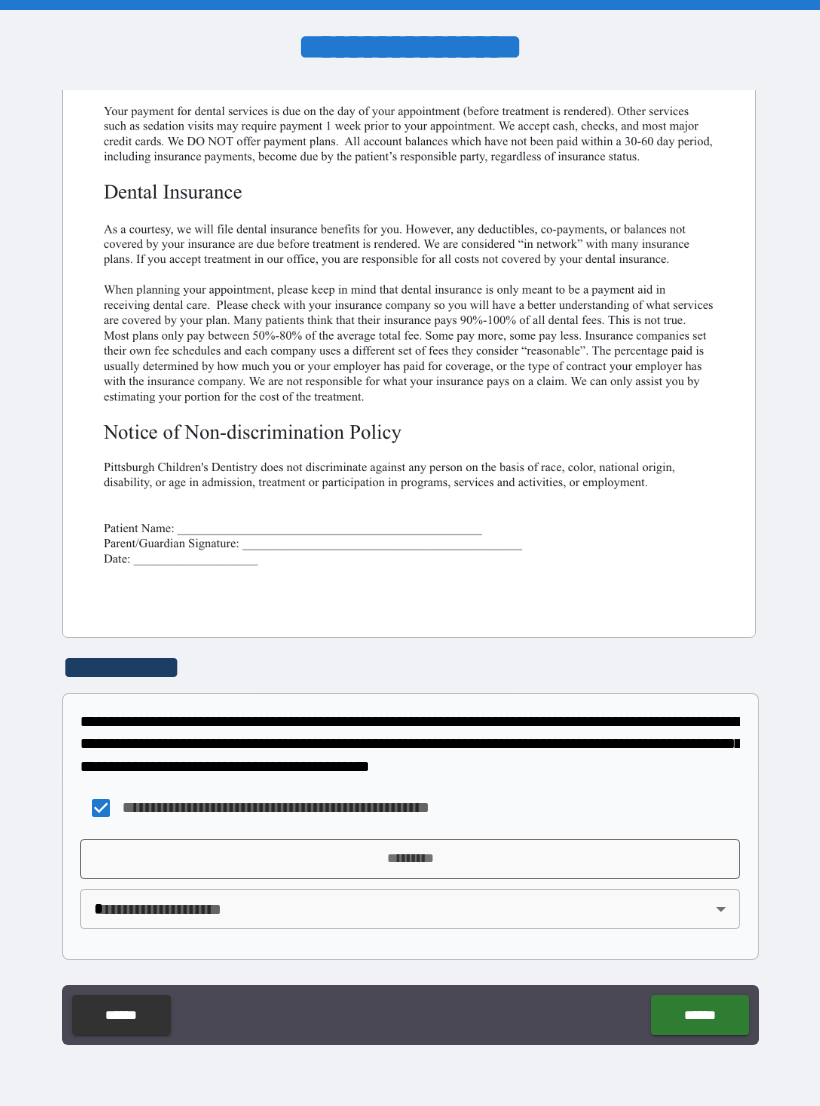 click at bounding box center (409, 189) 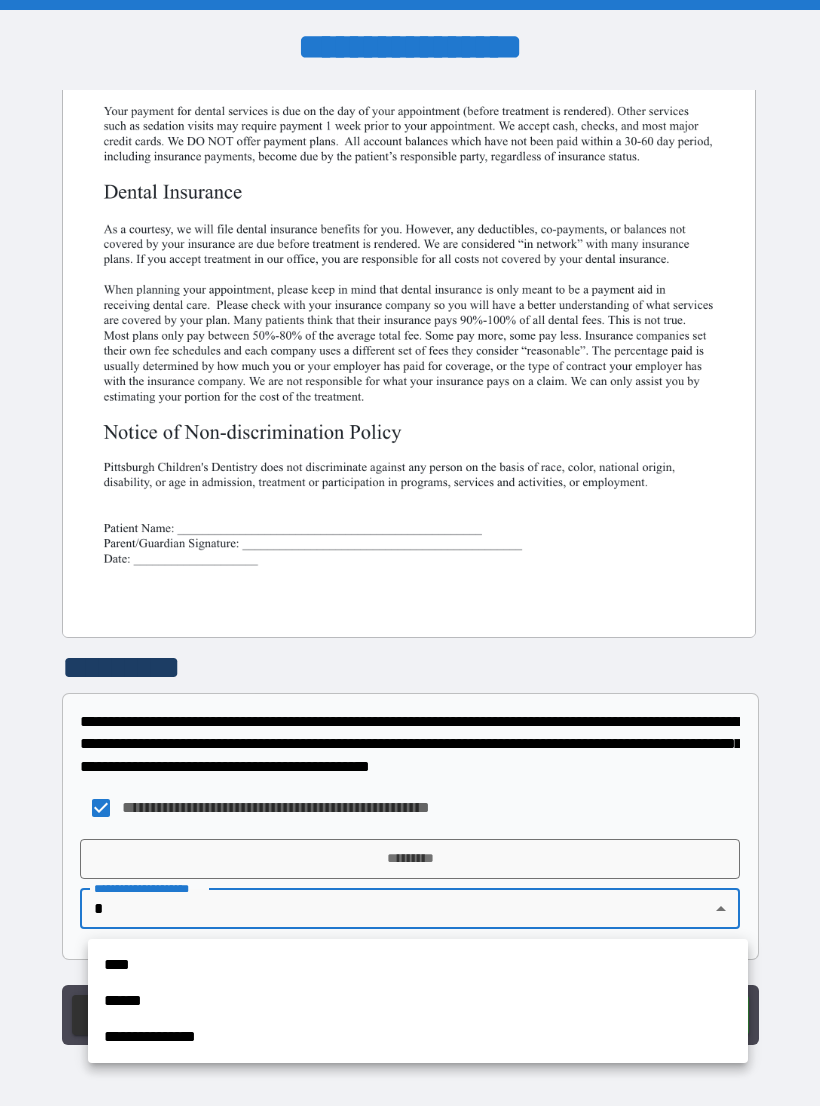 click on "**********" at bounding box center [418, 1037] 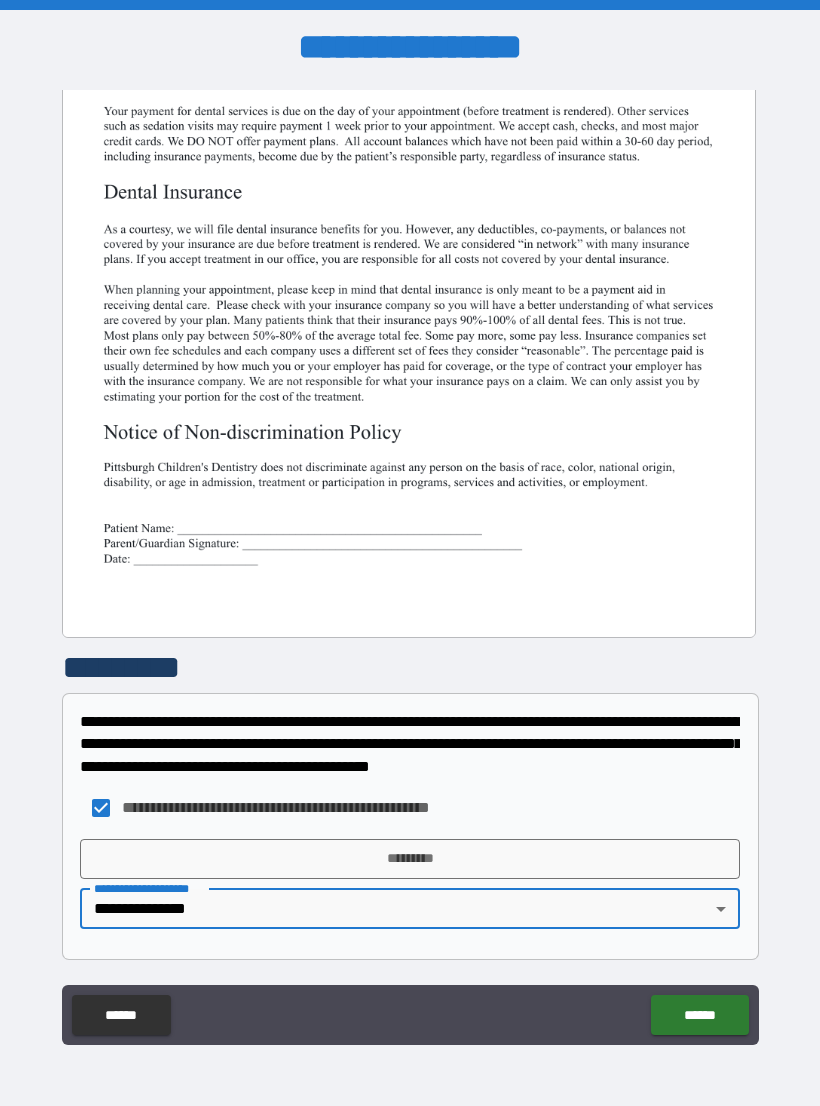 click on "*********" at bounding box center [410, 859] 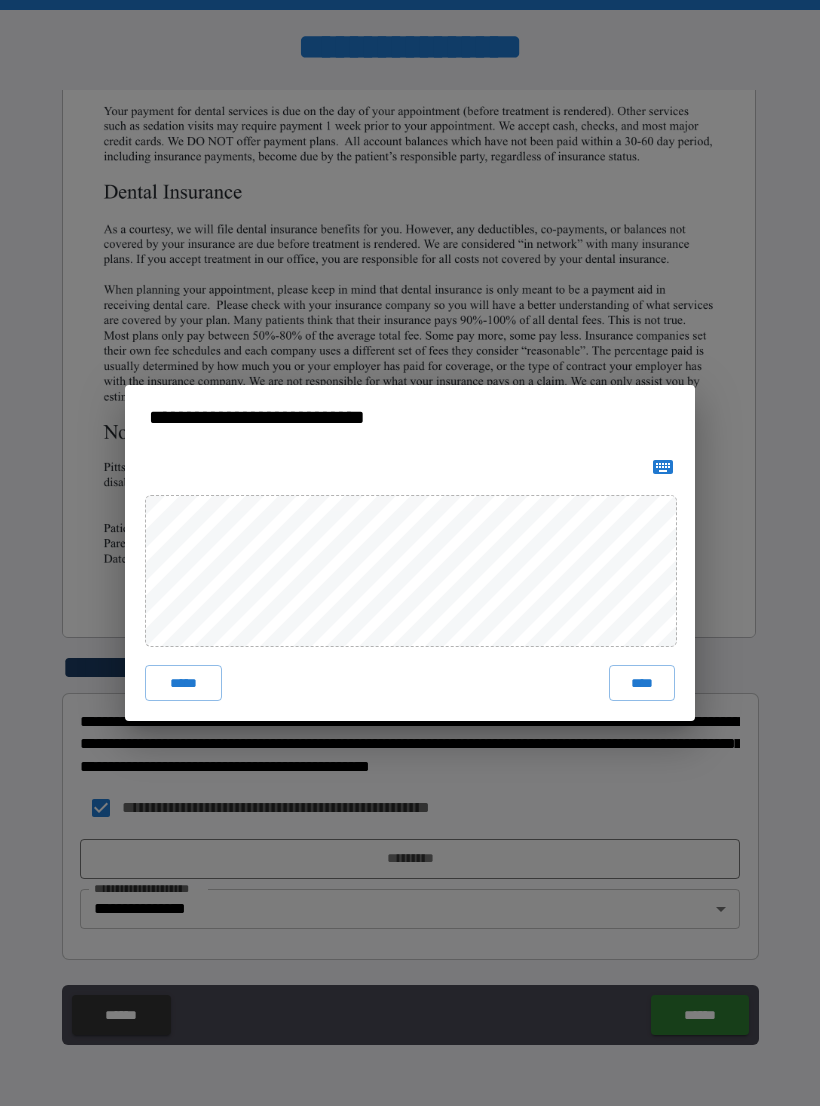 click on "****" at bounding box center [642, 683] 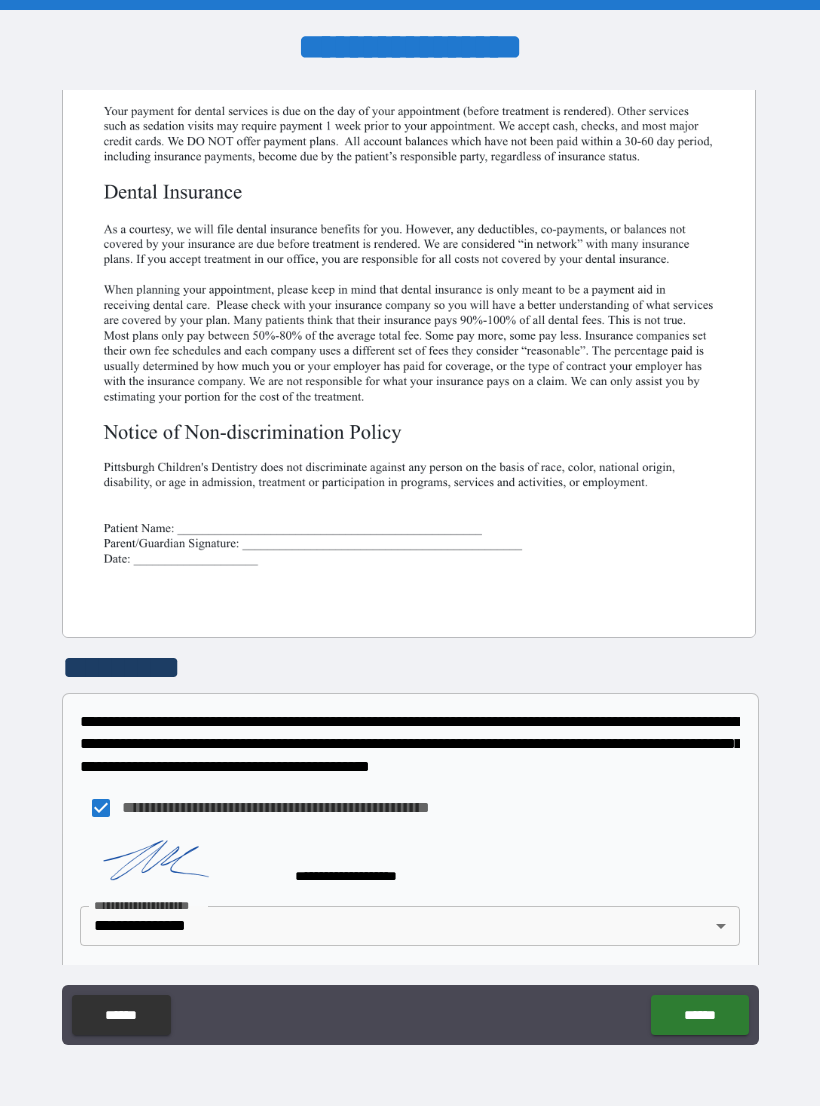scroll, scrollTop: 370, scrollLeft: 0, axis: vertical 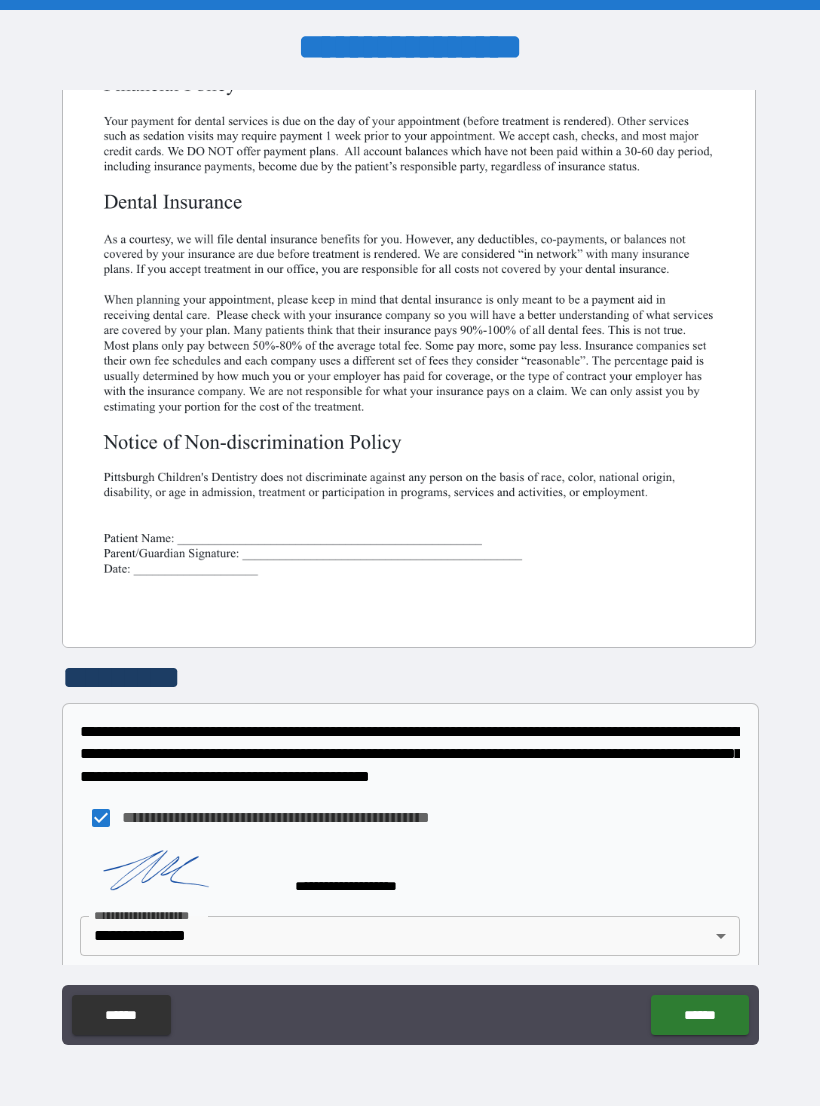 click on "******" at bounding box center [699, 1015] 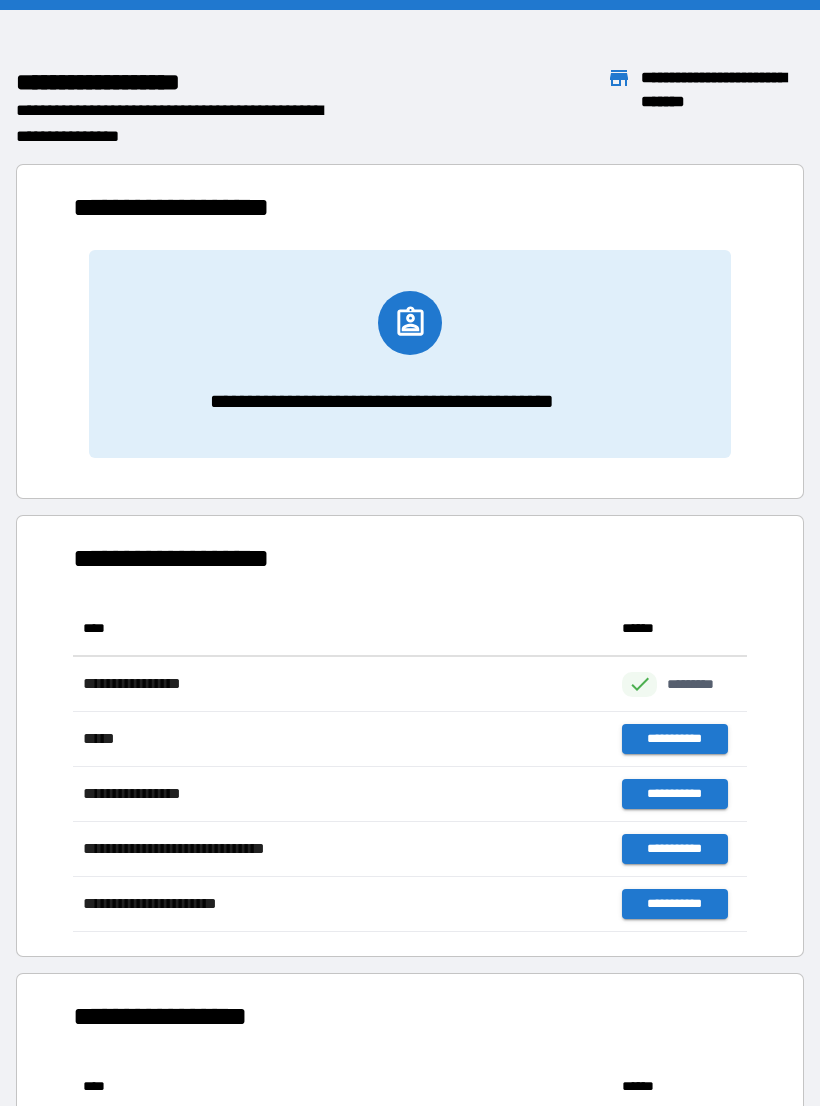 scroll, scrollTop: 1, scrollLeft: 1, axis: both 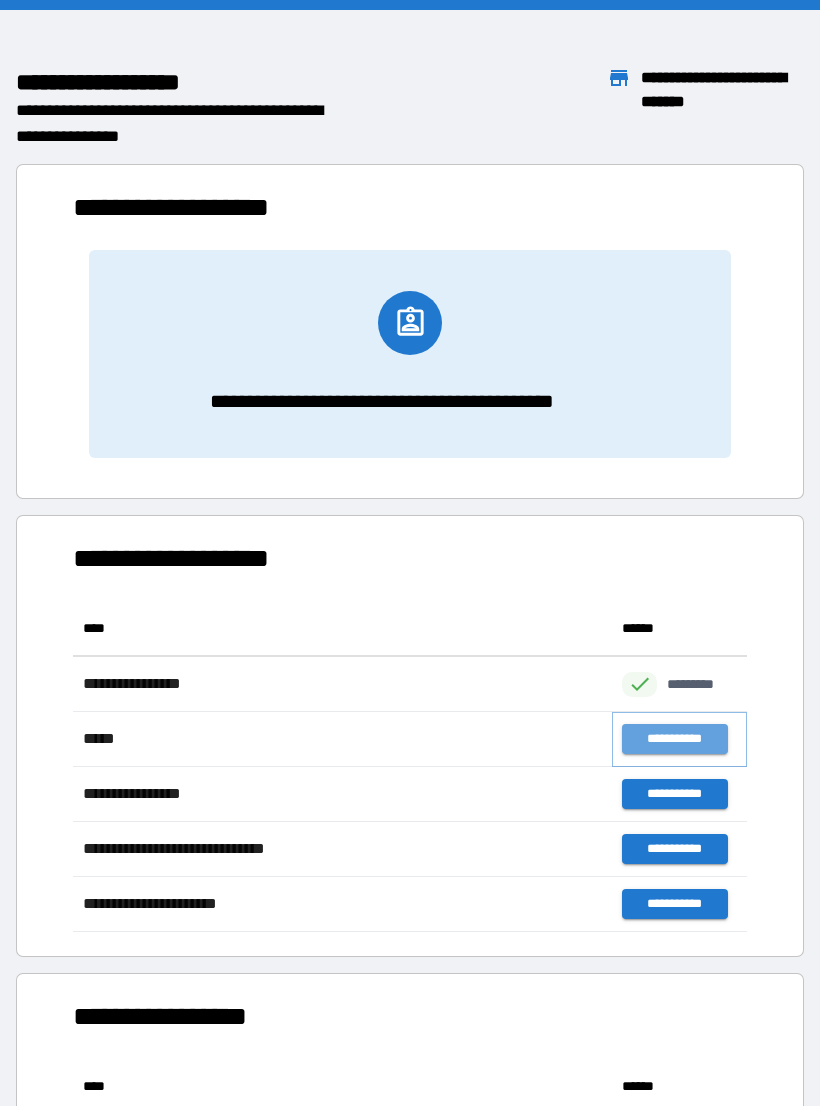 click on "**********" at bounding box center (674, 739) 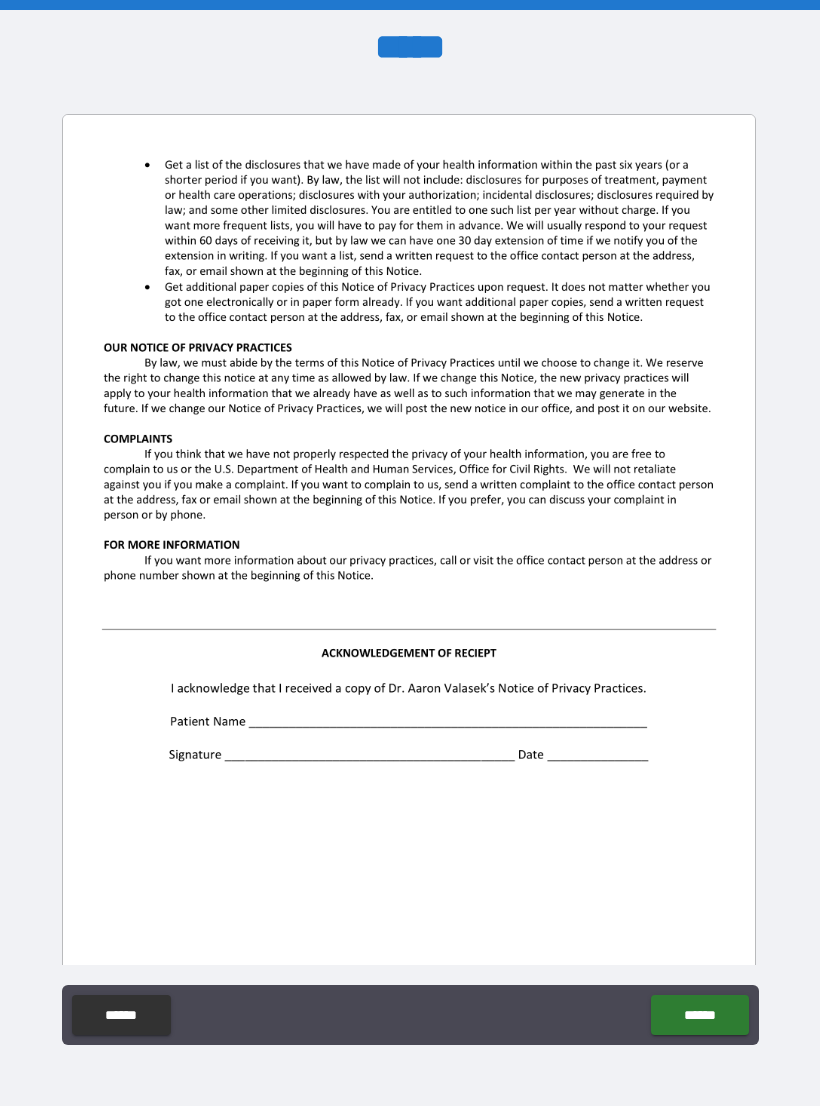 scroll, scrollTop: 1880, scrollLeft: 0, axis: vertical 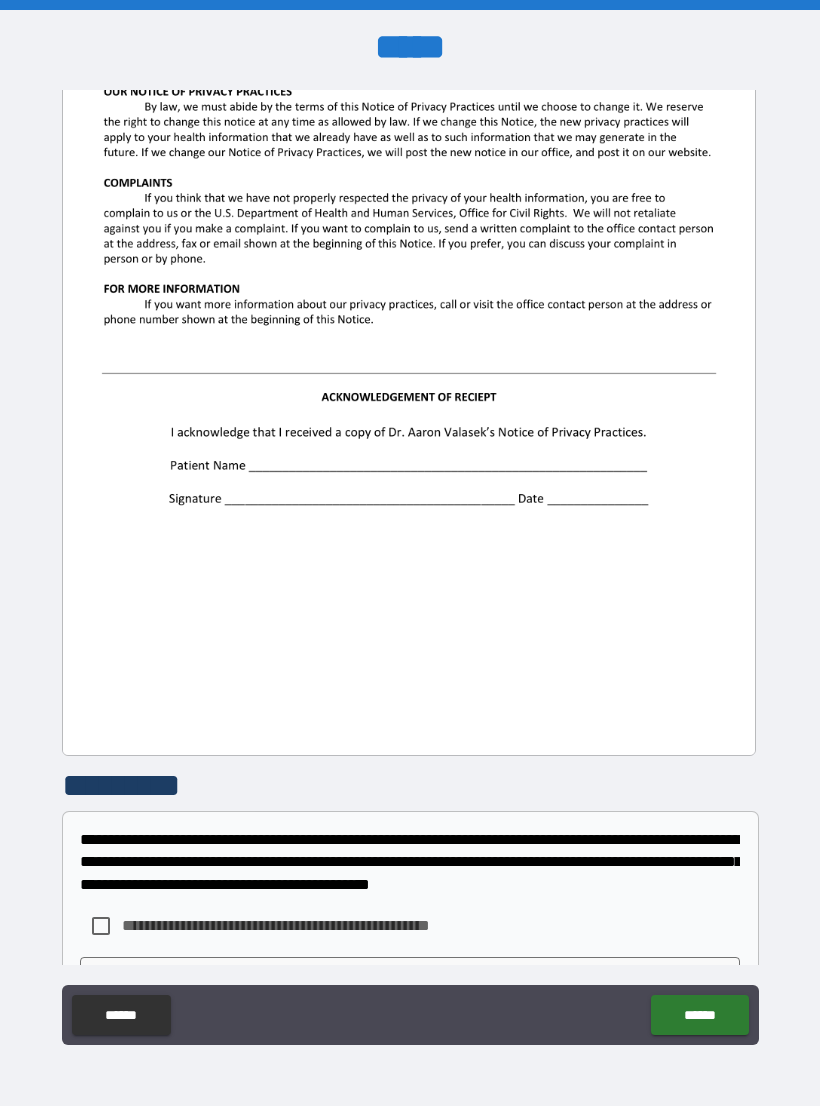 click on "******" at bounding box center (699, 1015) 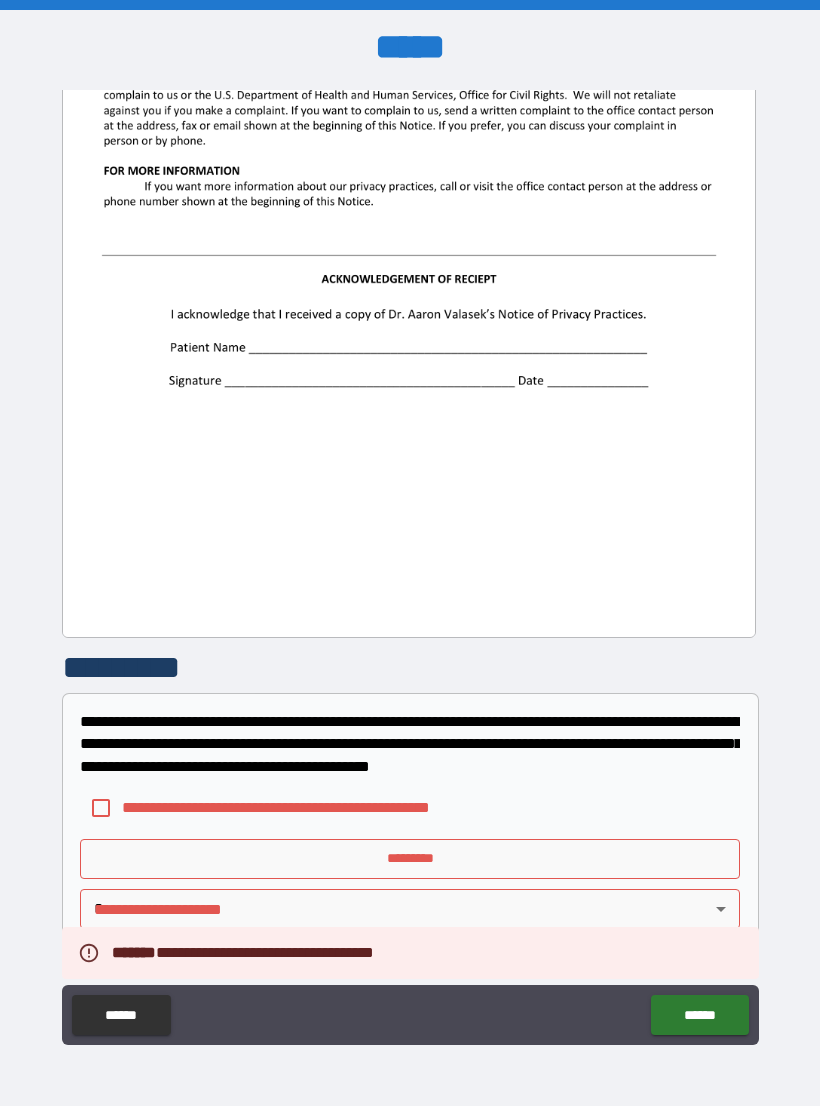 scroll, scrollTop: 2244, scrollLeft: 0, axis: vertical 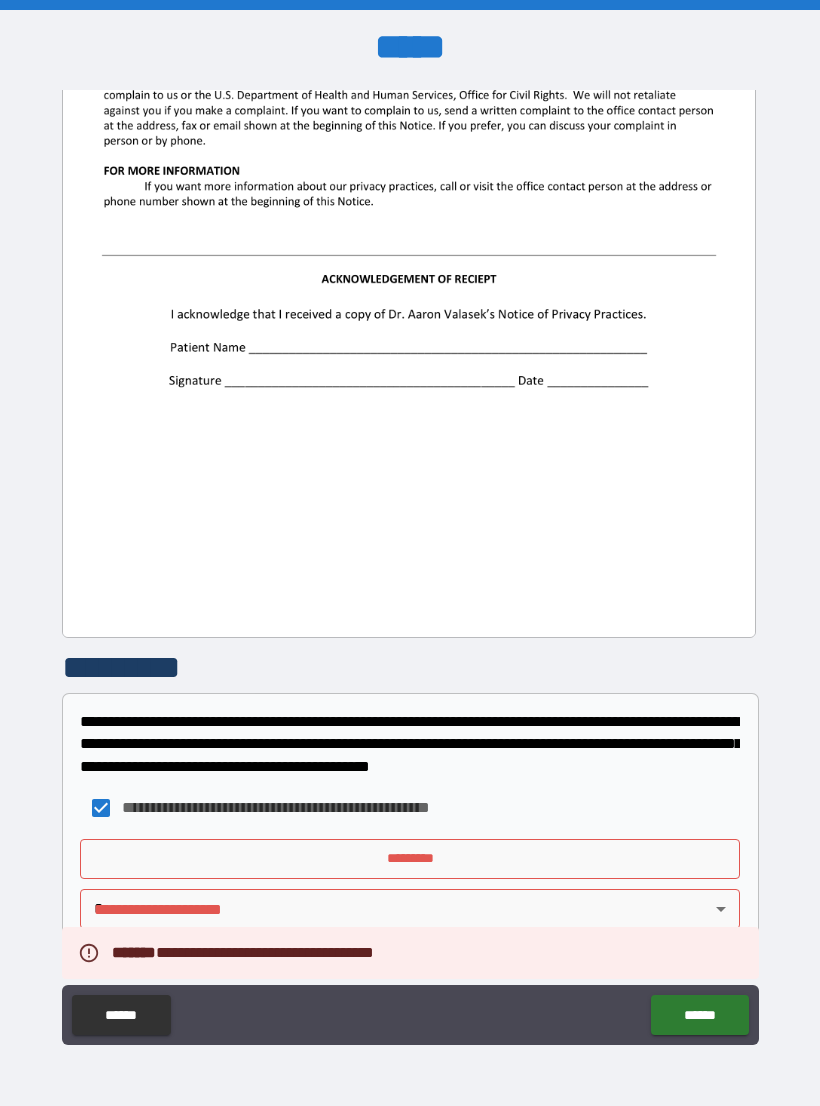 click on "*********" at bounding box center (410, 859) 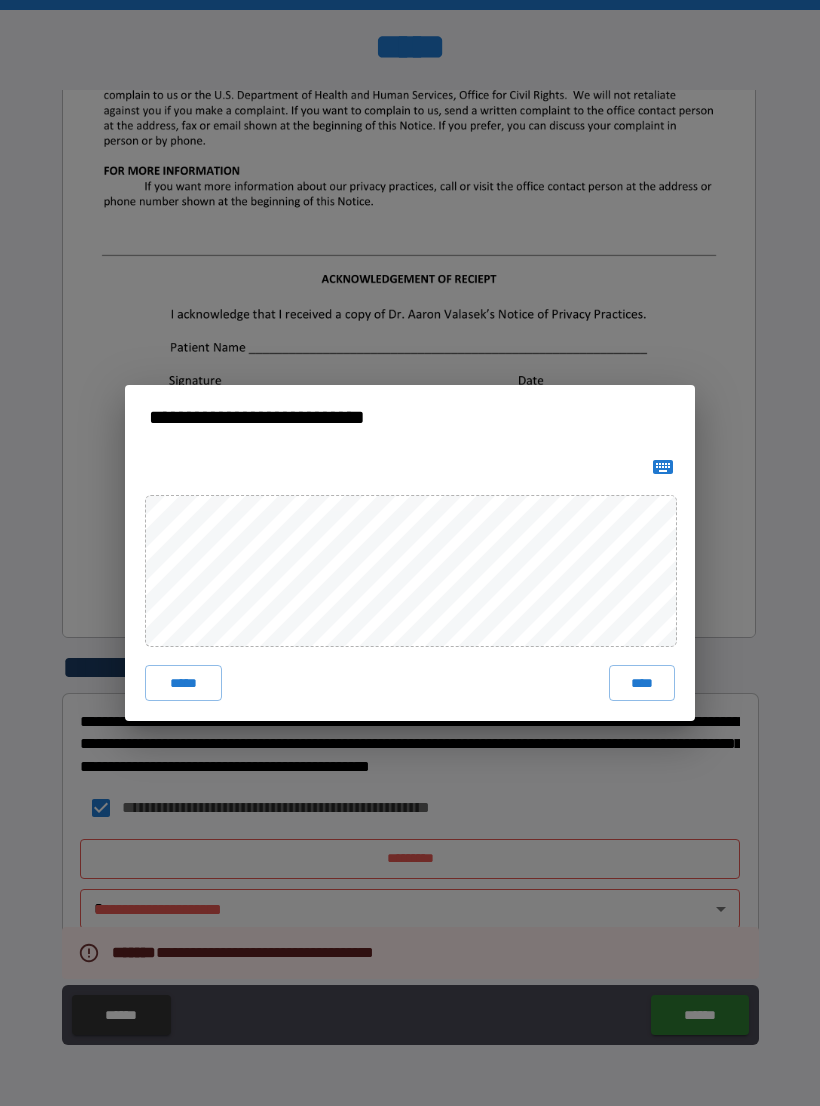 click on "****" at bounding box center [642, 683] 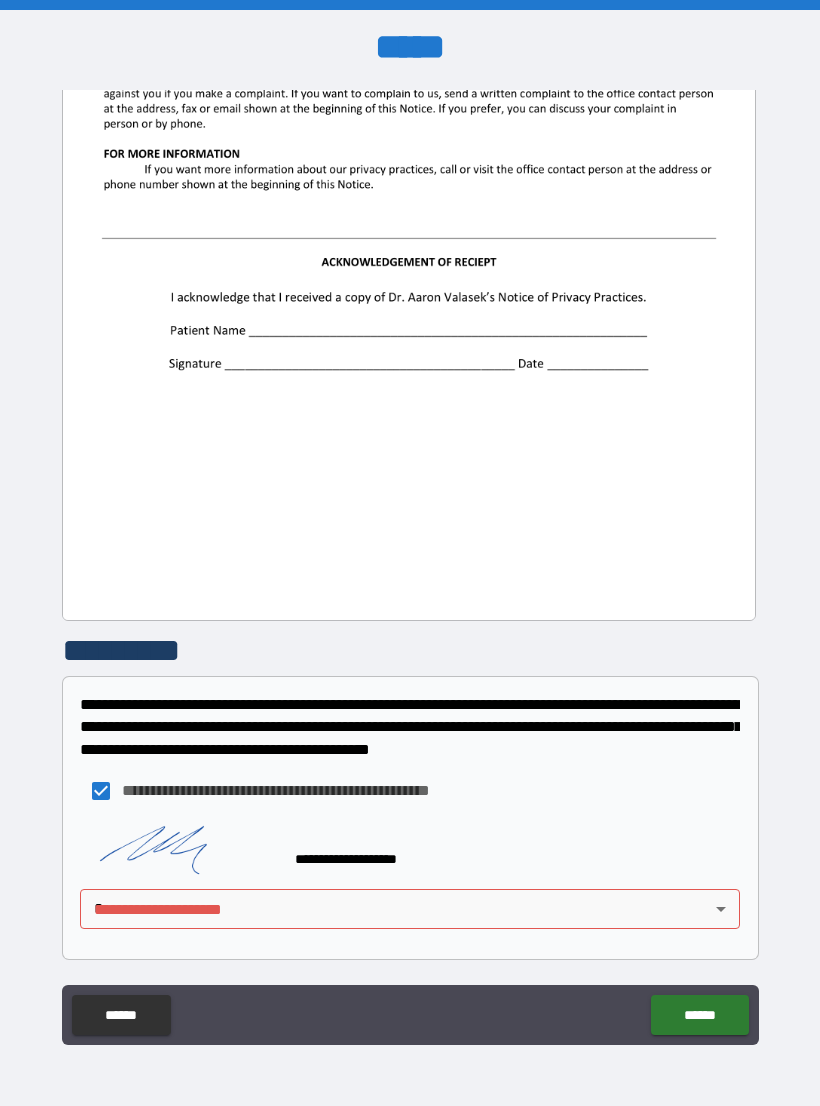 scroll, scrollTop: 2261, scrollLeft: 0, axis: vertical 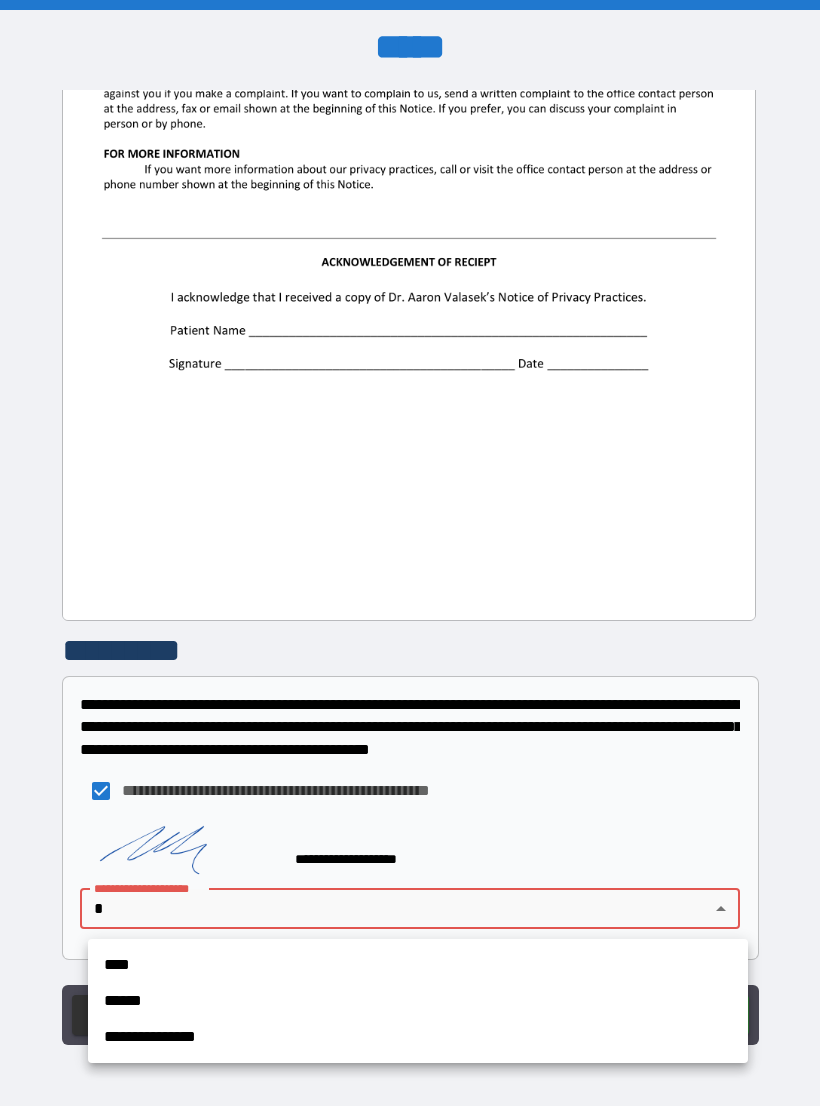 click on "**********" at bounding box center [418, 1037] 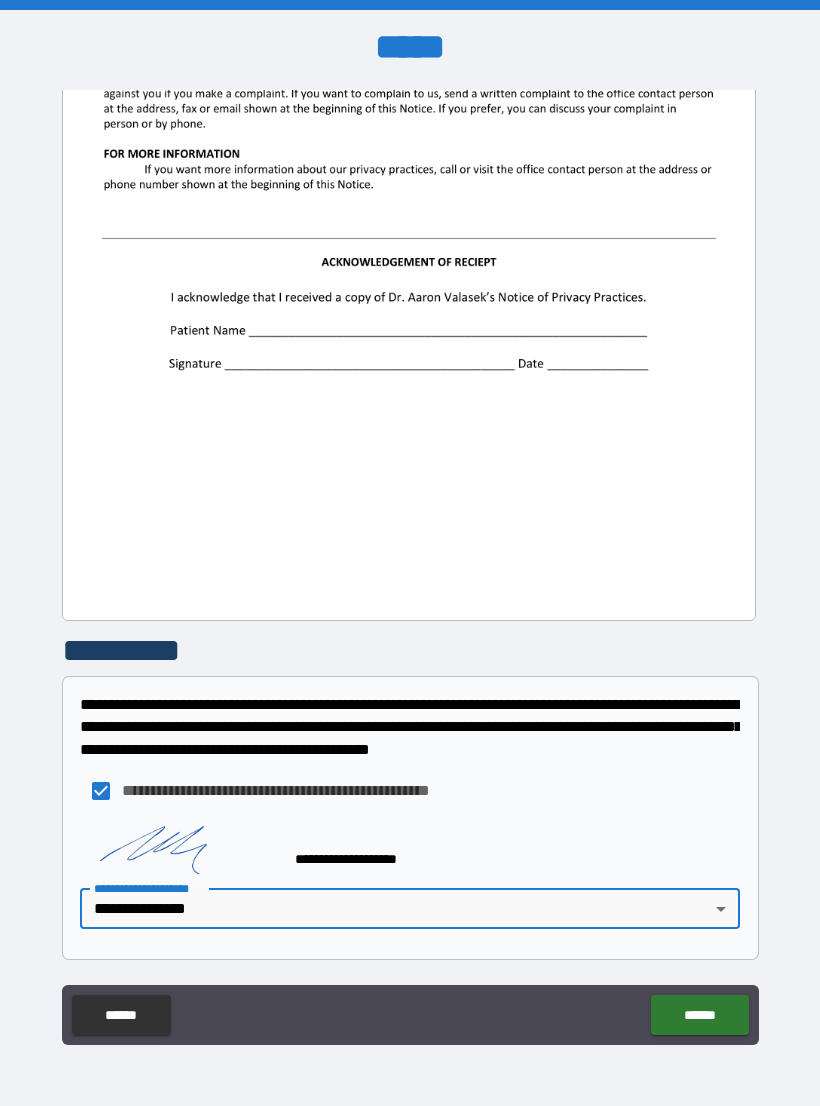 click on "******" at bounding box center [699, 1015] 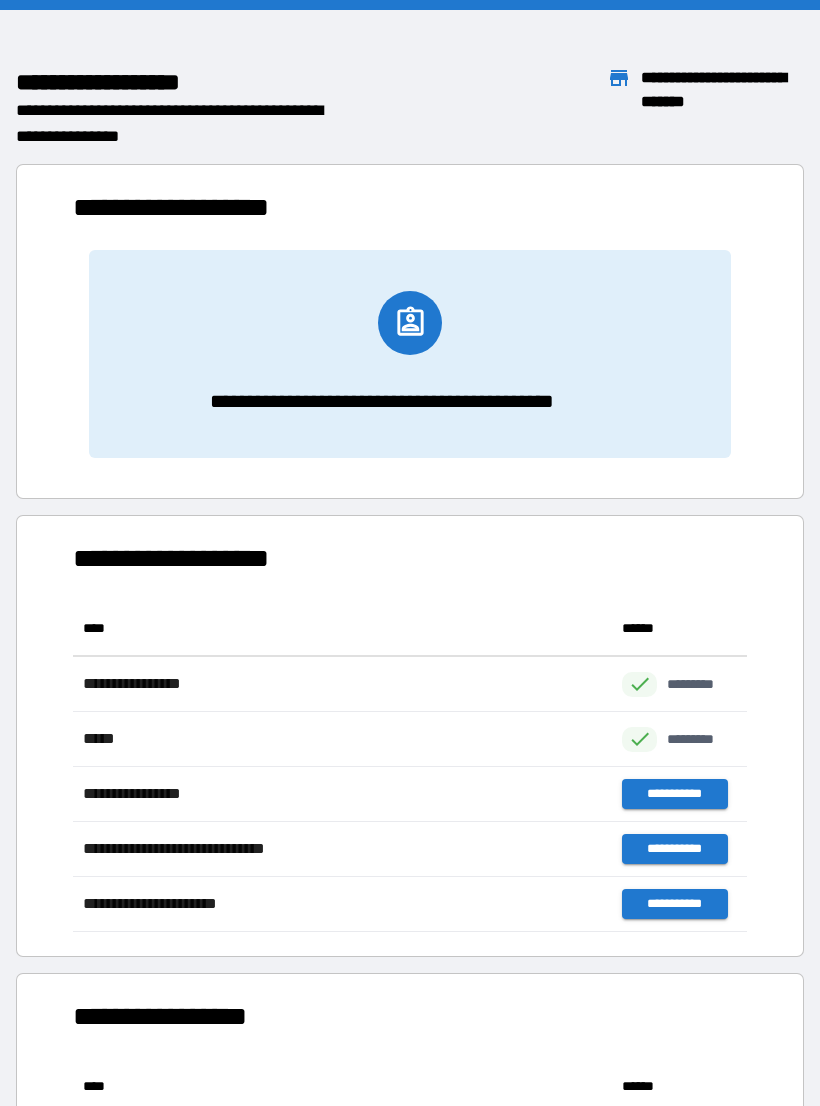 scroll, scrollTop: 1, scrollLeft: 1, axis: both 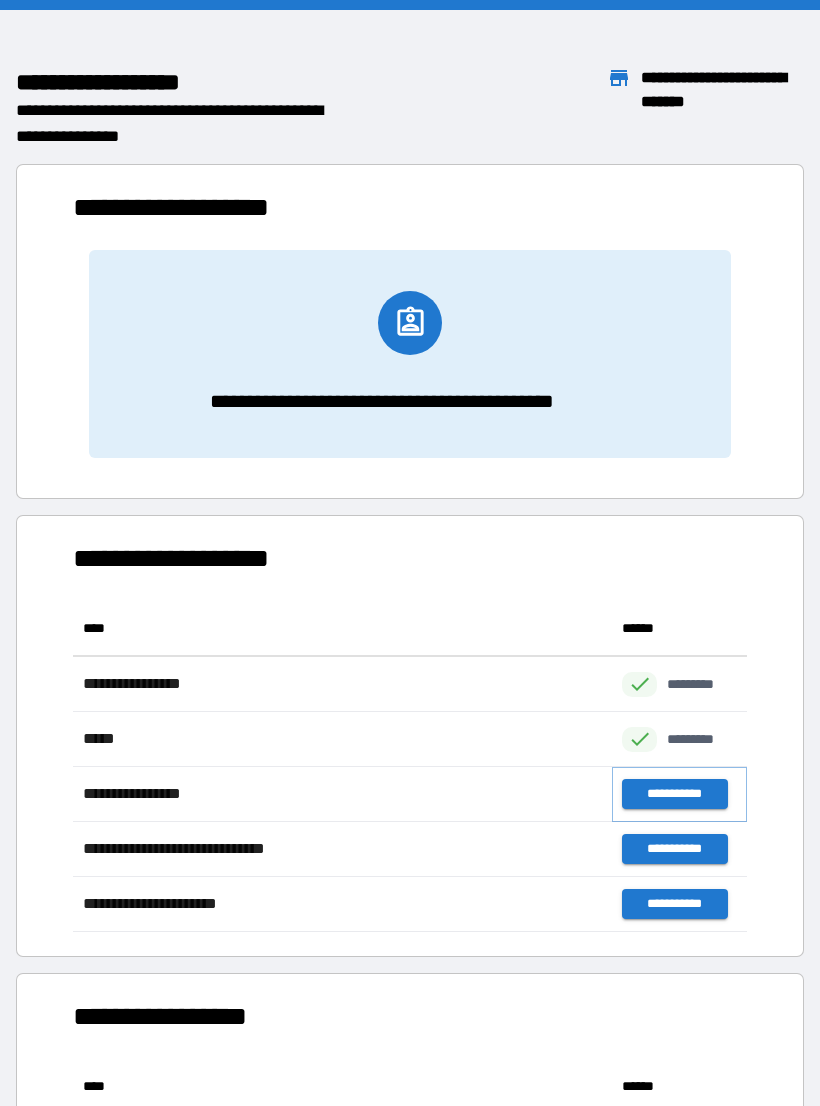 click on "**********" at bounding box center [674, 794] 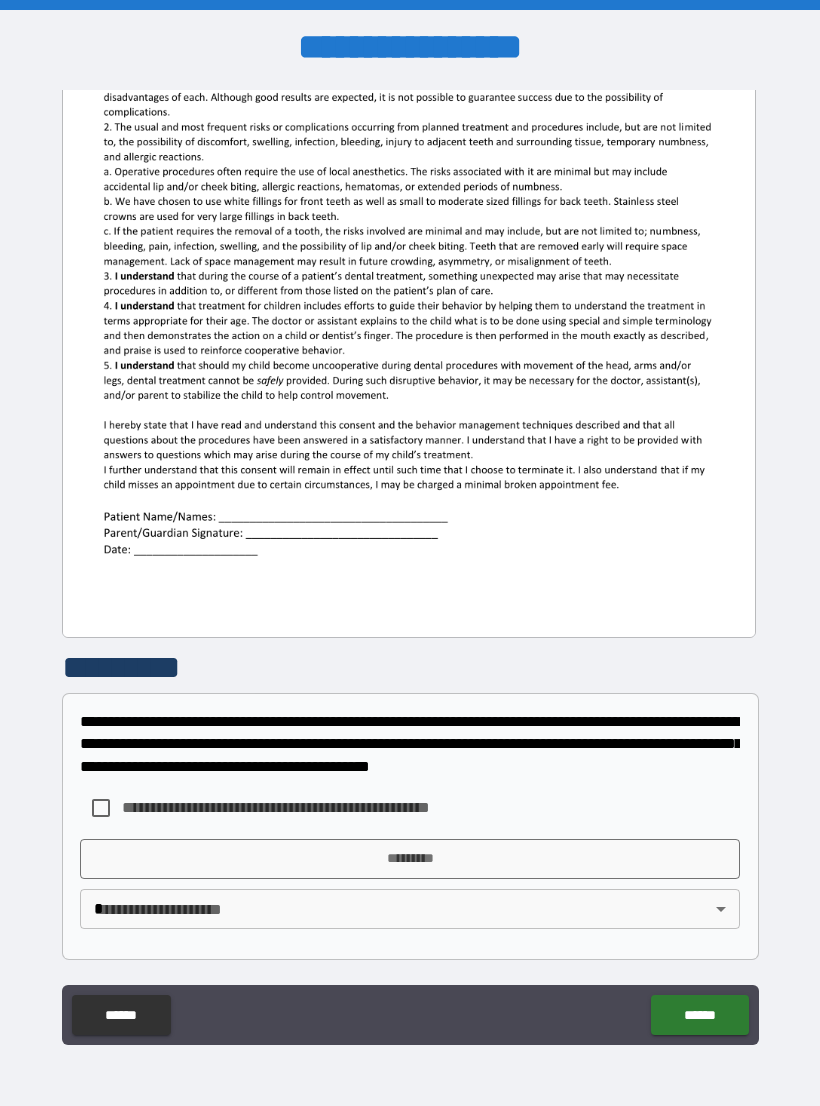 scroll, scrollTop: 380, scrollLeft: 0, axis: vertical 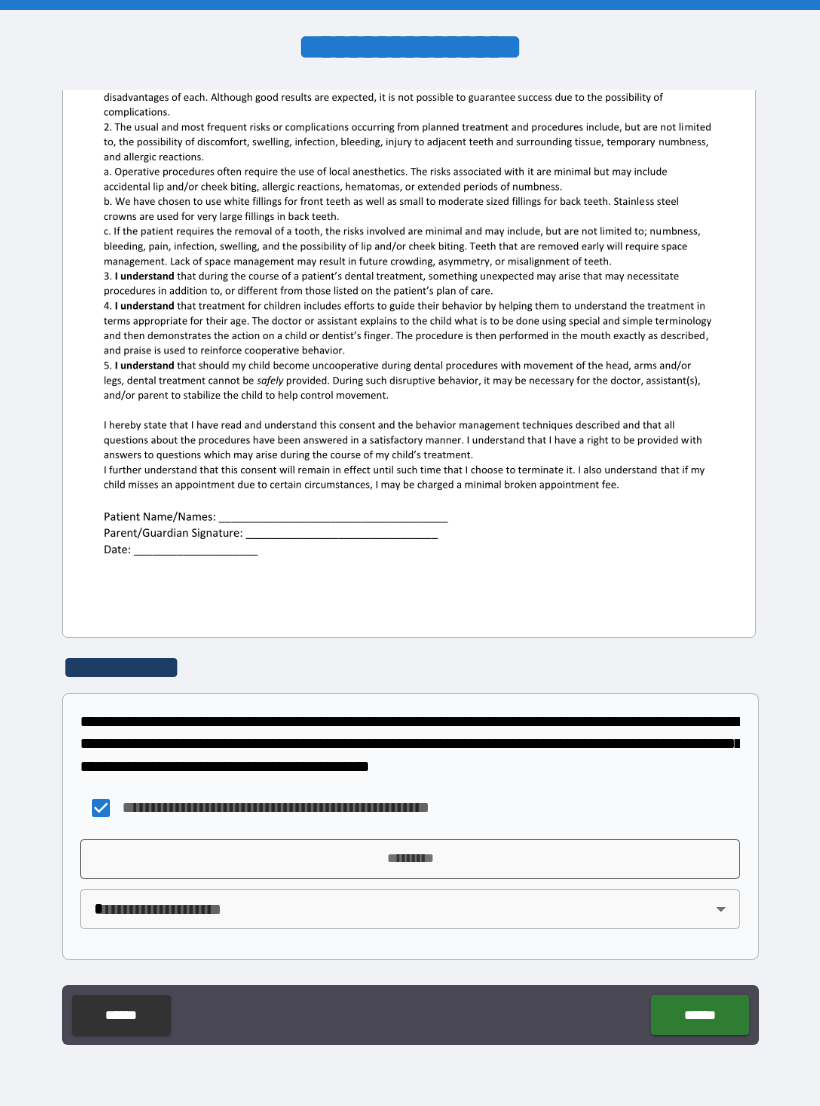 click on "*********" at bounding box center (410, 859) 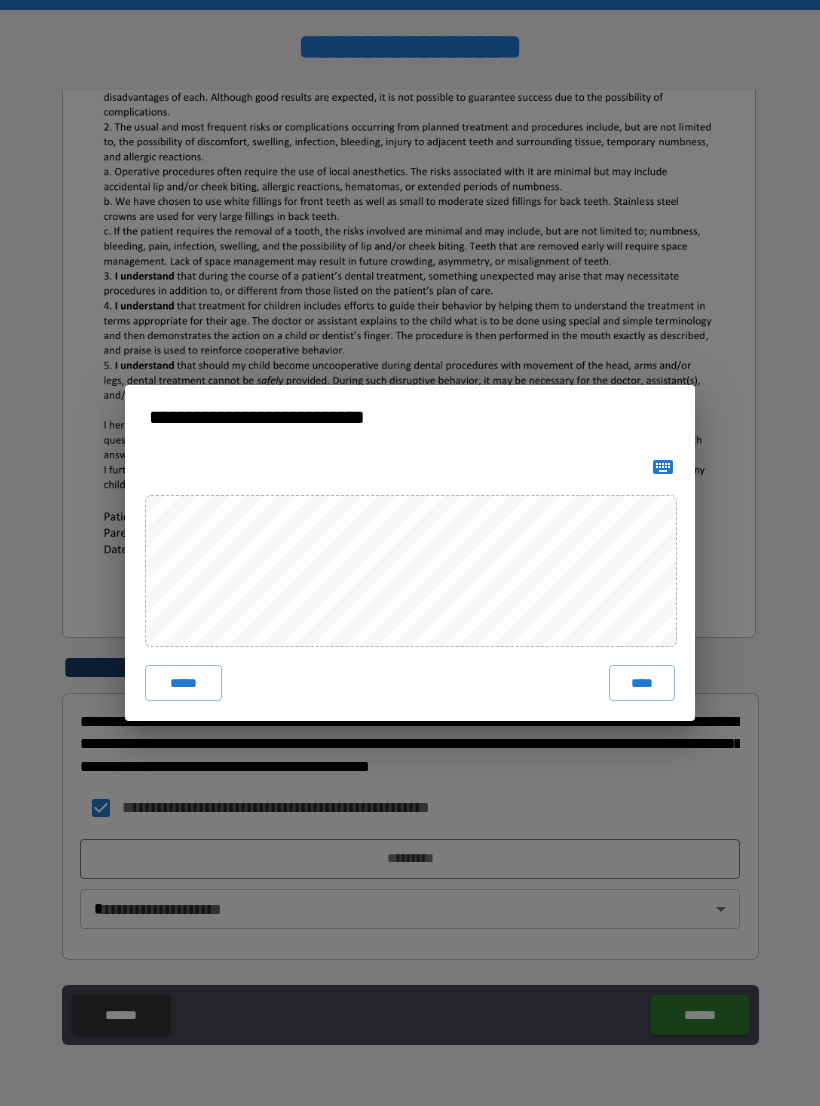 click on "****" at bounding box center (642, 683) 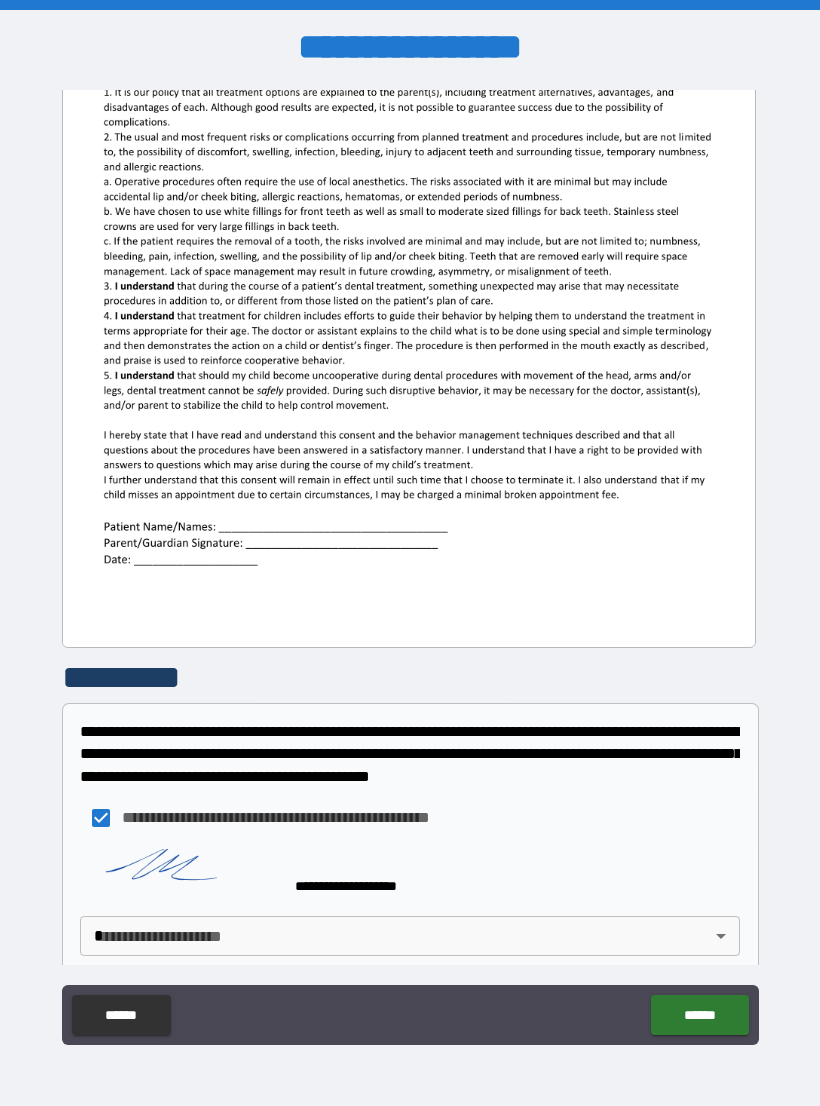 click on "[FIRST] [LAST] [ADDRESS] [CITY] [STATE] [ZIP] [COUNTRY]" at bounding box center [410, 568] 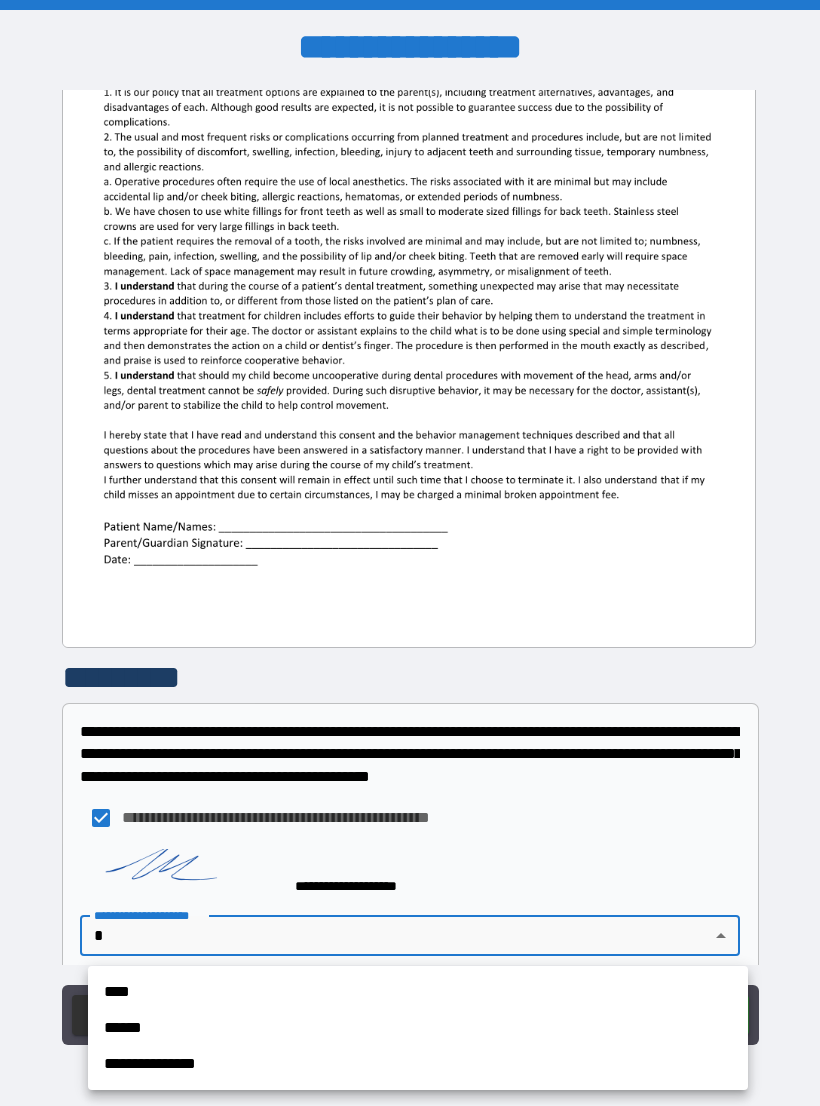 click on "**********" at bounding box center [418, 1064] 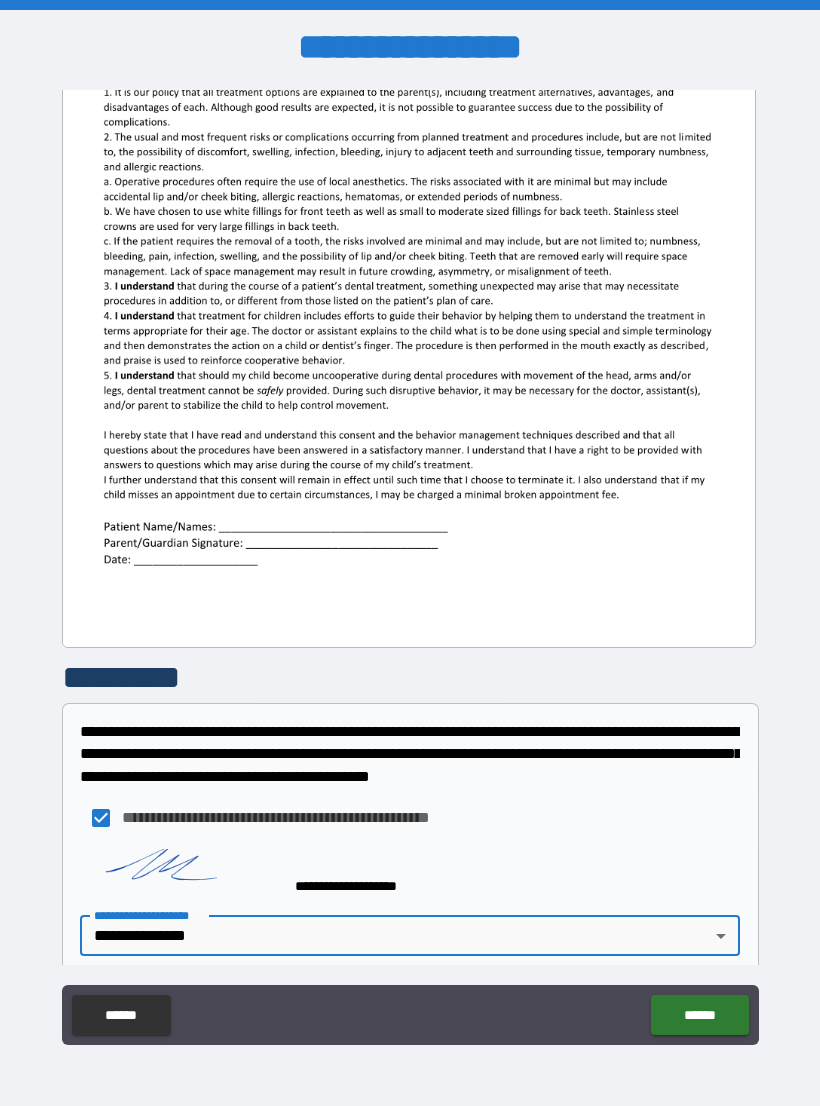 click on "******" at bounding box center (699, 1015) 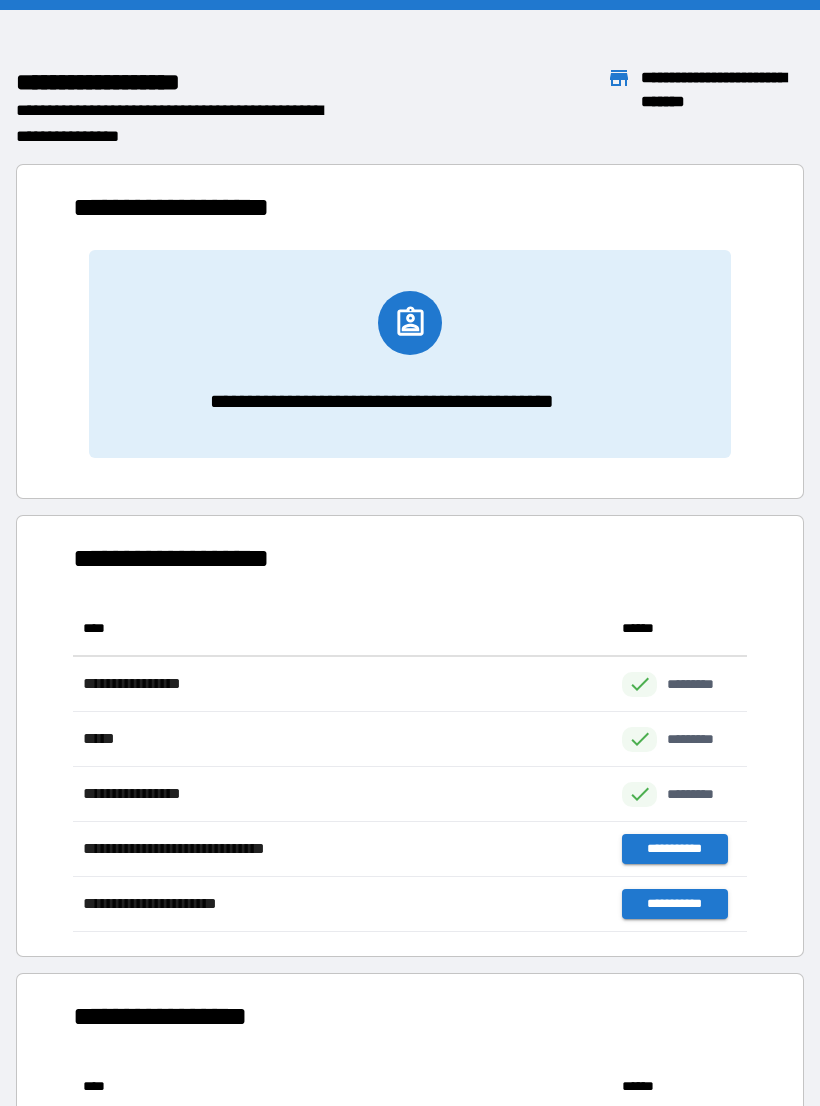 scroll, scrollTop: 1, scrollLeft: 1, axis: both 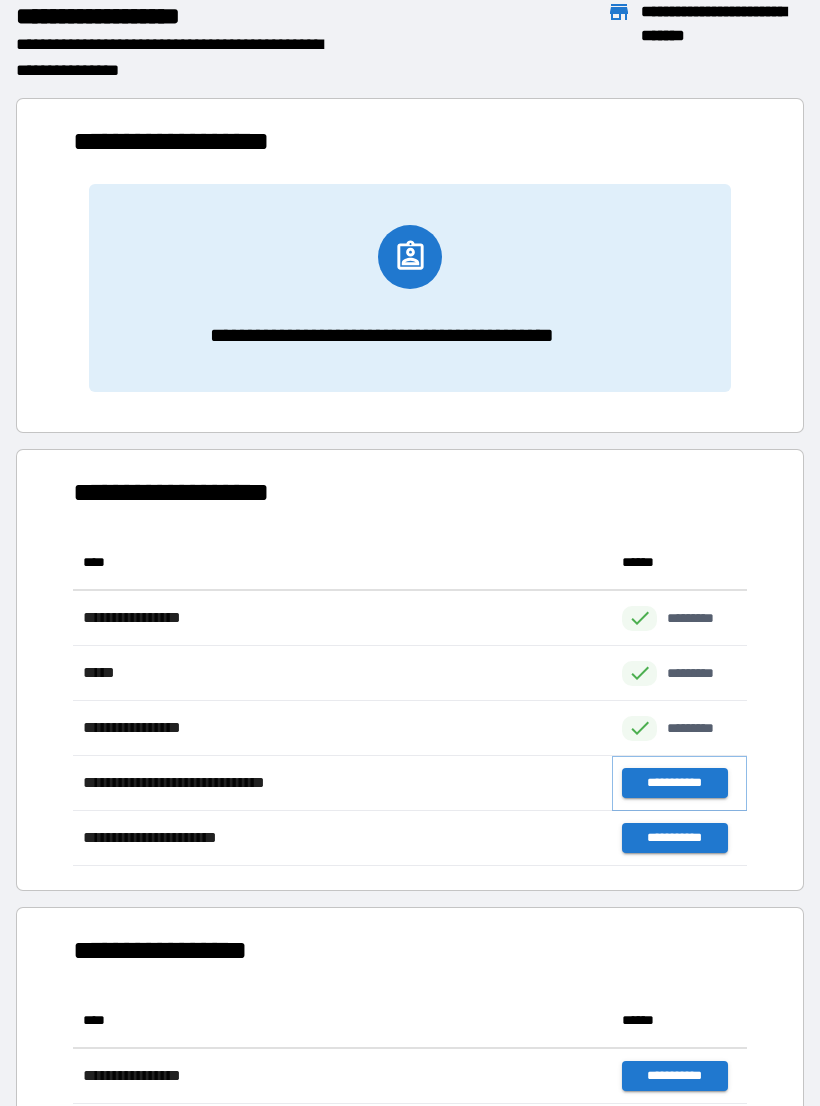 click on "**********" at bounding box center (674, 783) 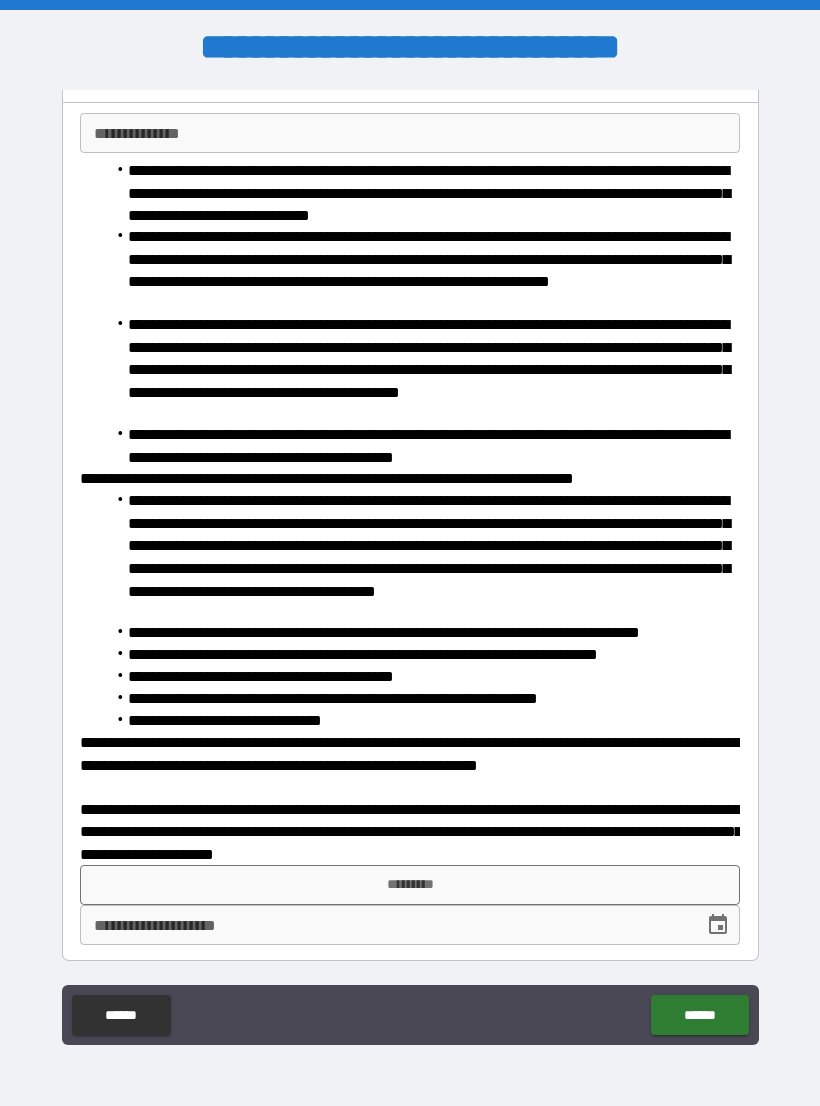 scroll, scrollTop: 119, scrollLeft: 0, axis: vertical 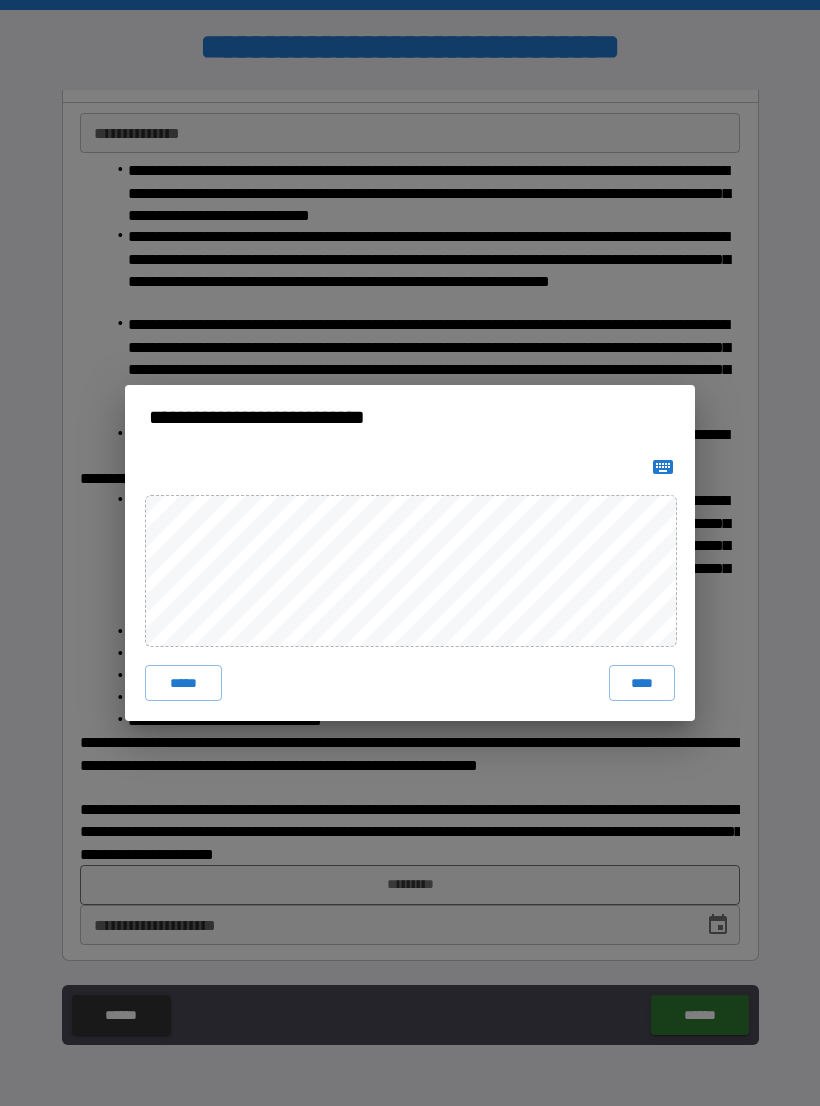 click on "****" at bounding box center (642, 683) 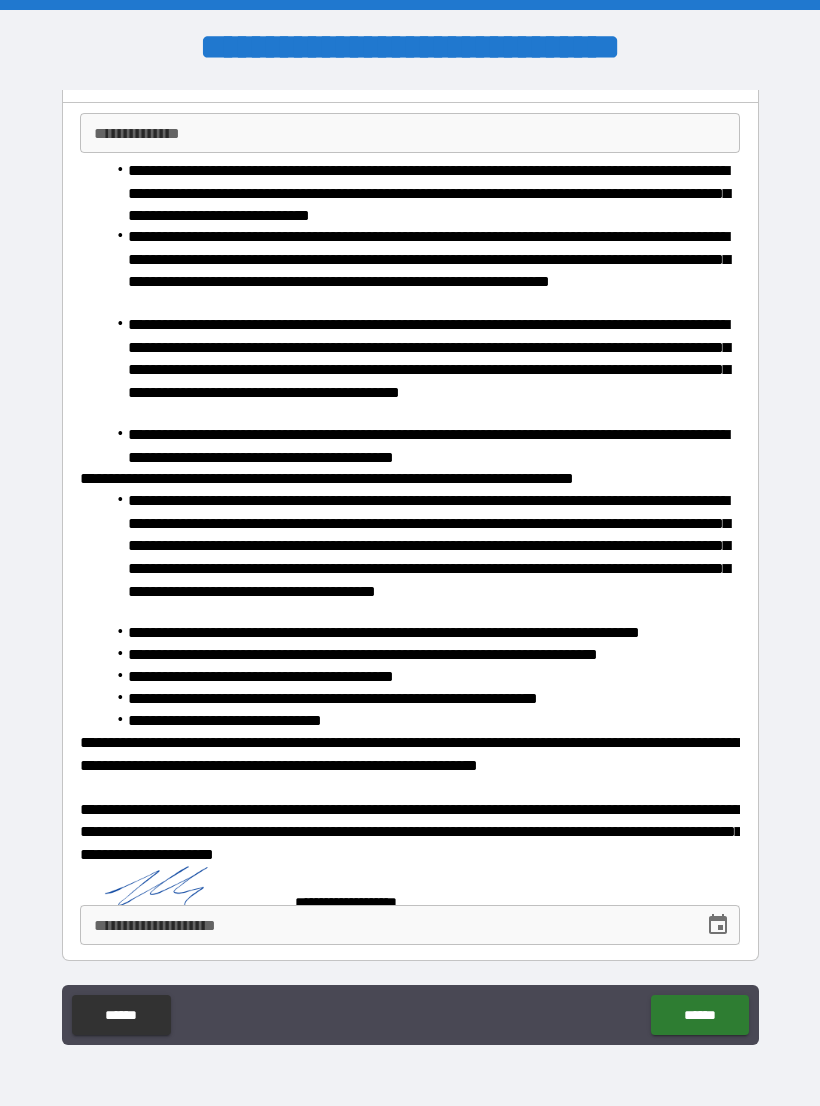 scroll, scrollTop: 109, scrollLeft: 0, axis: vertical 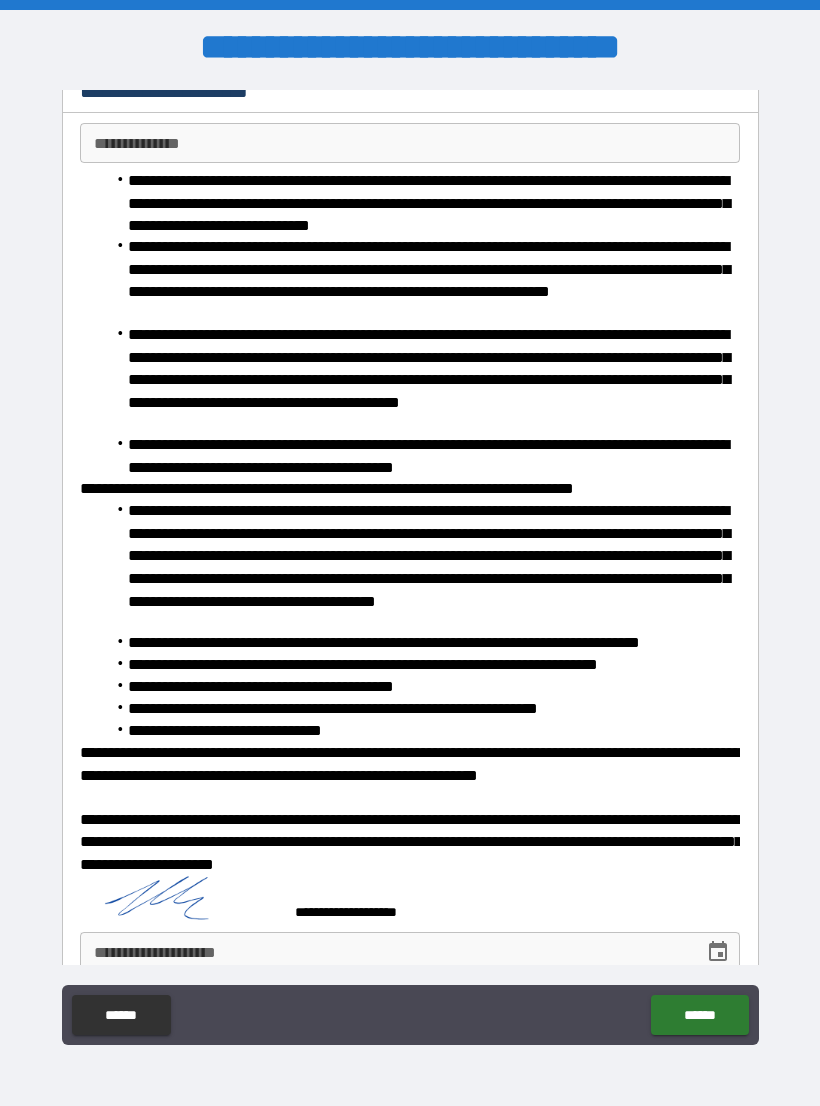 click on "**********" at bounding box center [385, 952] 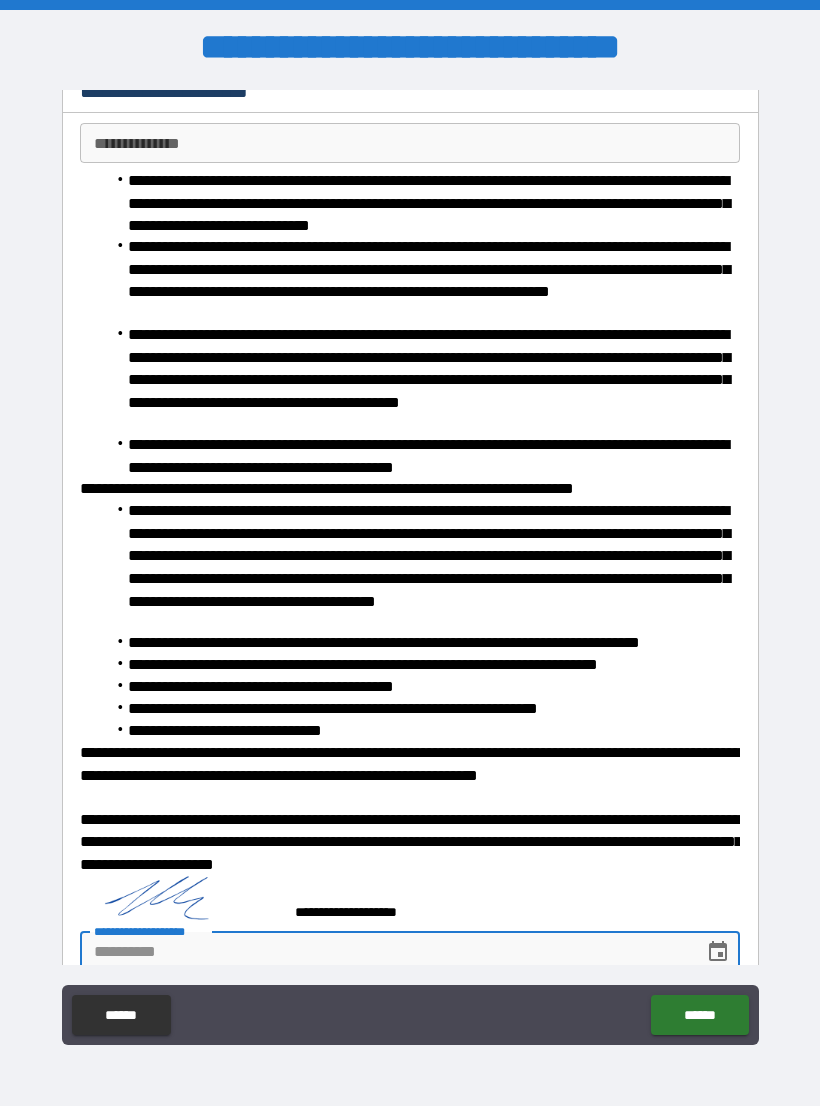 scroll, scrollTop: 31, scrollLeft: 0, axis: vertical 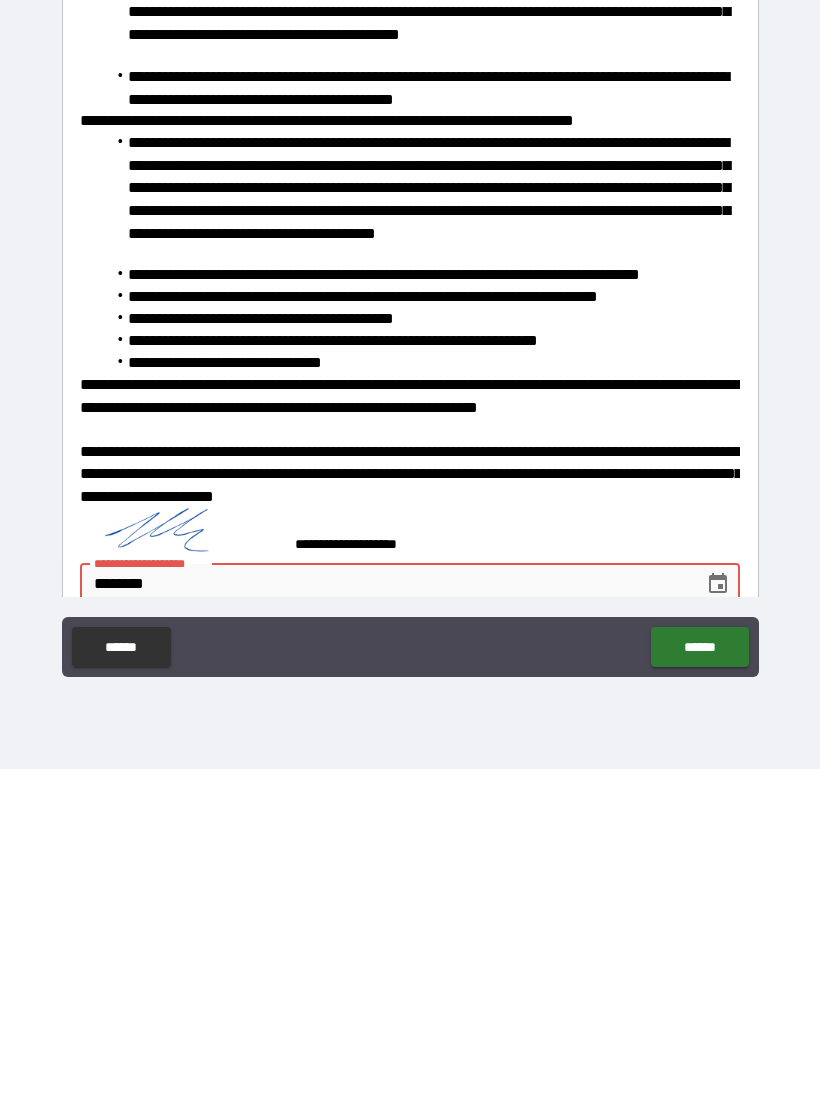 click on "******" at bounding box center [699, 984] 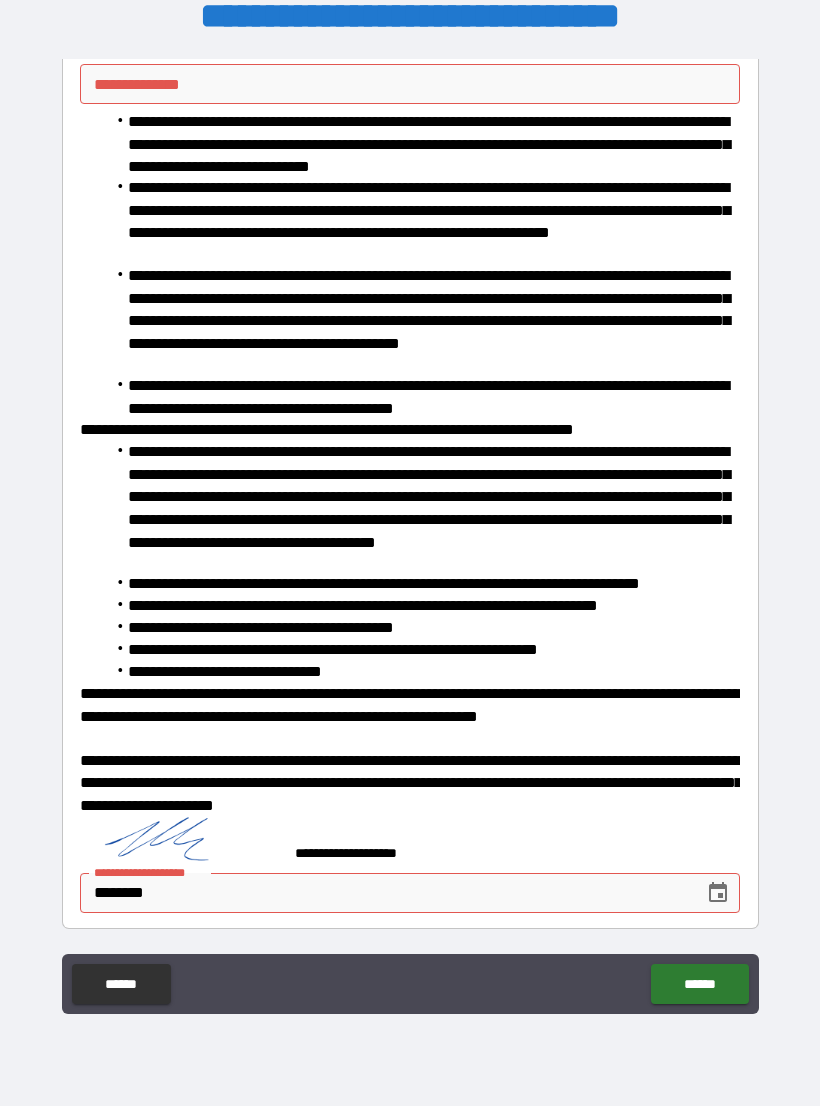 scroll, scrollTop: 136, scrollLeft: 0, axis: vertical 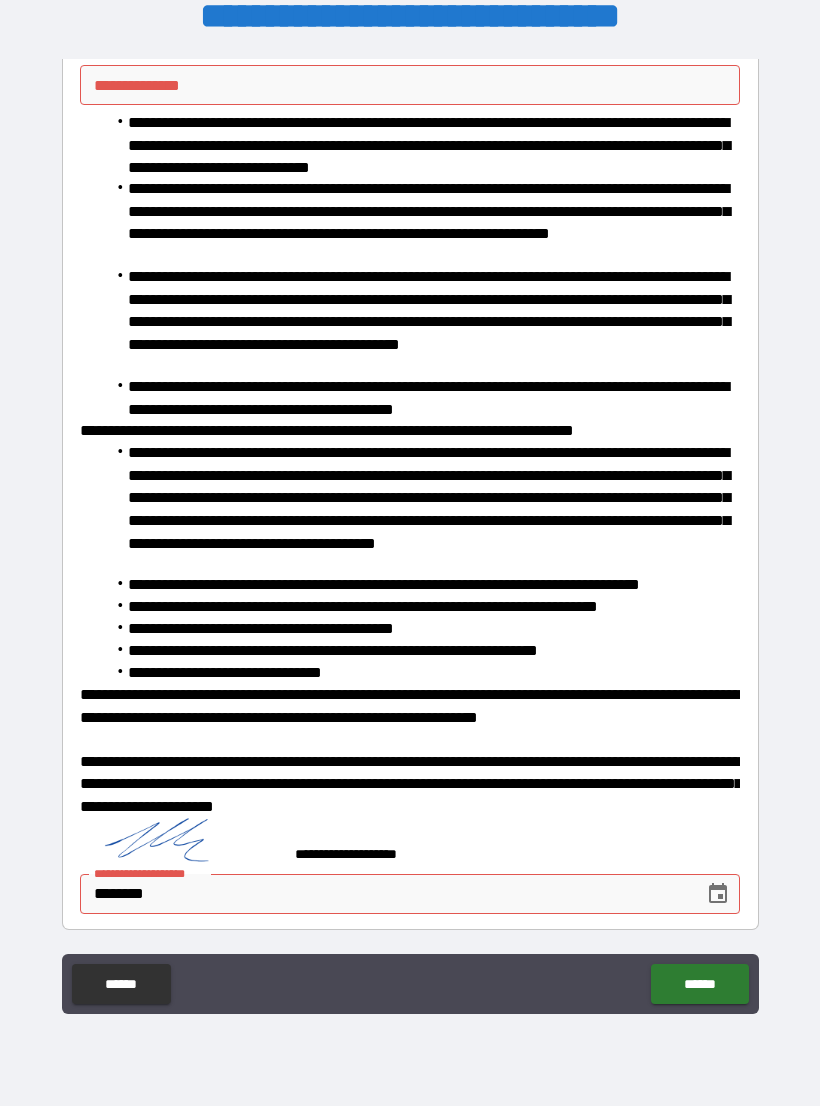 click on "********" at bounding box center [385, 894] 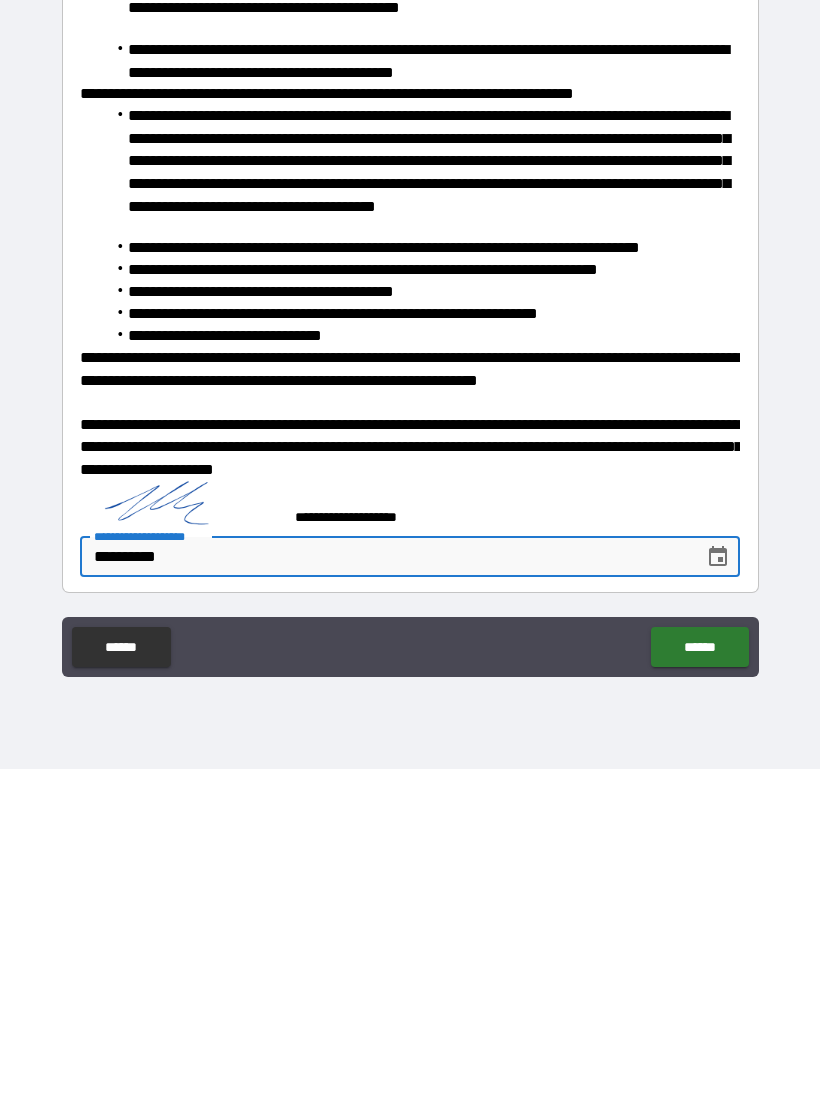 type on "**********" 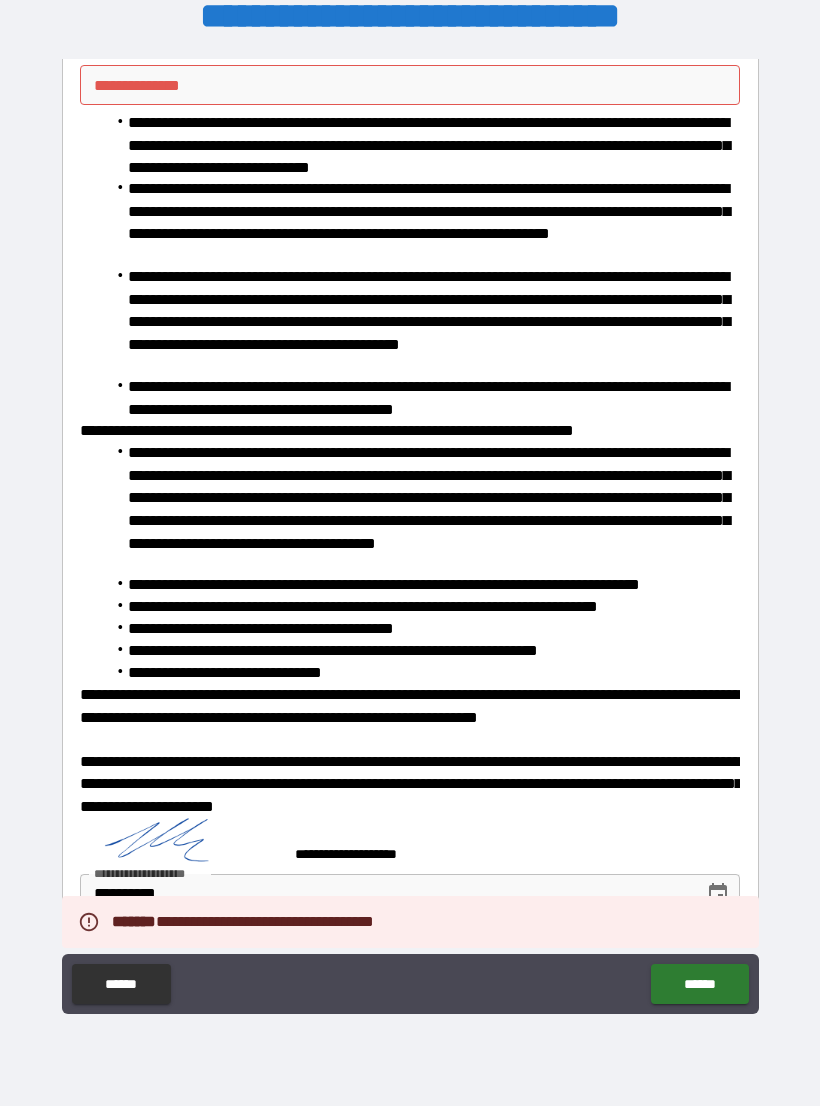 click on "******" at bounding box center [699, 984] 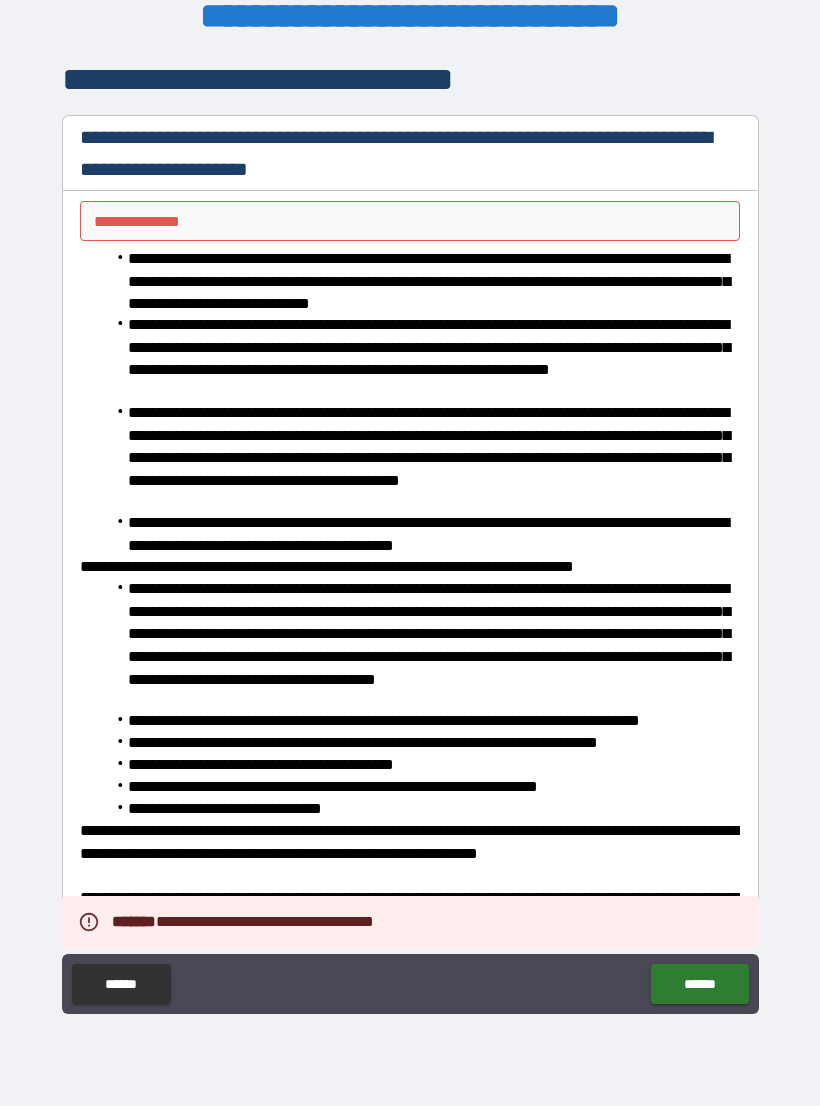scroll, scrollTop: 0, scrollLeft: 0, axis: both 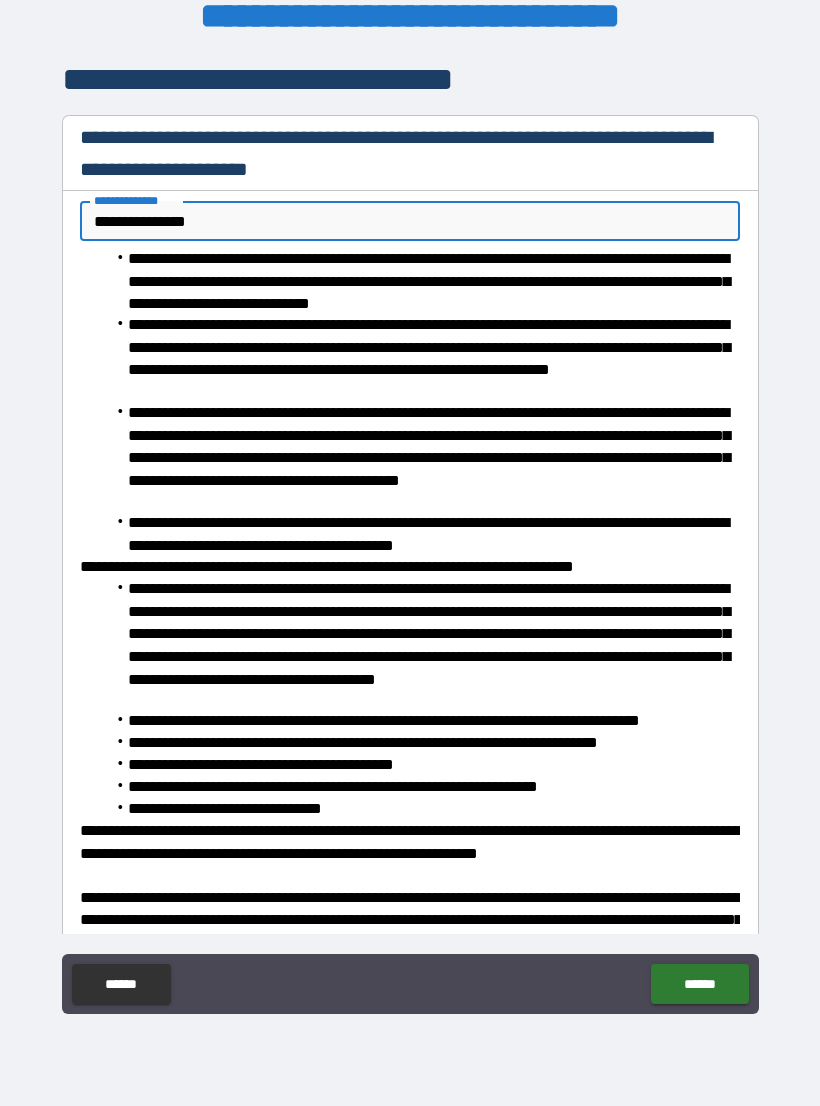type on "**********" 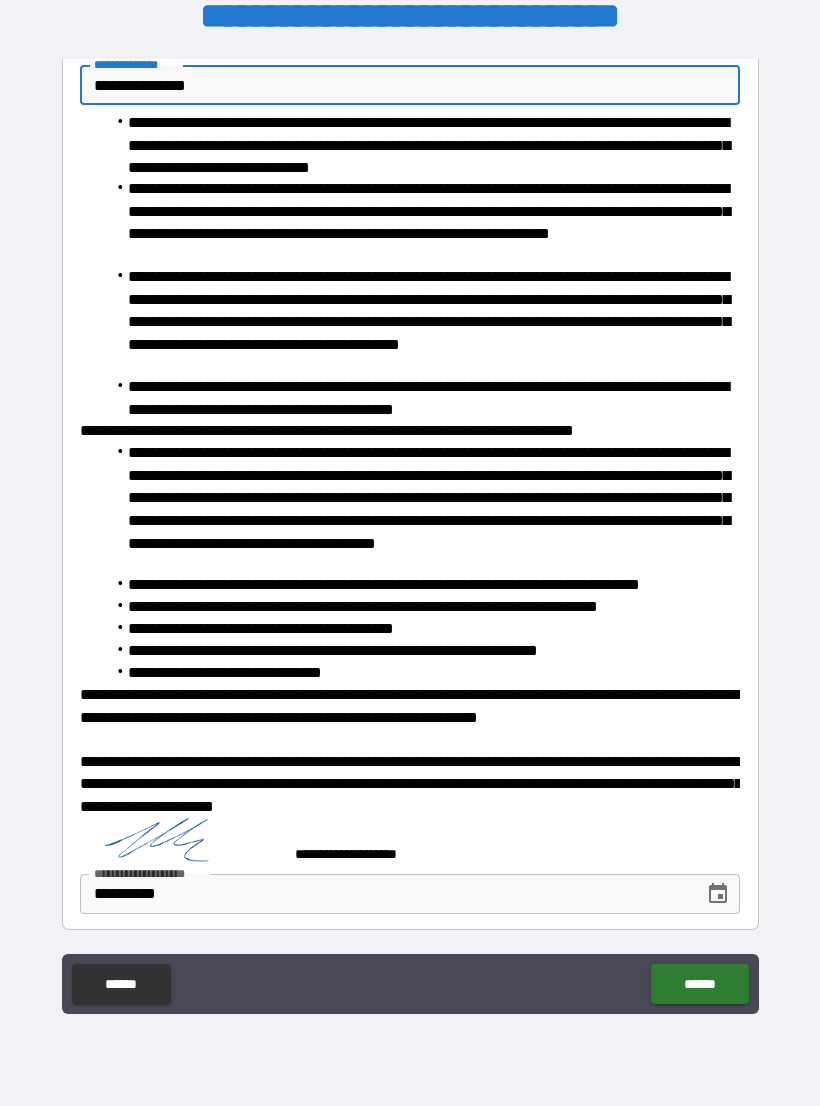 scroll, scrollTop: 136, scrollLeft: 0, axis: vertical 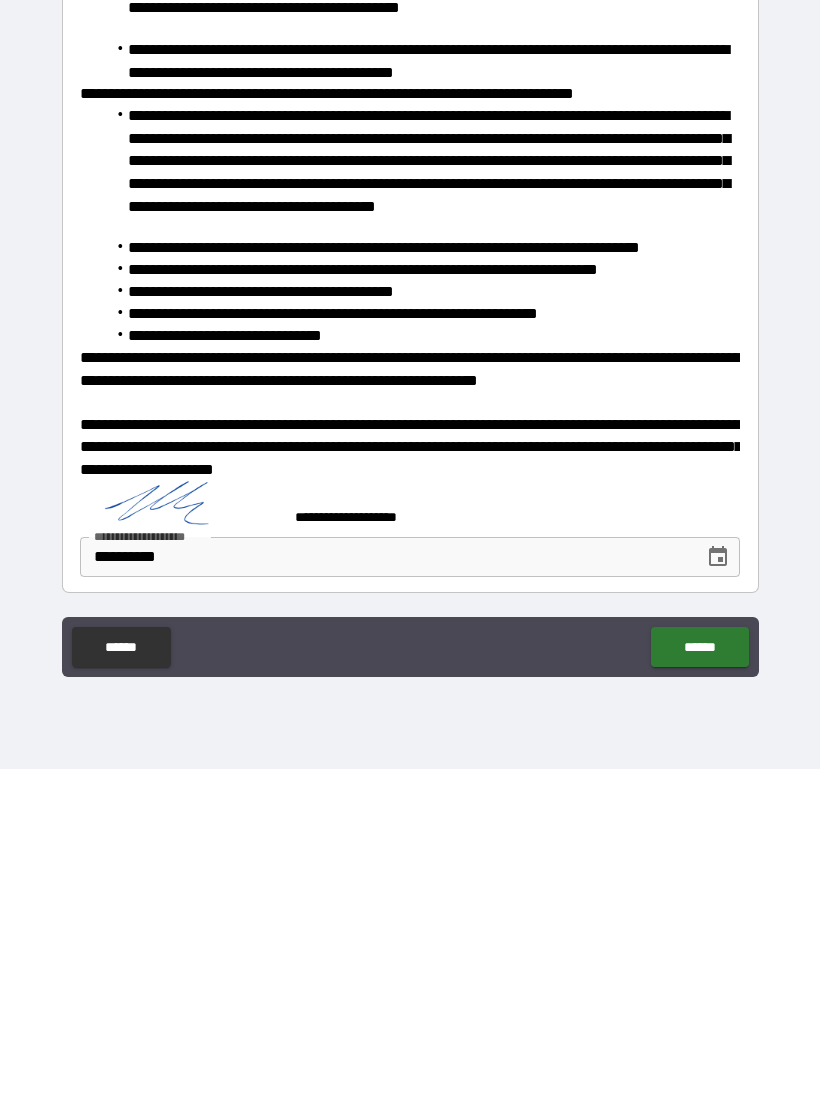 click on "******" at bounding box center (699, 984) 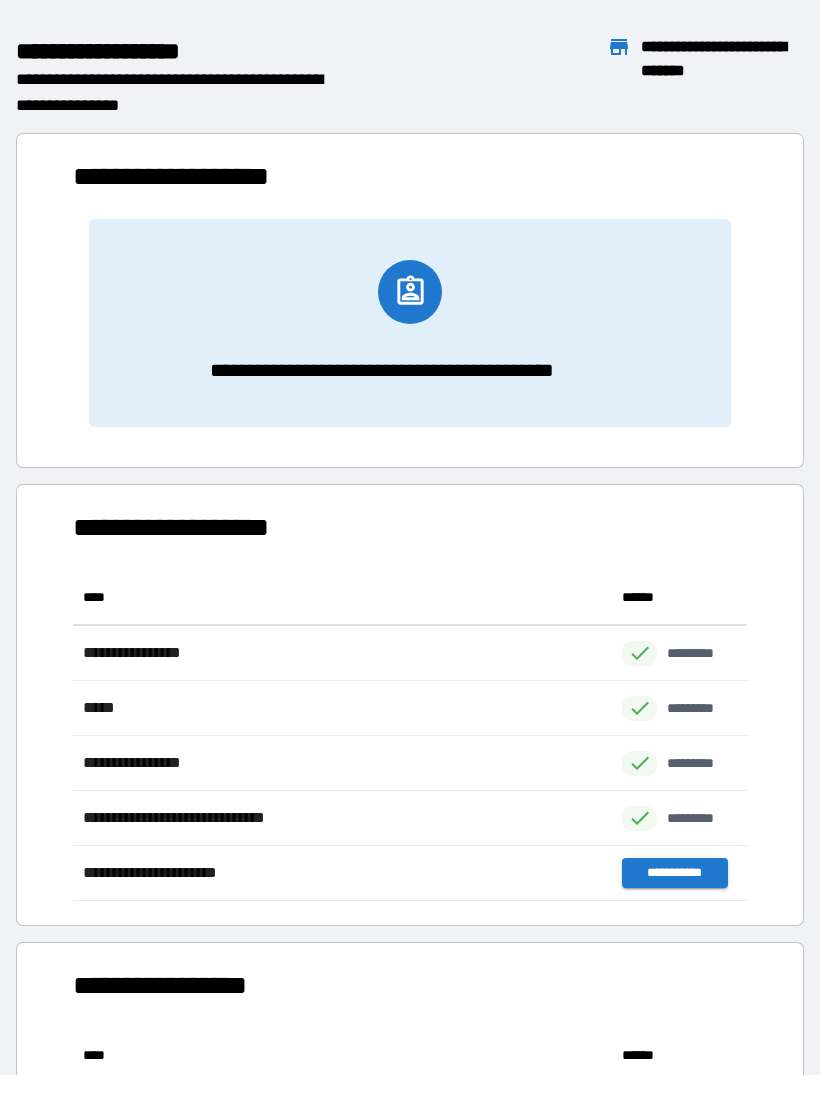 scroll, scrollTop: 331, scrollLeft: 674, axis: both 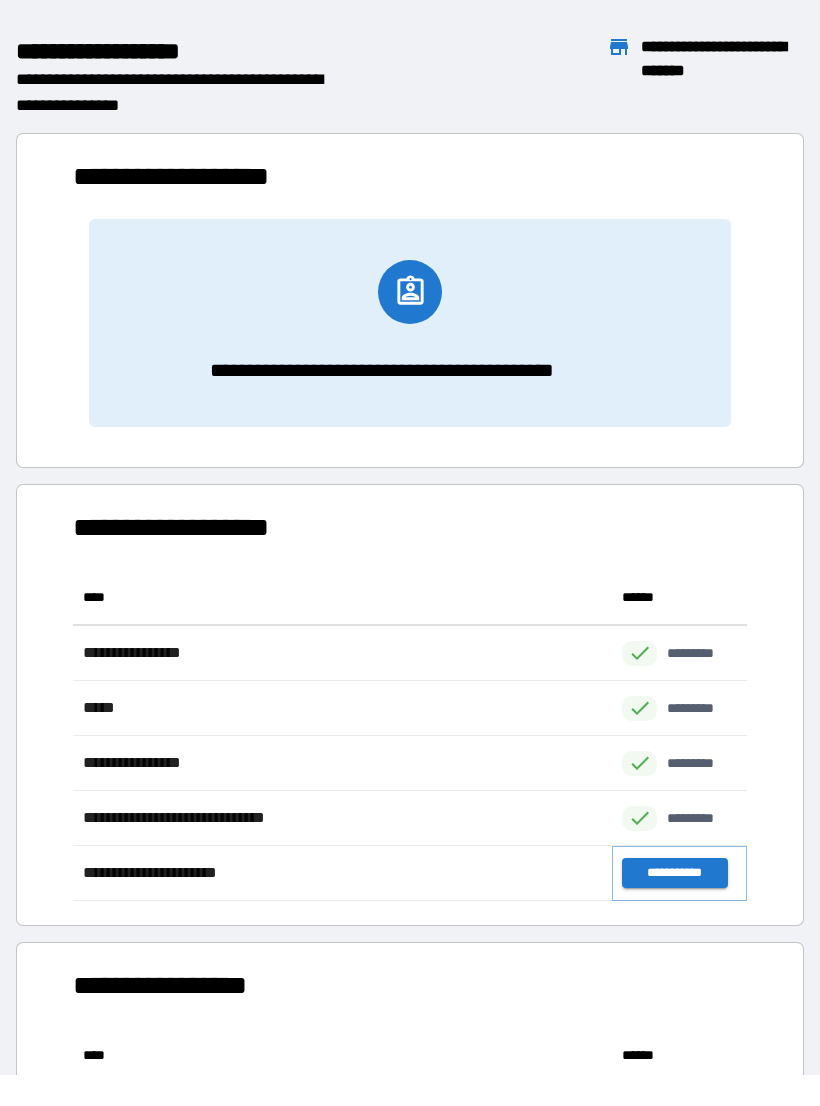 click on "**********" at bounding box center (674, 873) 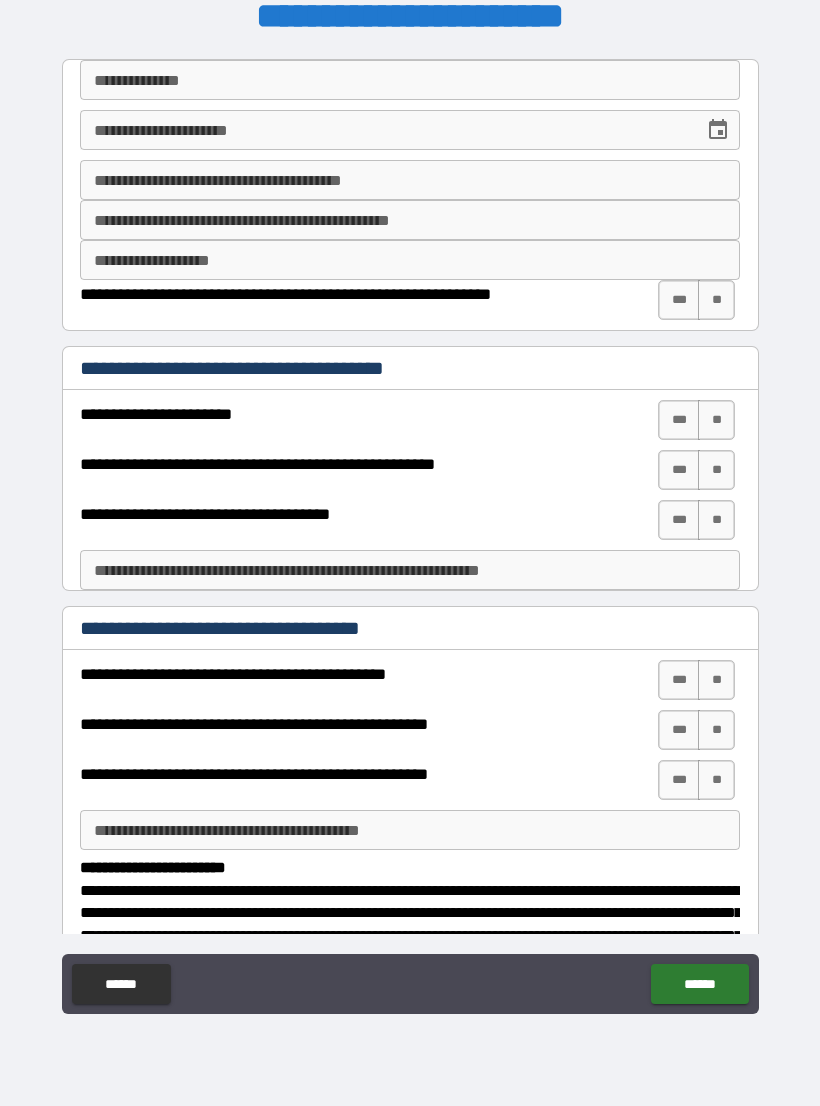 scroll, scrollTop: 0, scrollLeft: 0, axis: both 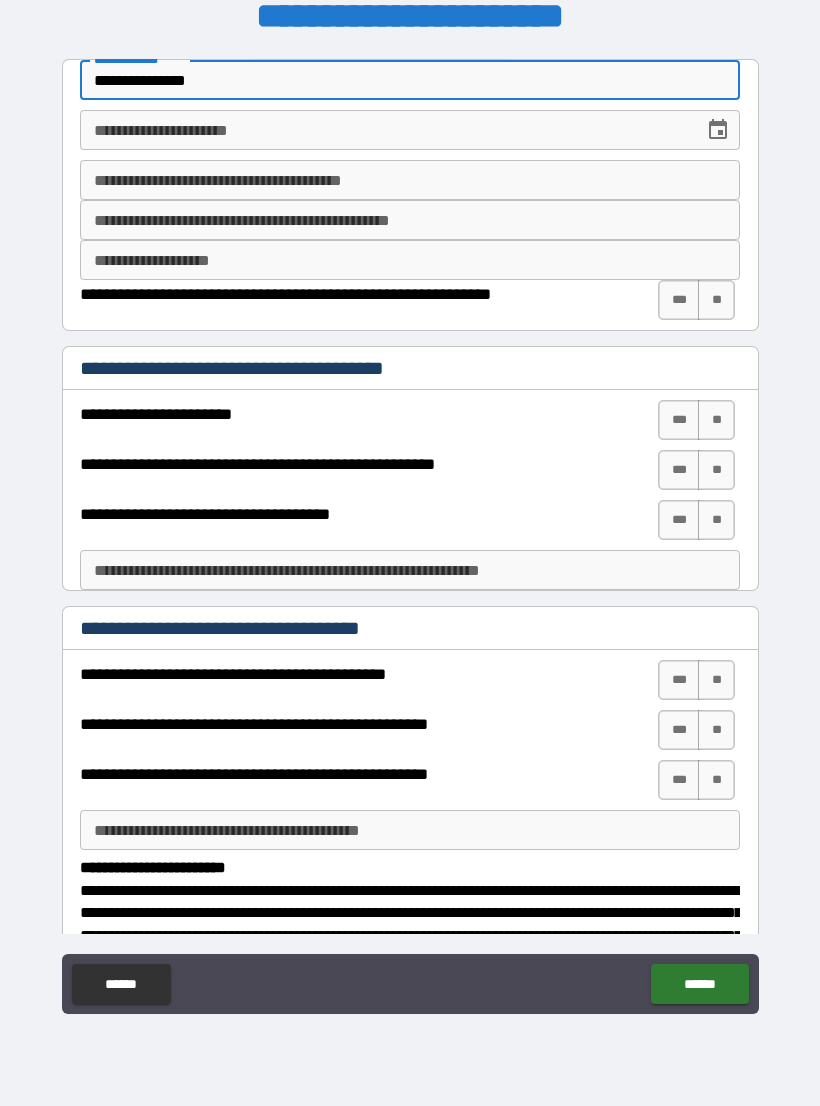 type on "**********" 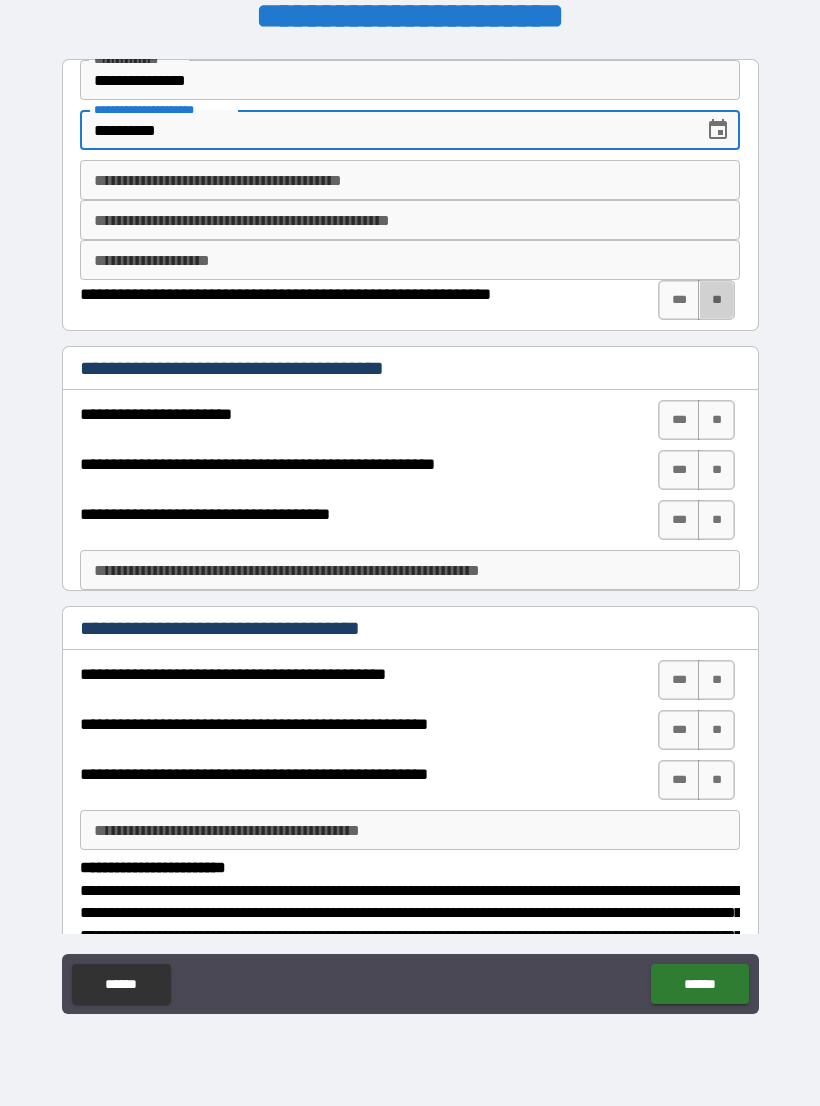 type on "**********" 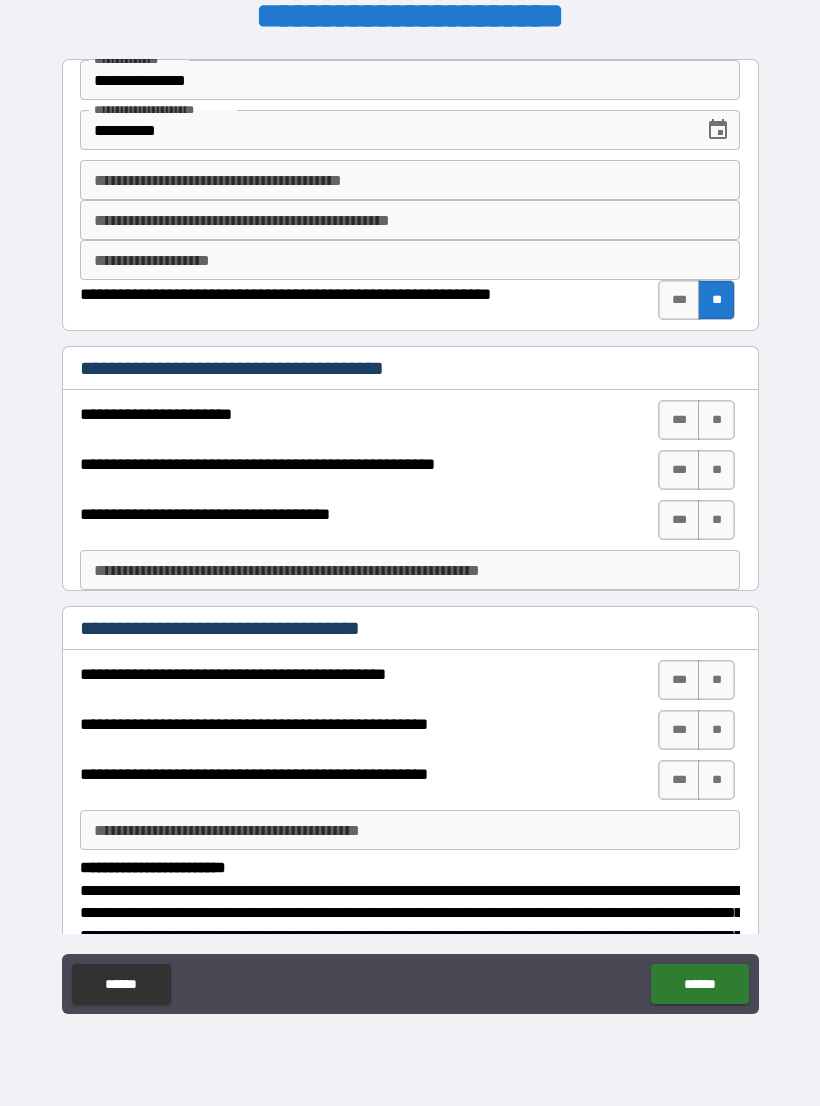 click on "***" at bounding box center (679, 420) 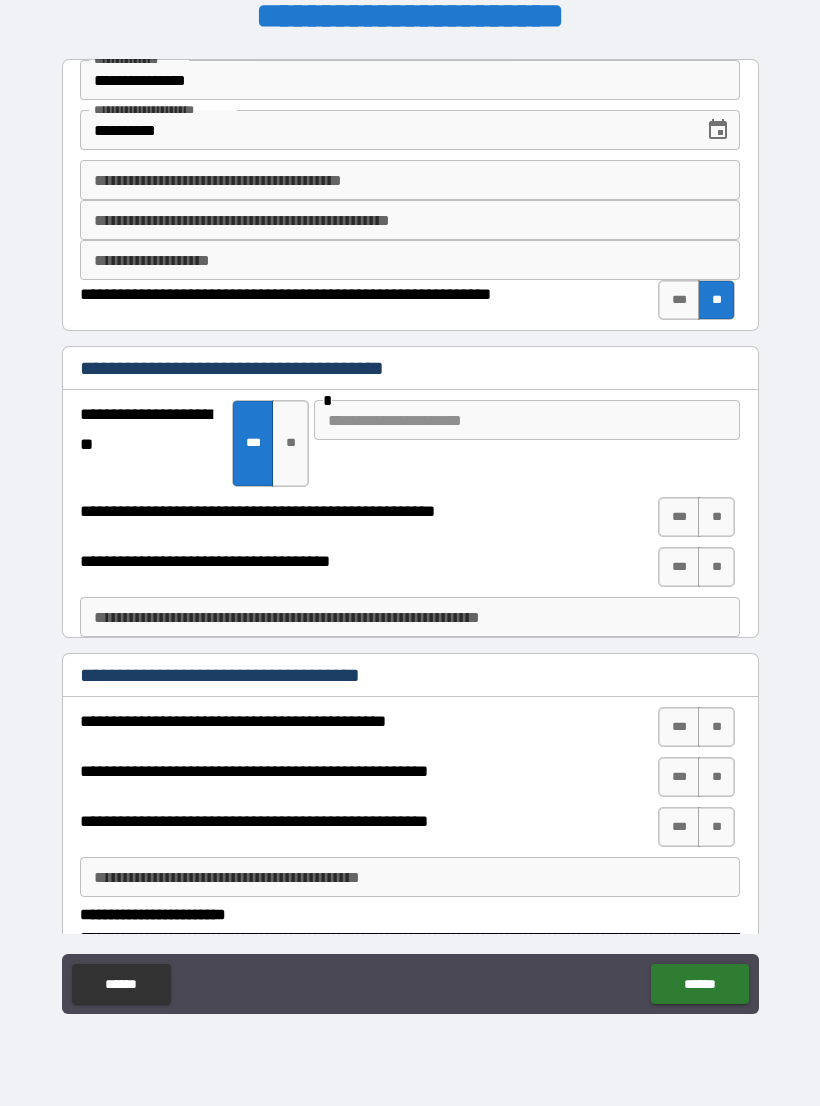 click at bounding box center [527, 420] 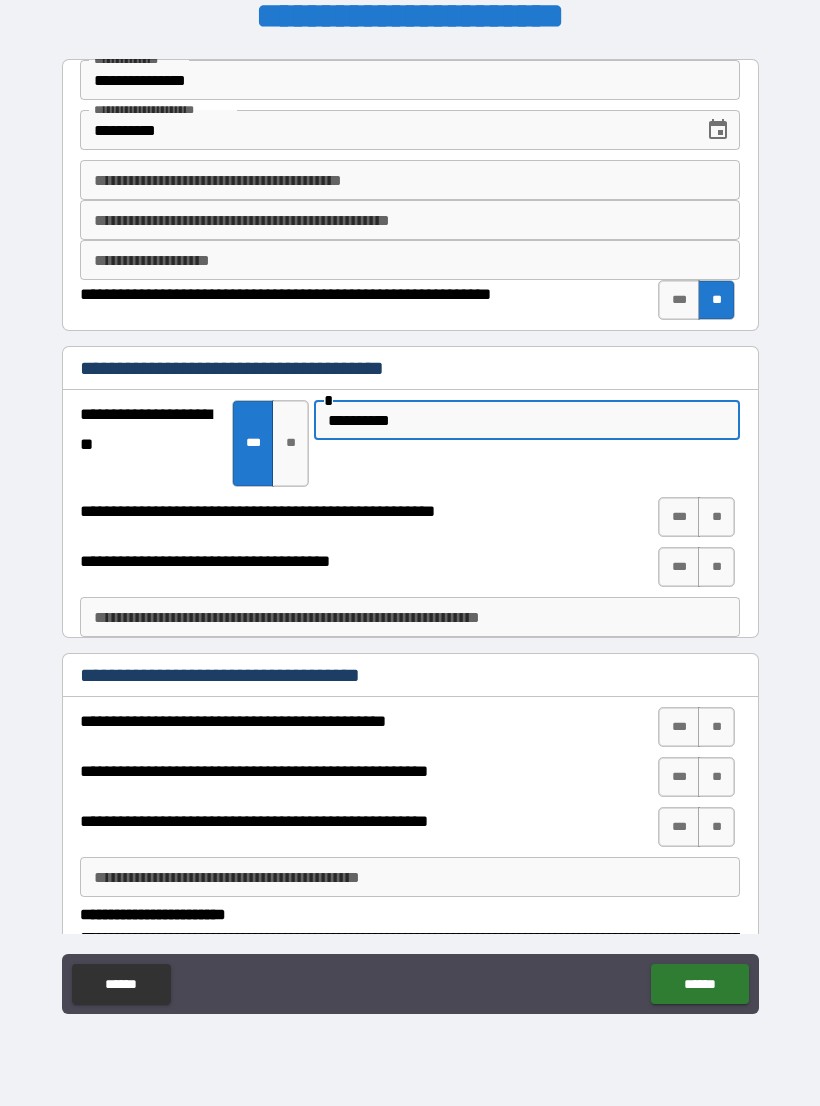 type on "**********" 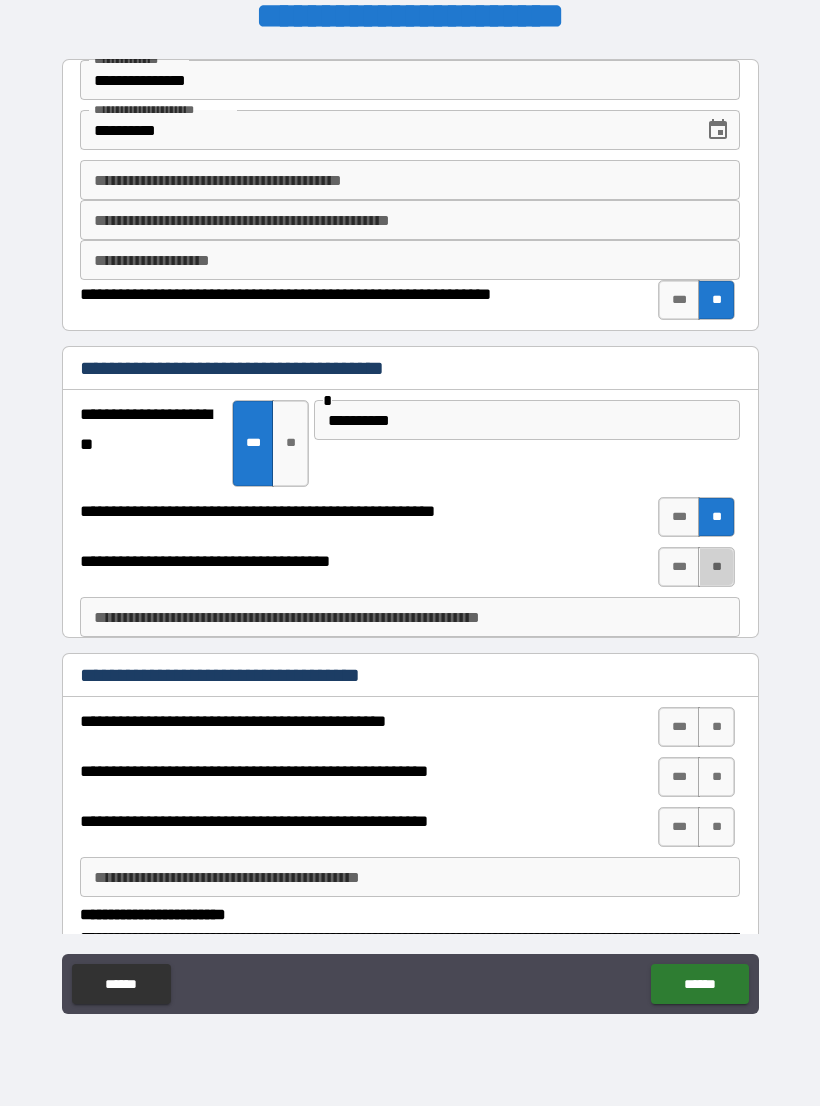click on "**" at bounding box center [716, 567] 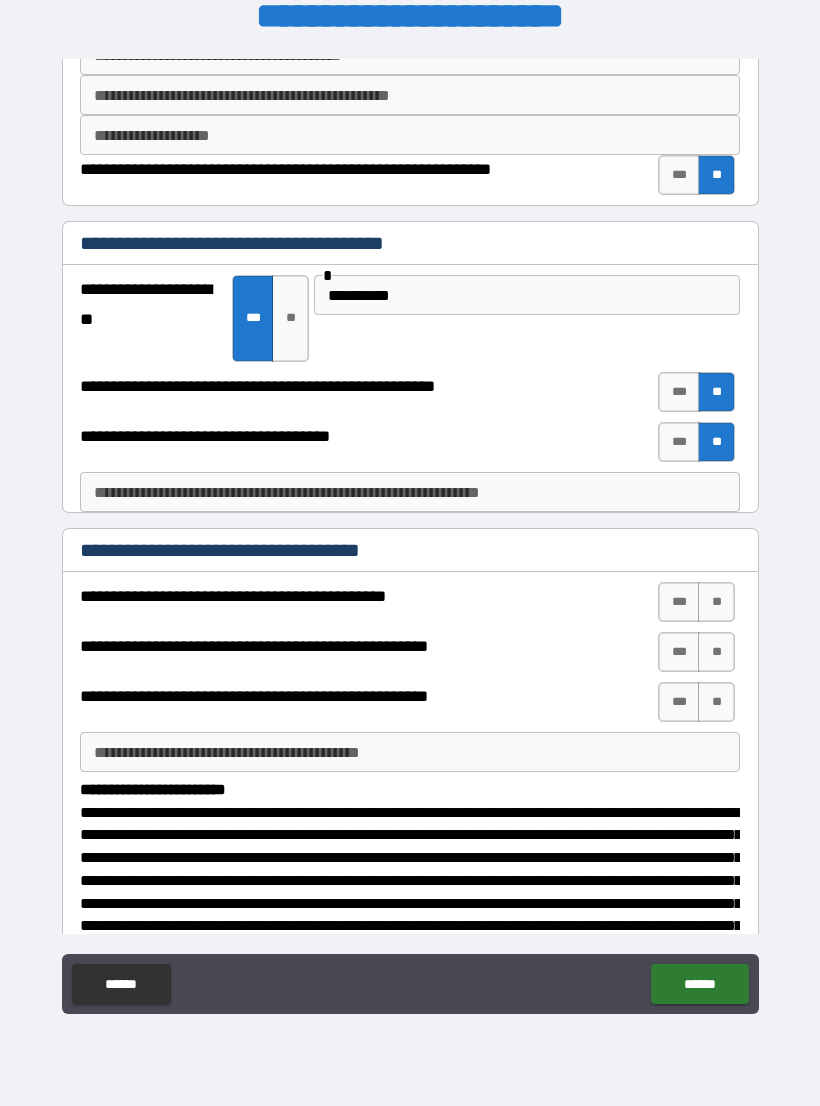 scroll, scrollTop: 127, scrollLeft: 0, axis: vertical 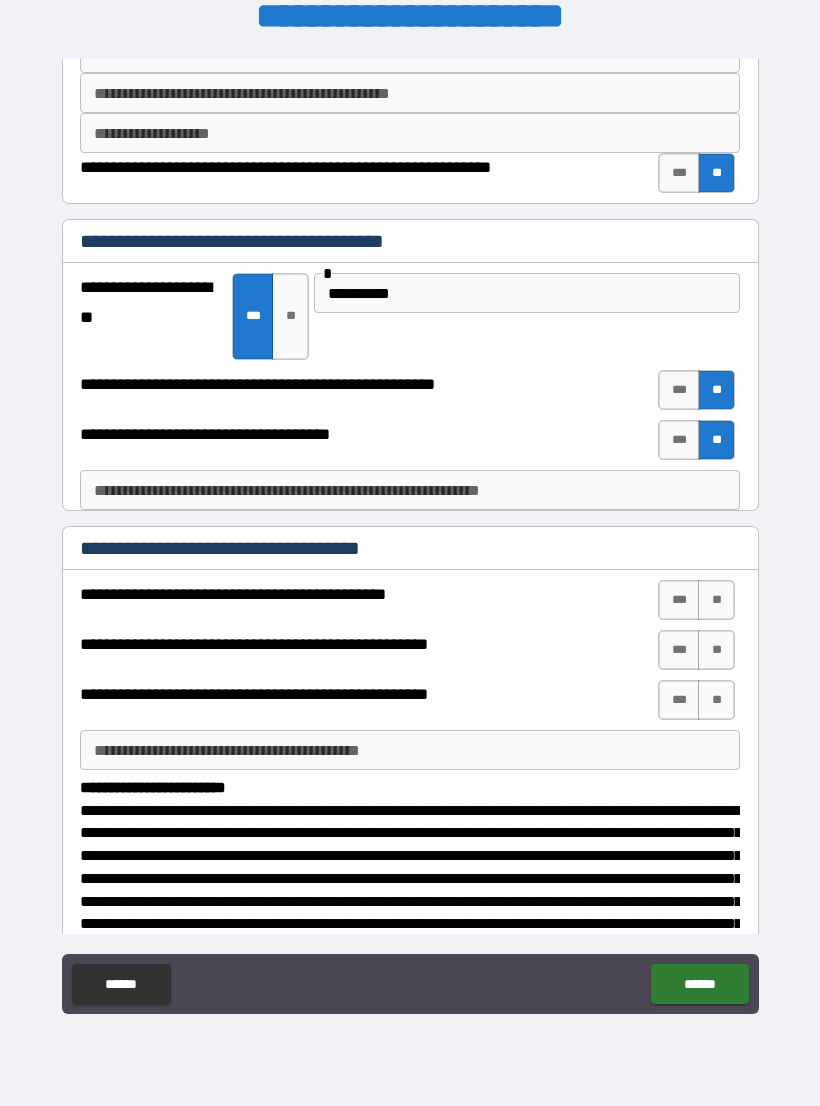 click on "***" at bounding box center (679, 600) 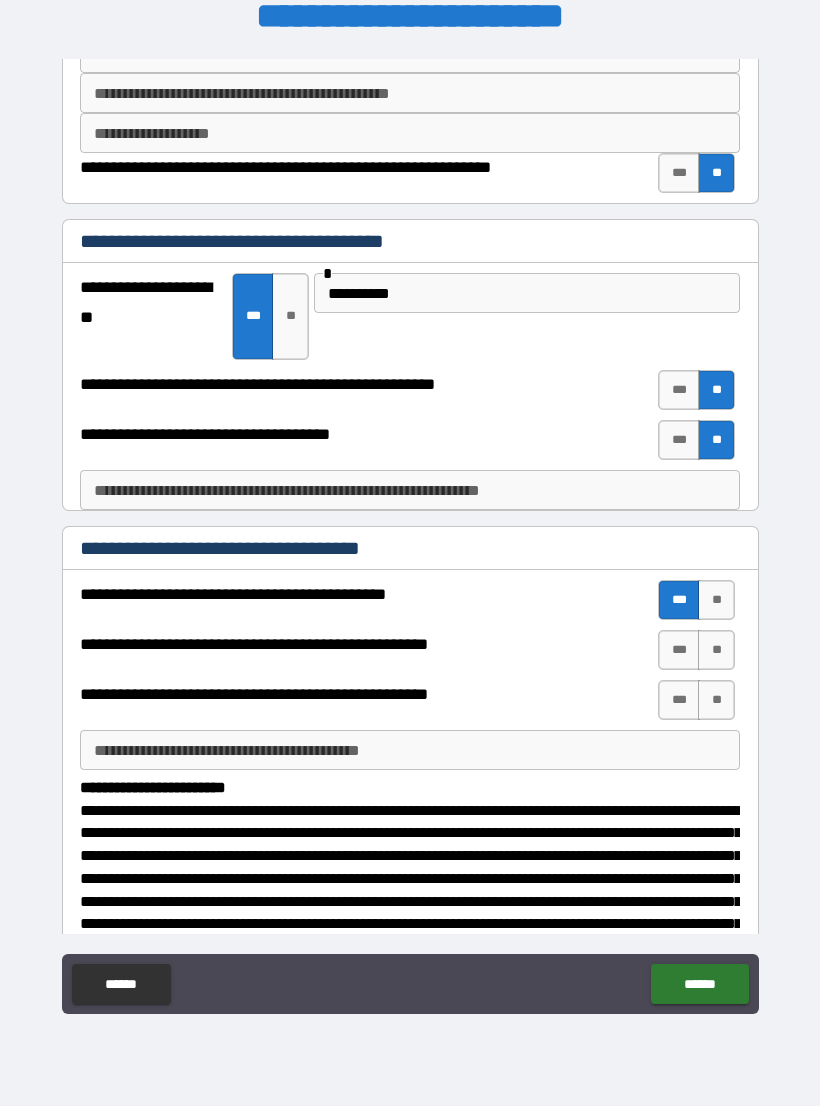 click on "**" at bounding box center [716, 700] 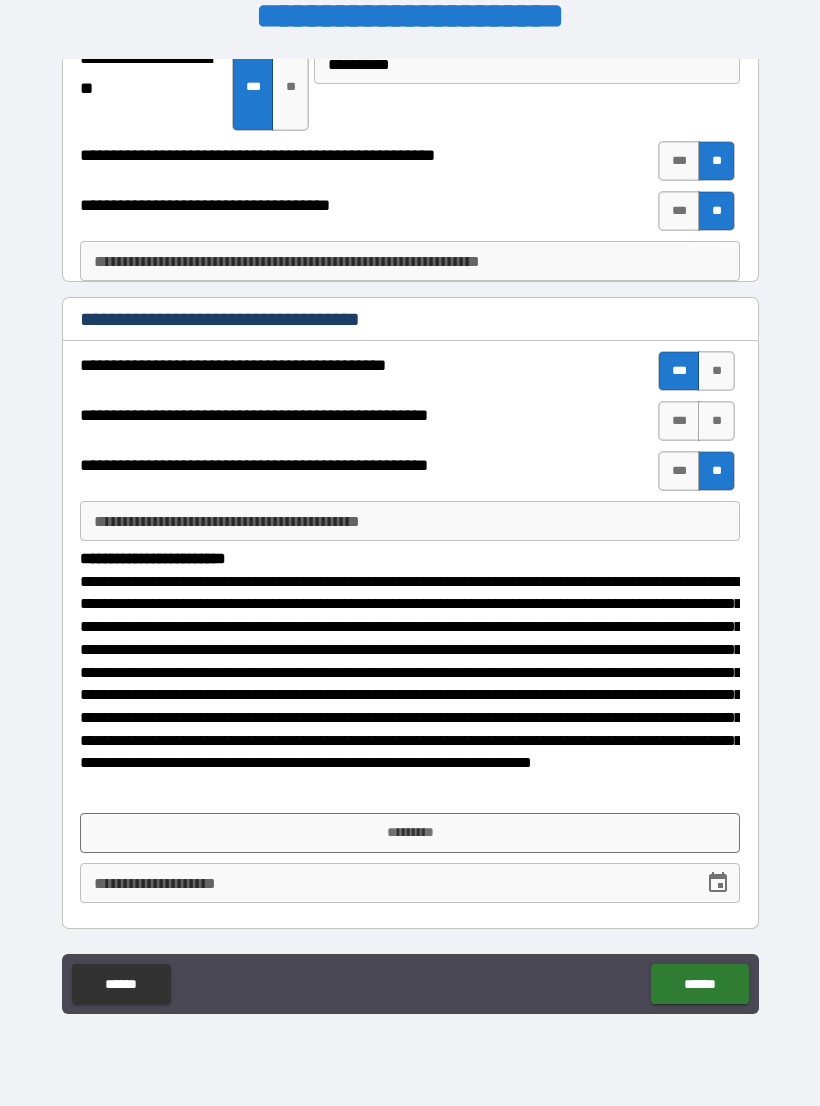 scroll, scrollTop: 355, scrollLeft: 0, axis: vertical 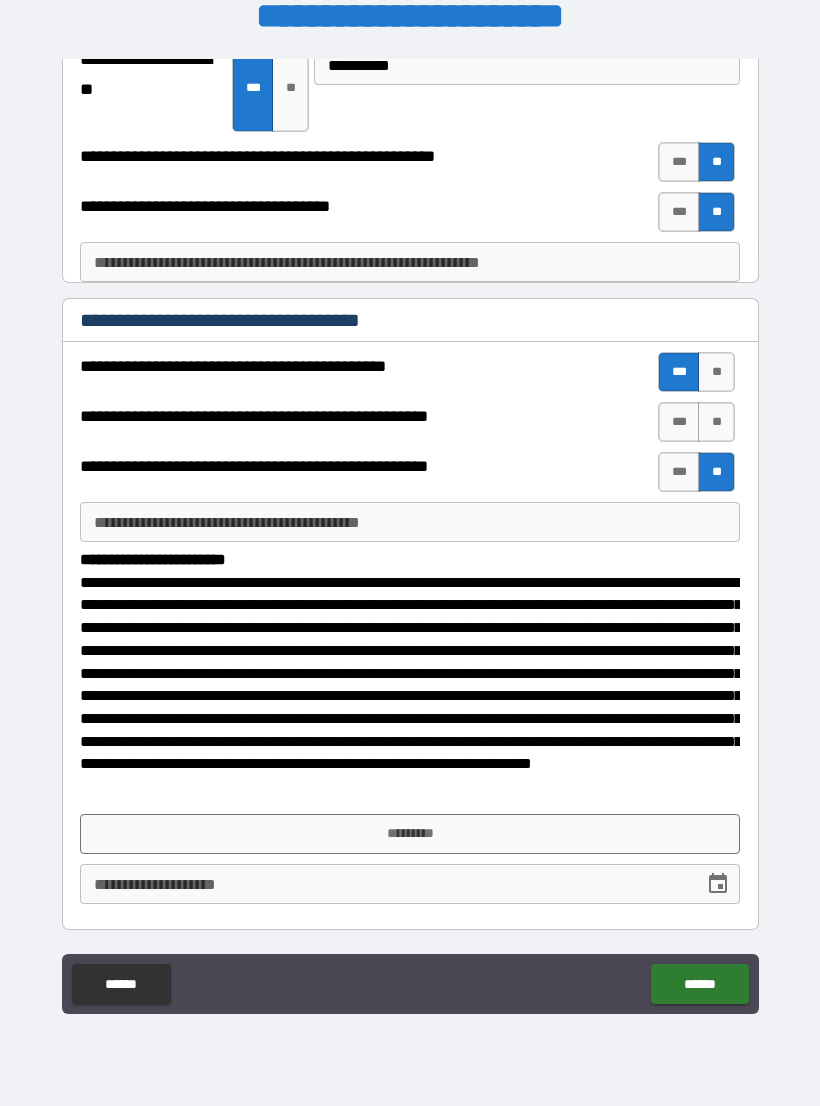 click on "*********" at bounding box center [410, 834] 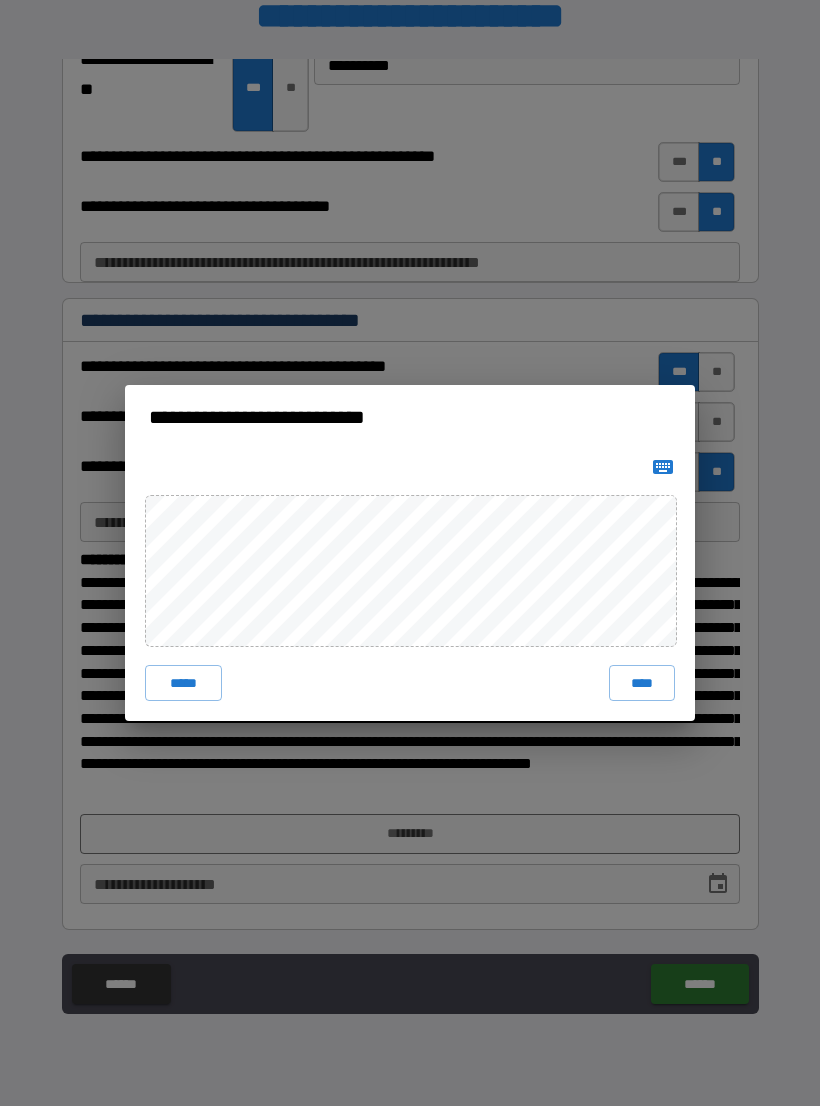 click on "****" at bounding box center [642, 683] 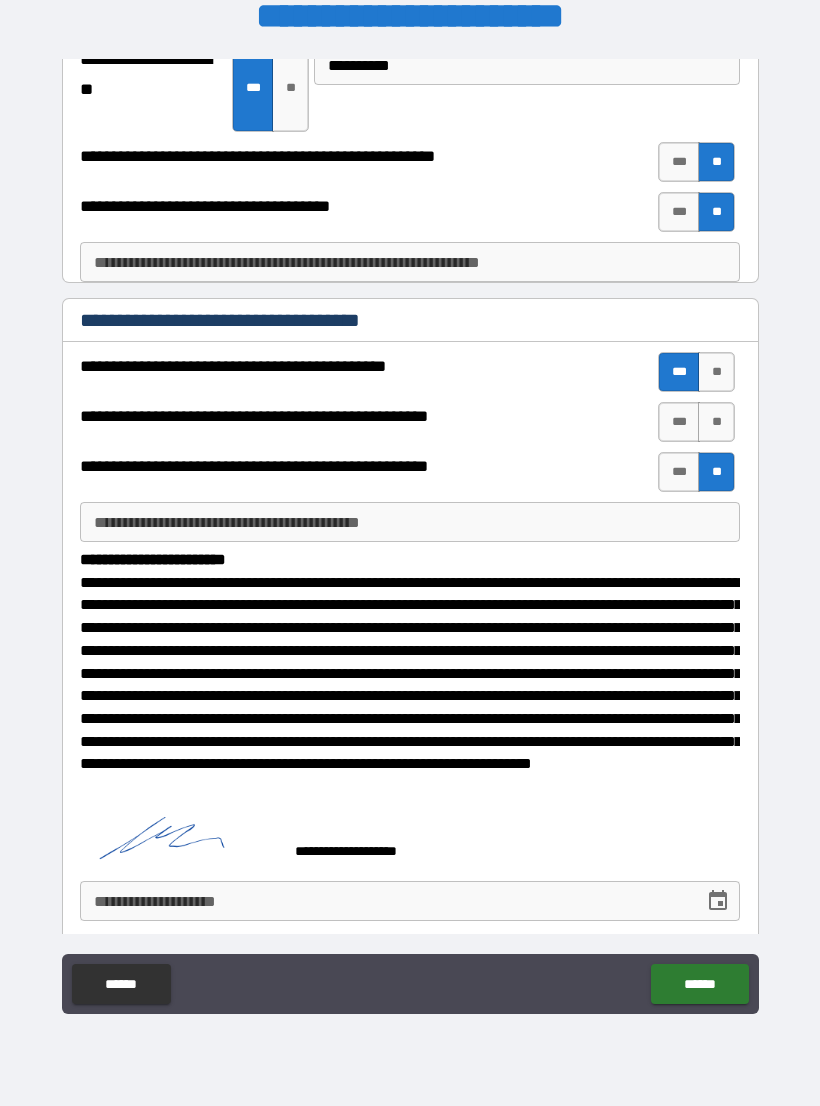 scroll, scrollTop: 345, scrollLeft: 0, axis: vertical 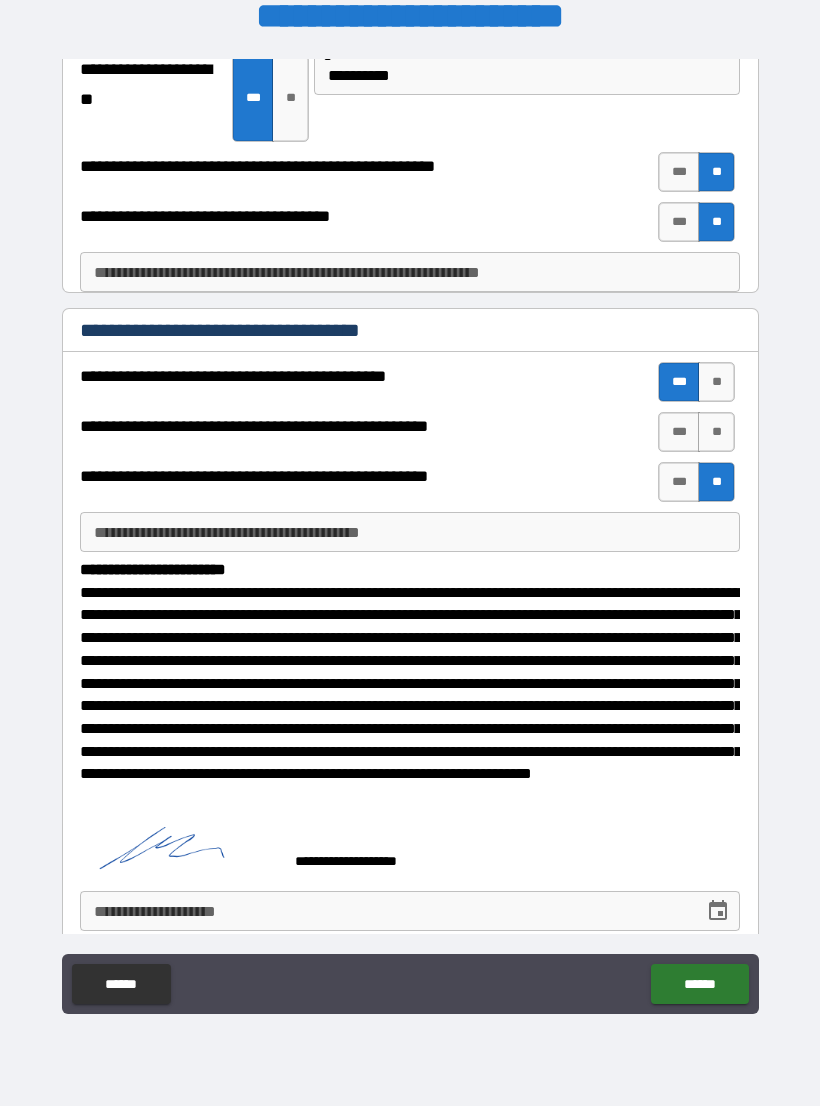 click on "**********" at bounding box center (385, 911) 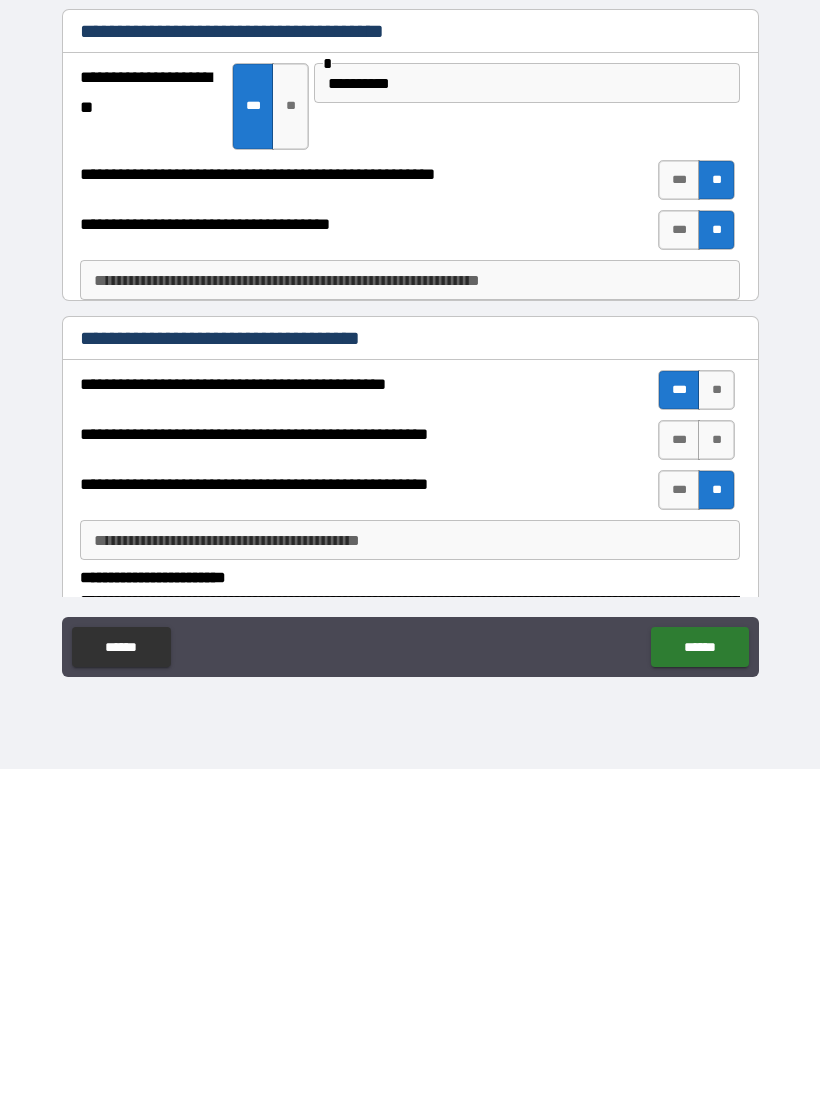scroll, scrollTop: 0, scrollLeft: 0, axis: both 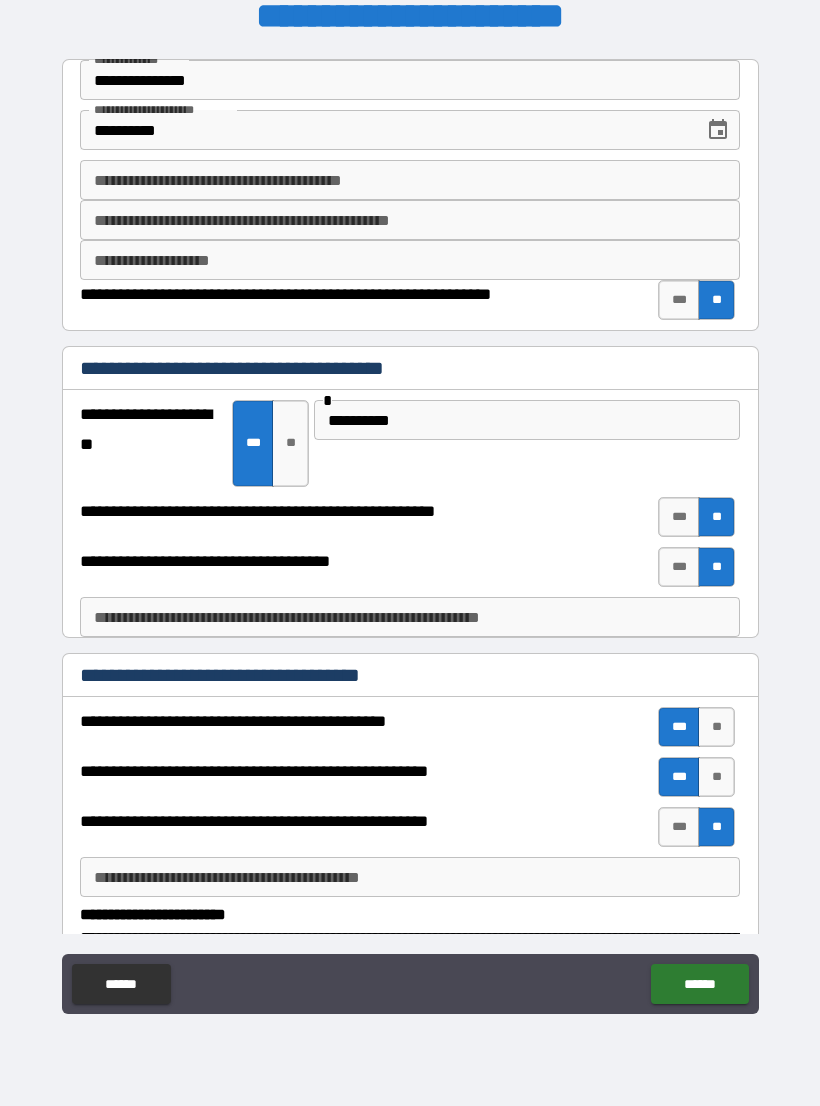 click on "[ADDRESS] [CITY] [STATE]" at bounding box center [410, 180] 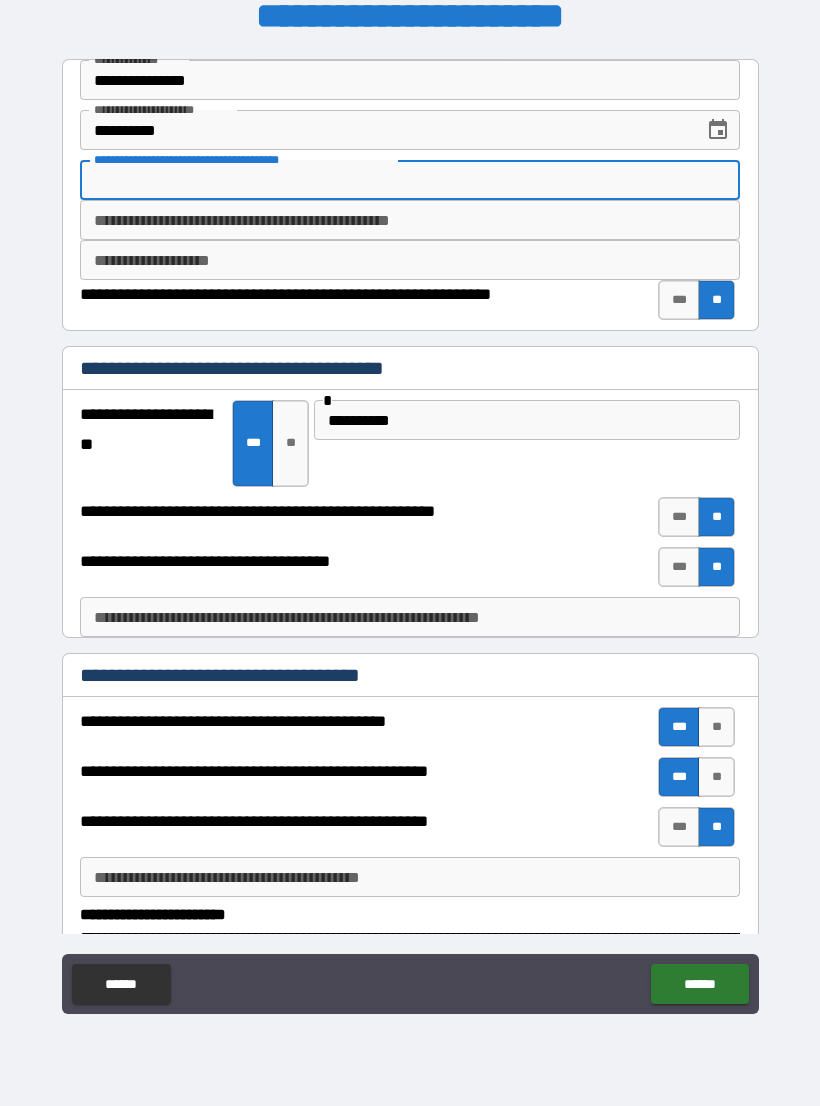 click on "[ADDRESS] [CITY] [STATE]" at bounding box center (410, 220) 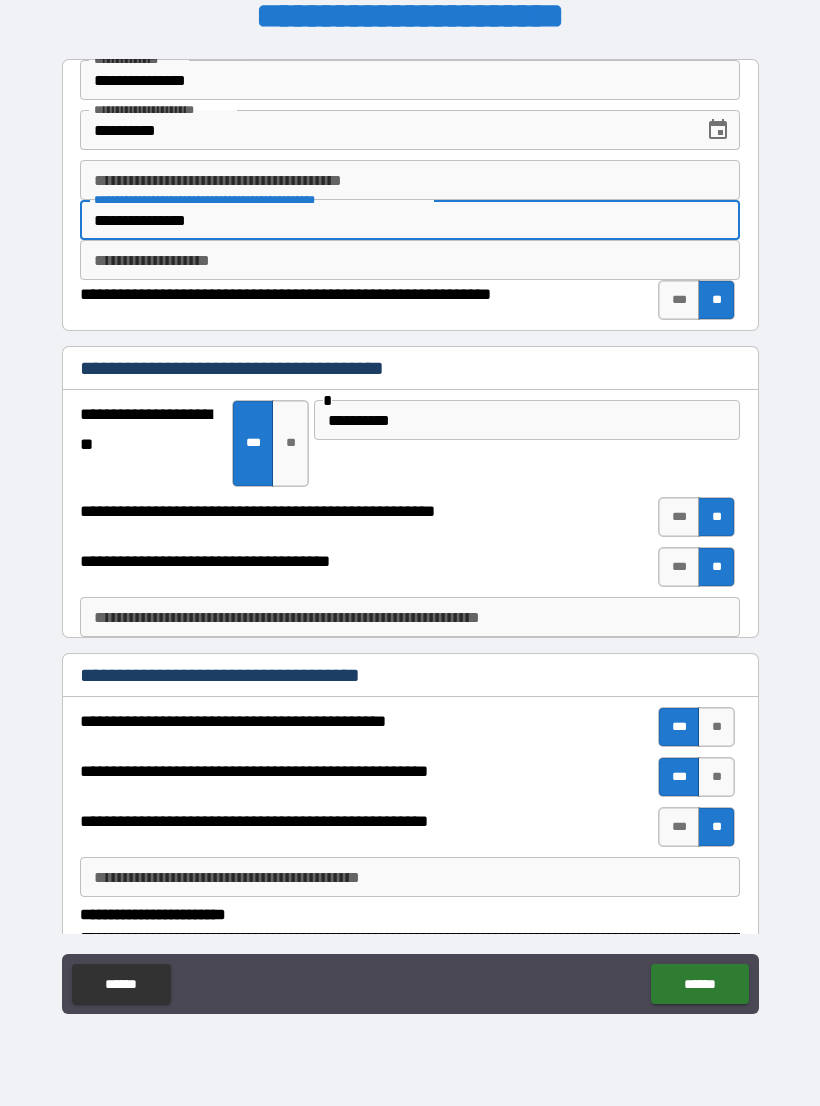 type on "**********" 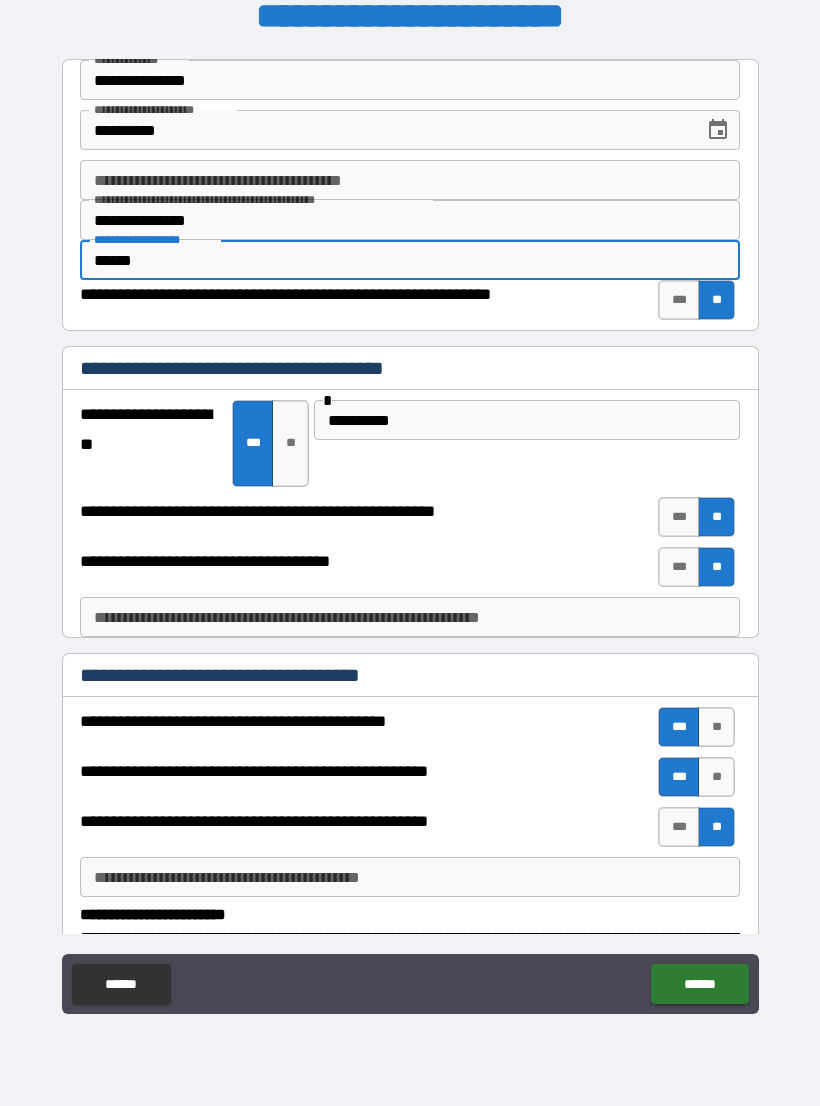 type on "******" 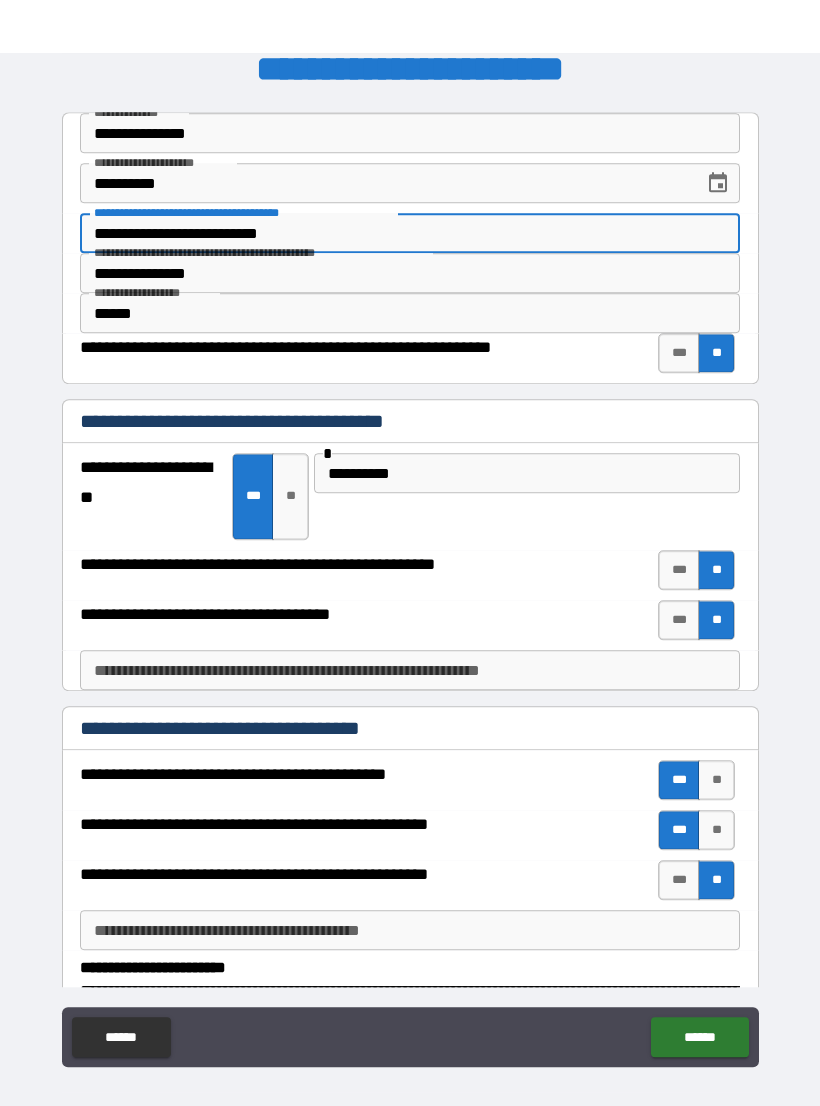 scroll, scrollTop: 0, scrollLeft: 0, axis: both 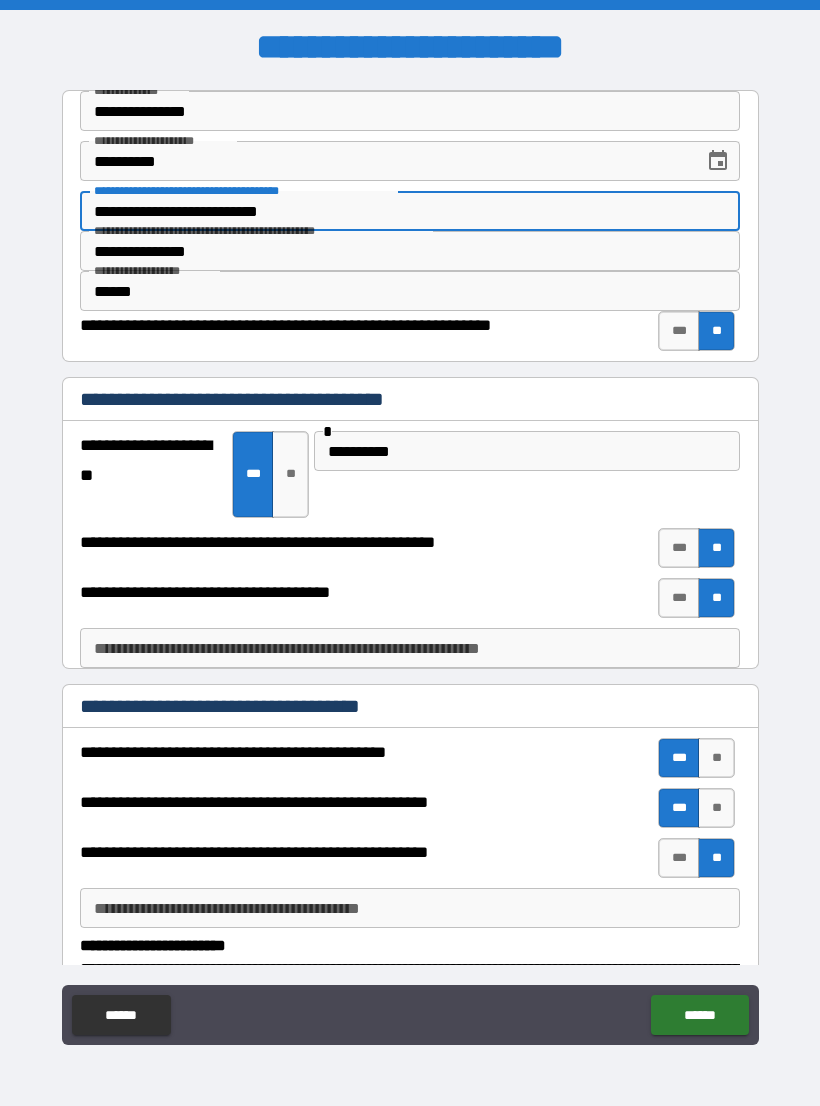 click on "**" at bounding box center (290, 474) 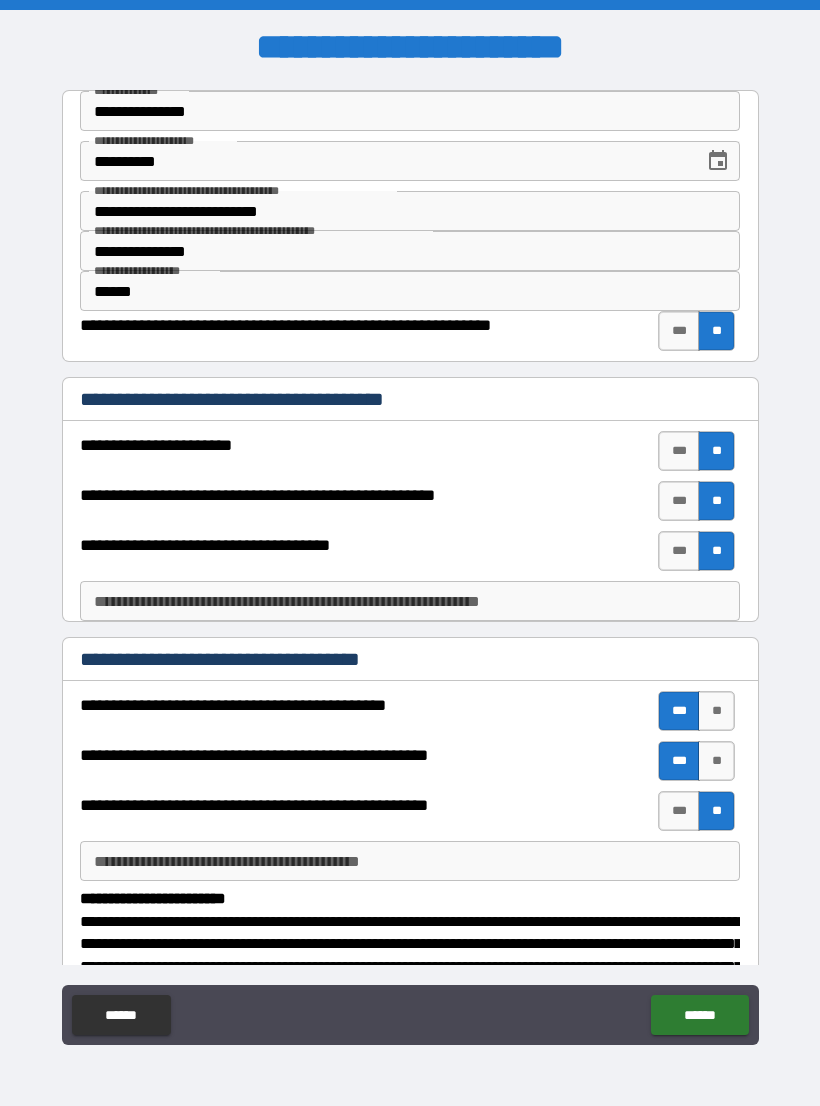 click on "**********" at bounding box center (410, 211) 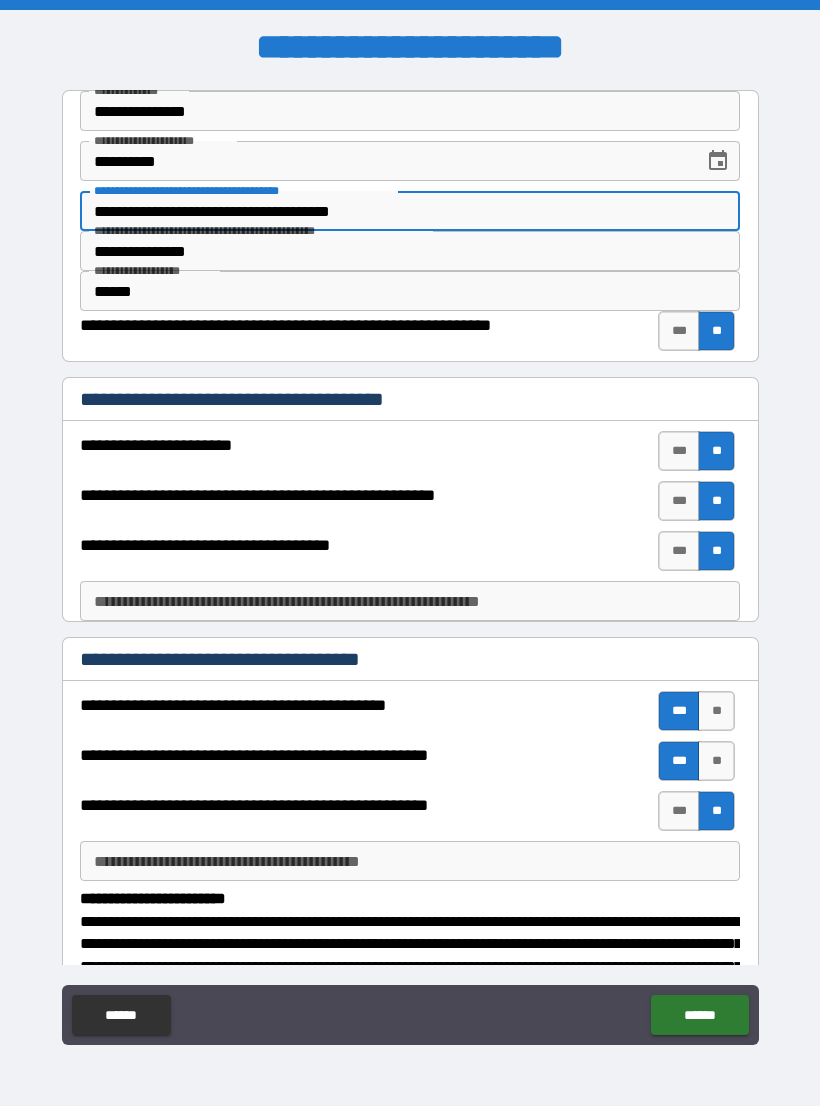 click on "**********" at bounding box center (410, 211) 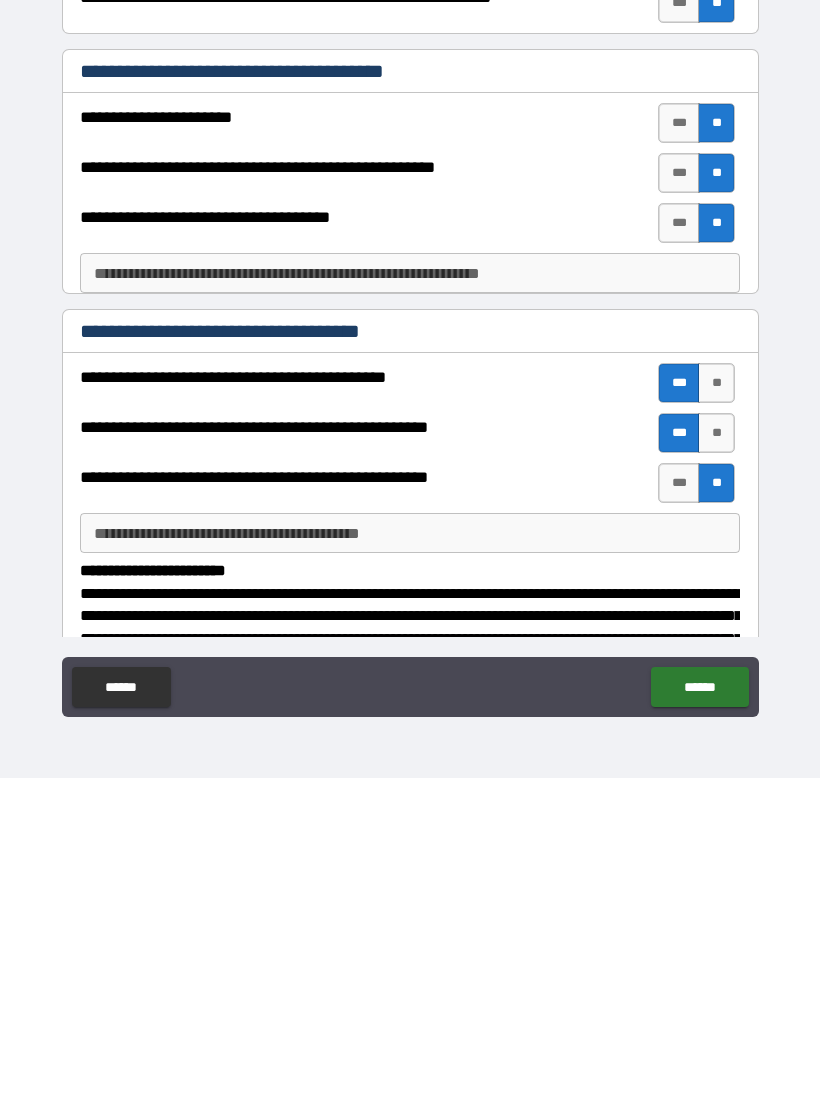 scroll, scrollTop: 31, scrollLeft: 0, axis: vertical 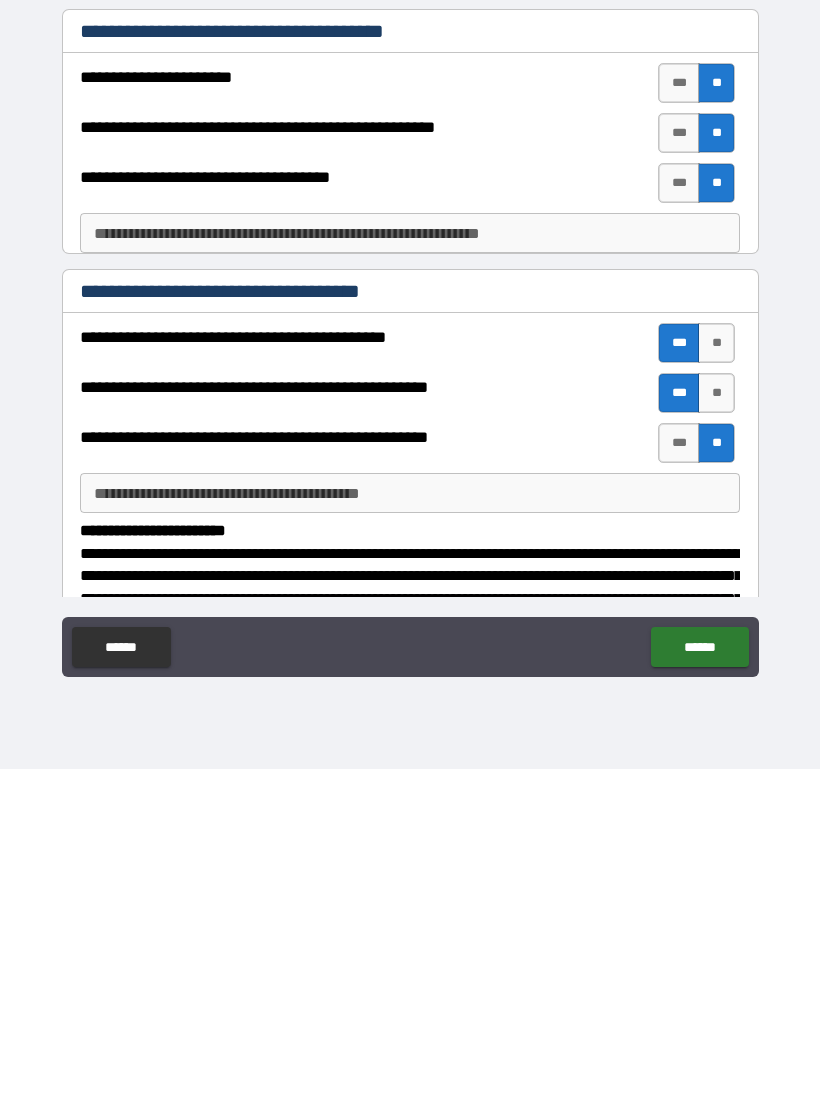 click on "******" at bounding box center (699, 984) 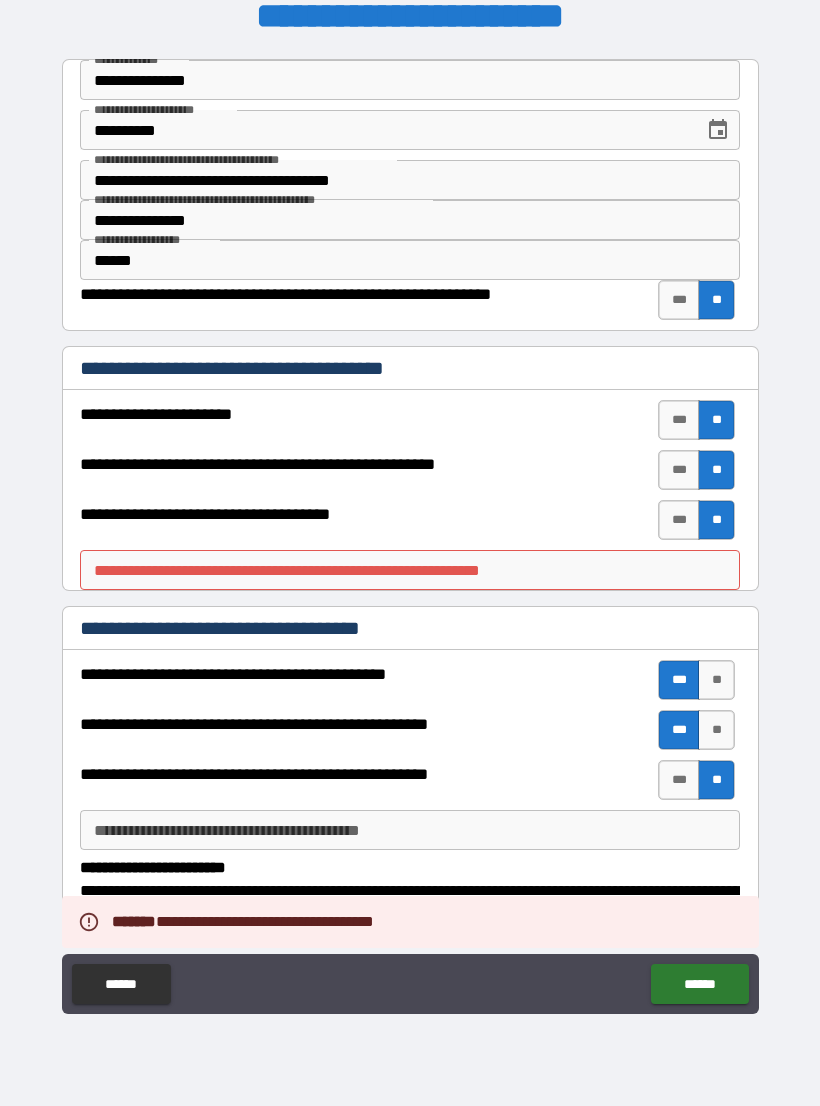 click on "**********" at bounding box center [410, 570] 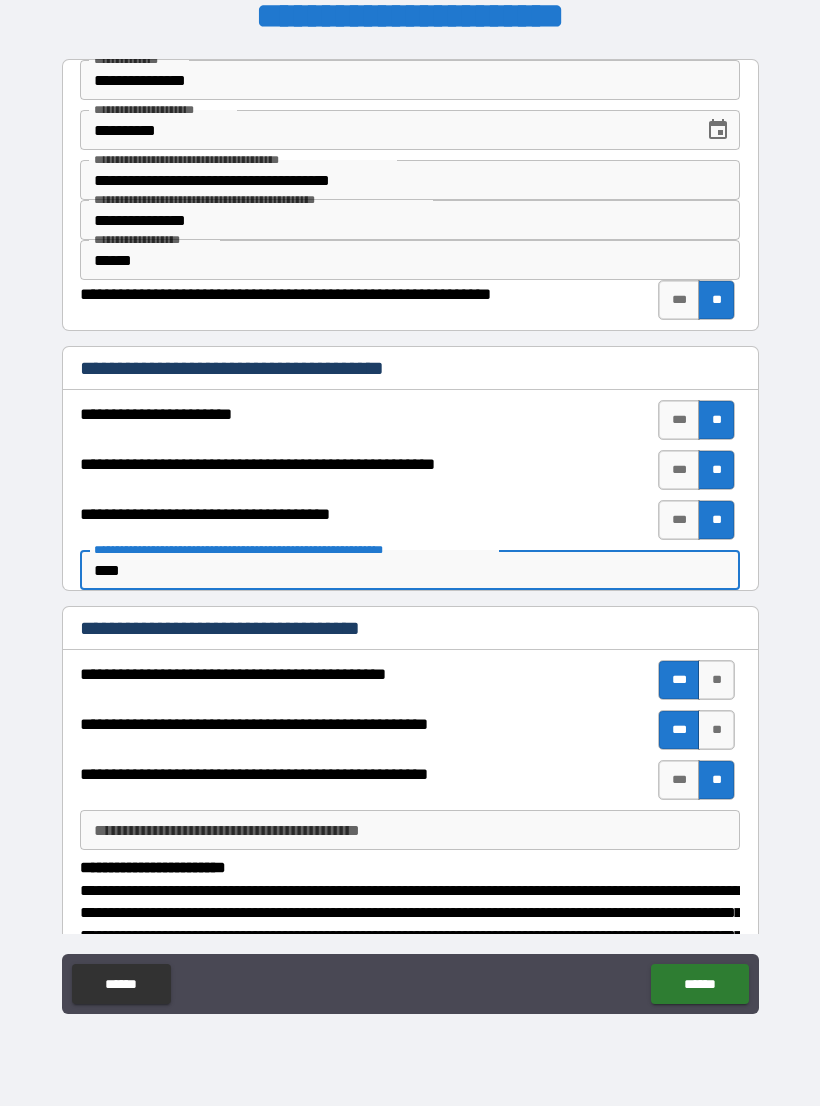 type on "****" 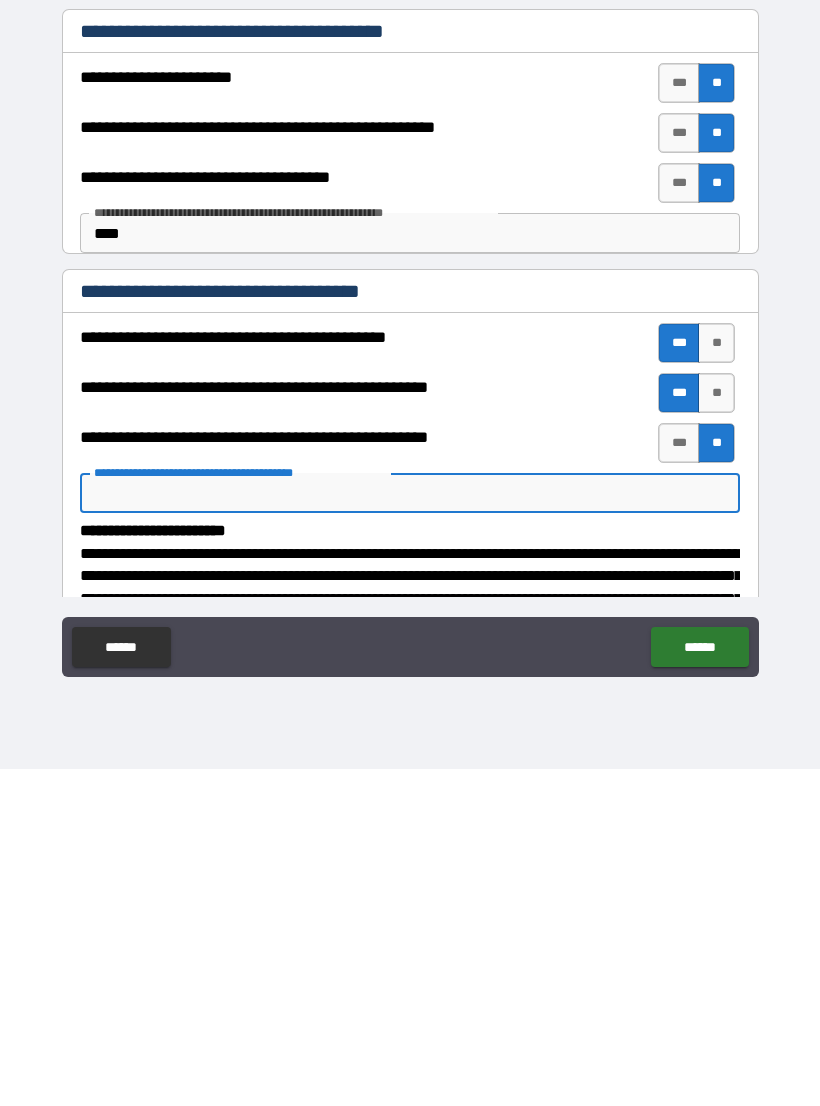 click on "******" at bounding box center (699, 984) 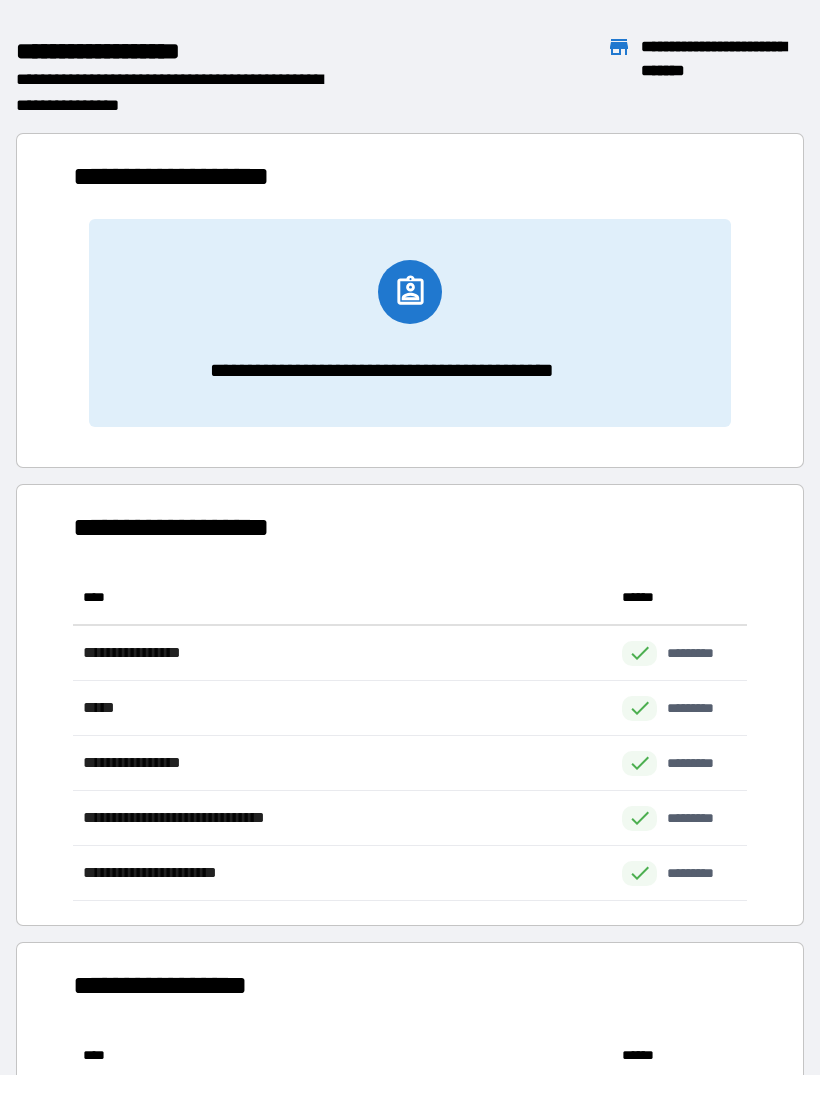 scroll, scrollTop: 331, scrollLeft: 674, axis: both 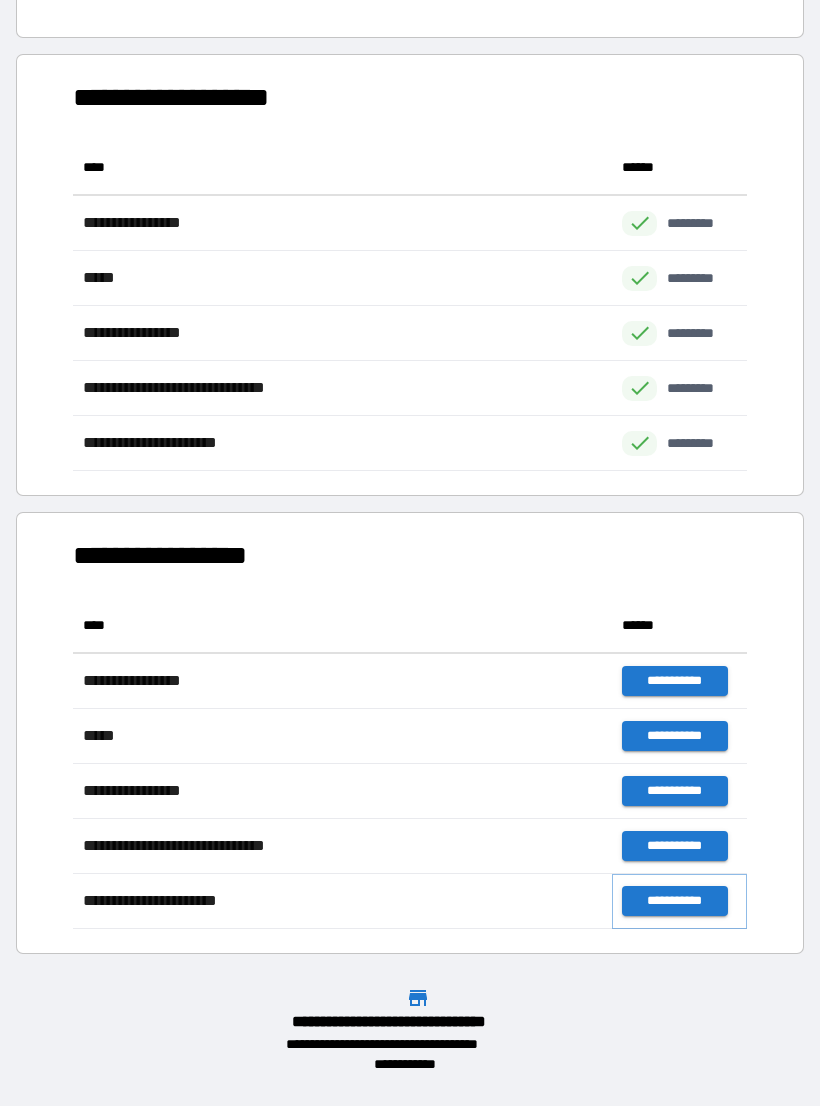 click on "**********" at bounding box center (674, 901) 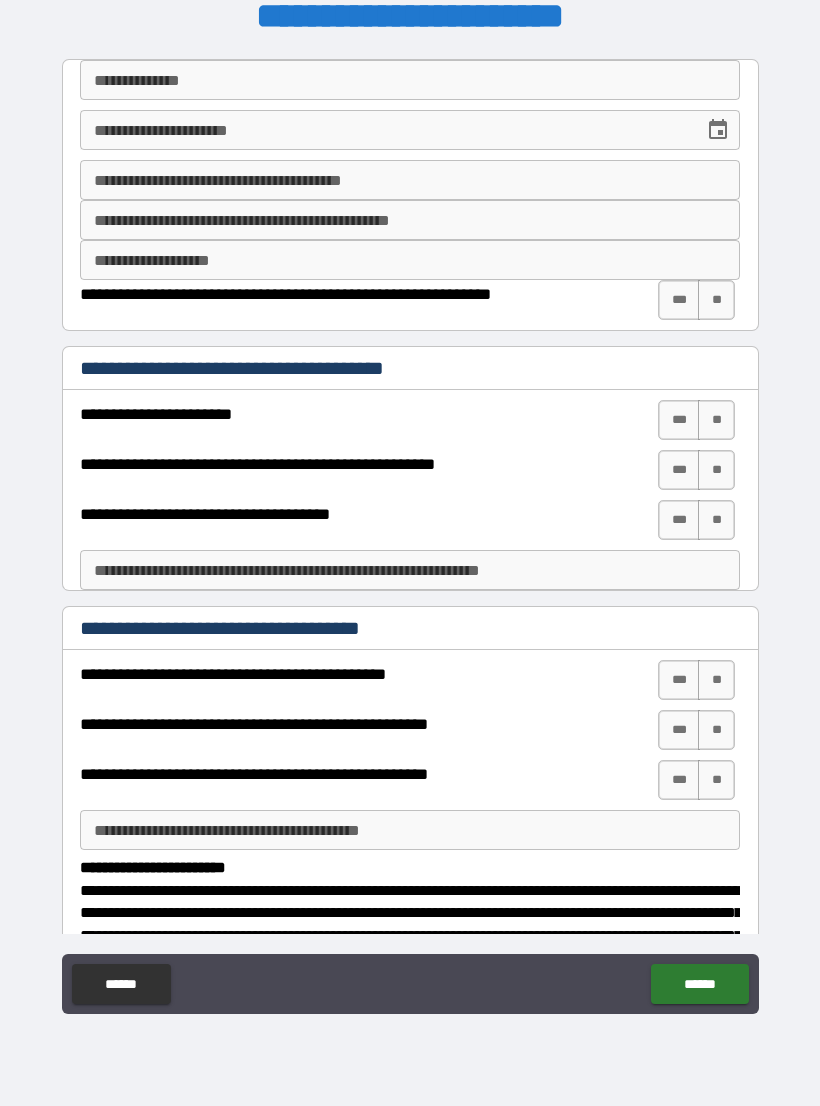 click on "[ADDRESS] [CITY] [STATE]" at bounding box center [410, 180] 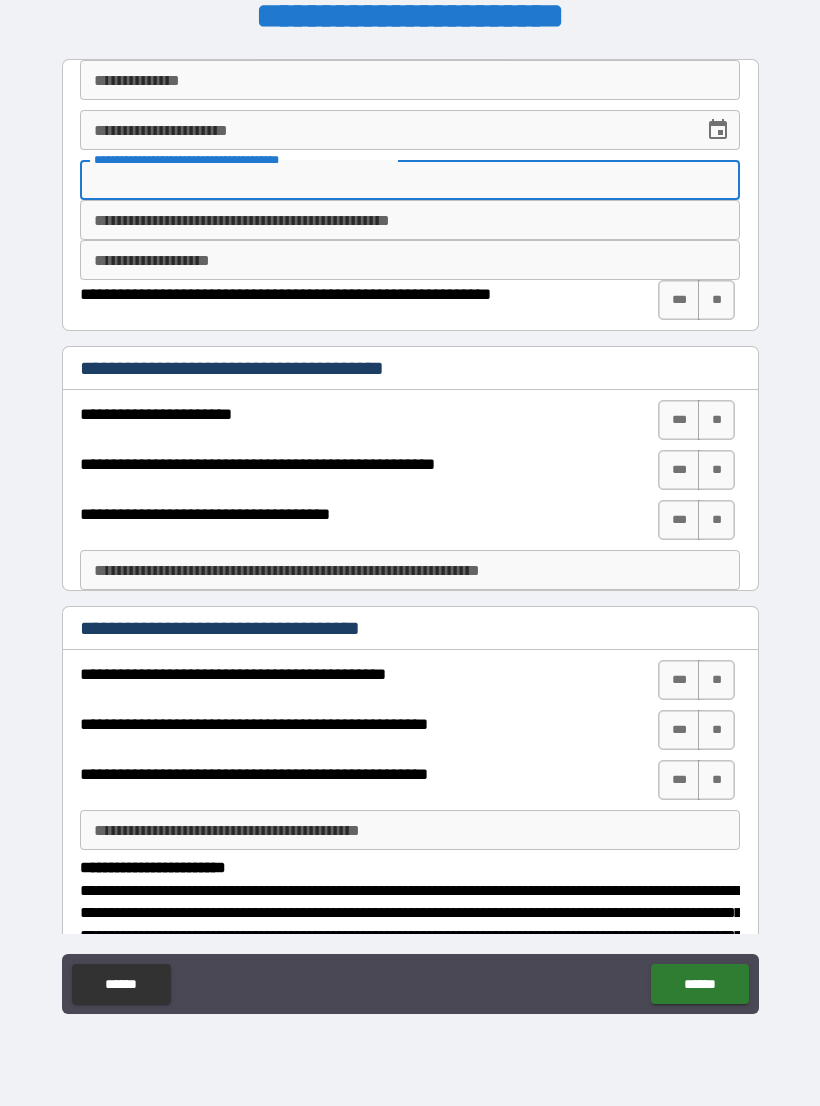 click on "[ADDRESS]" at bounding box center [410, 180] 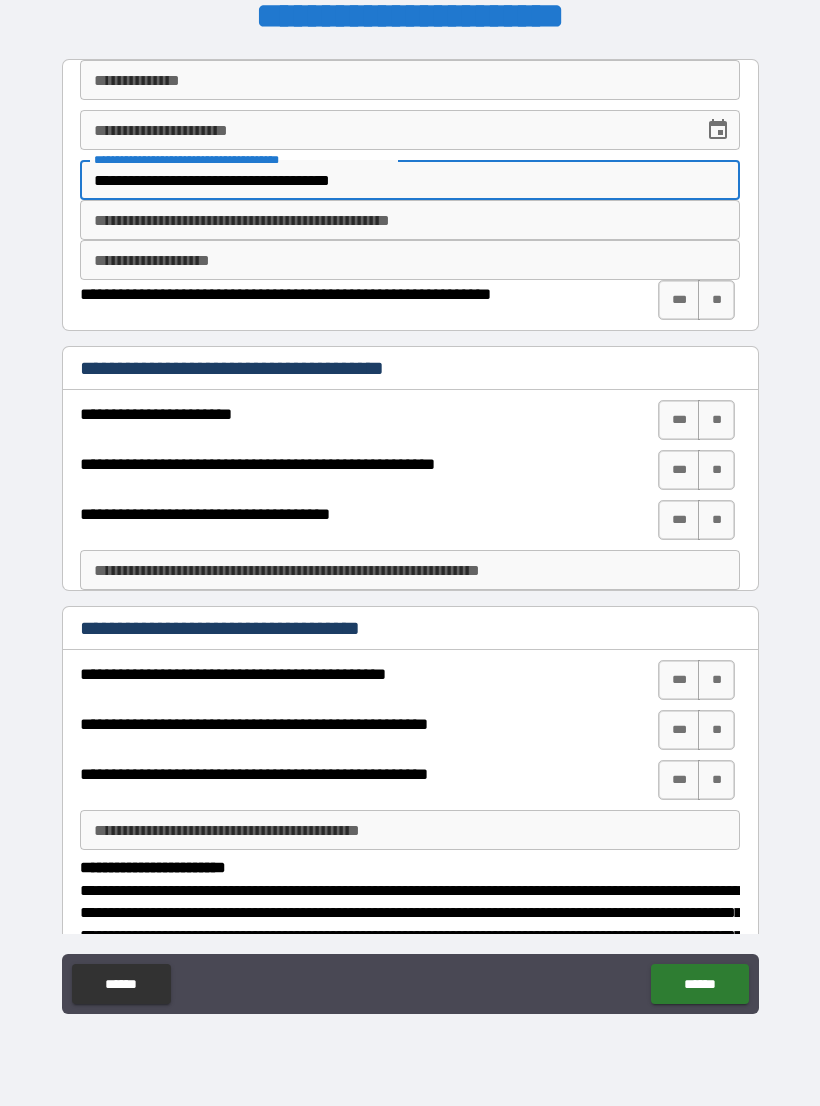 type on "**********" 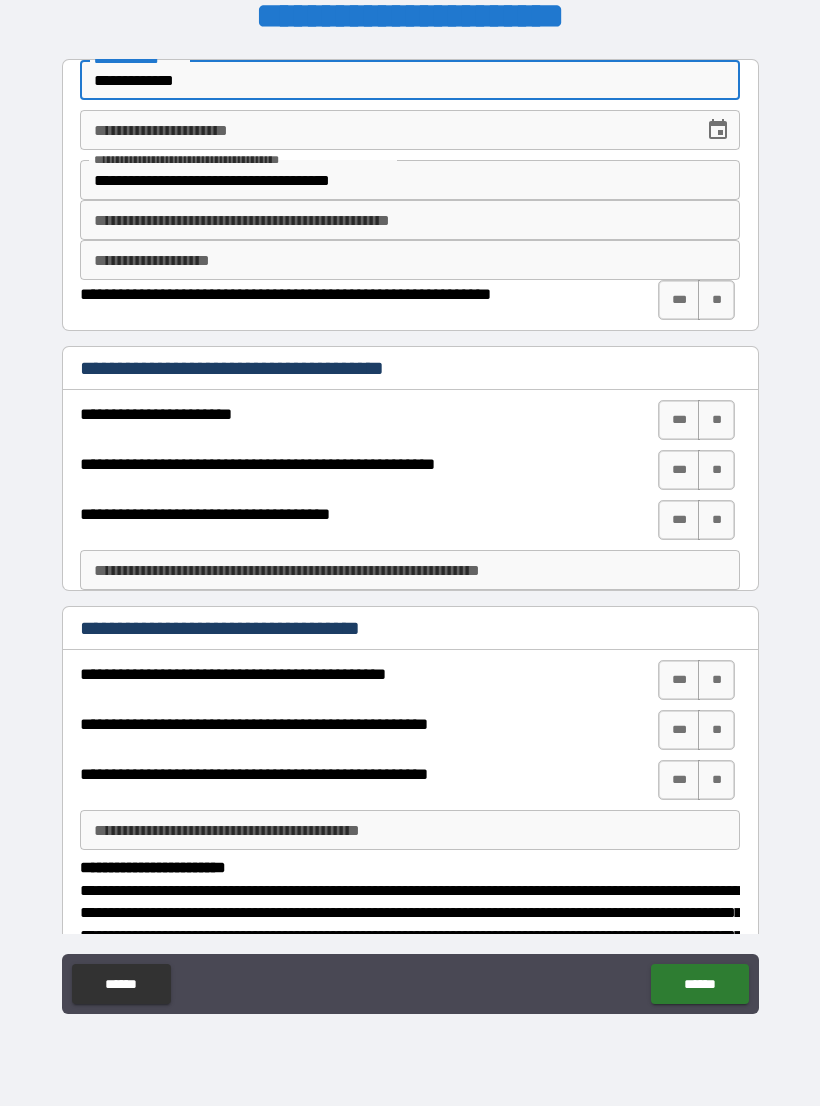type on "**********" 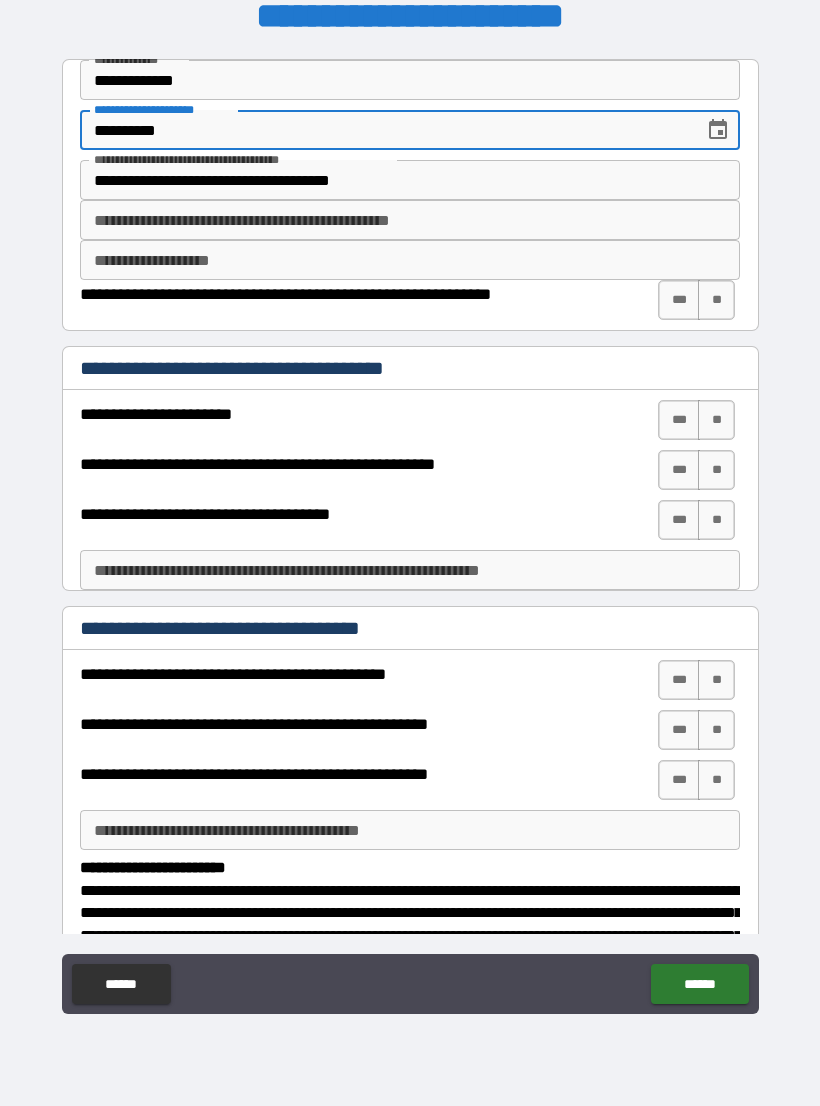 type on "**********" 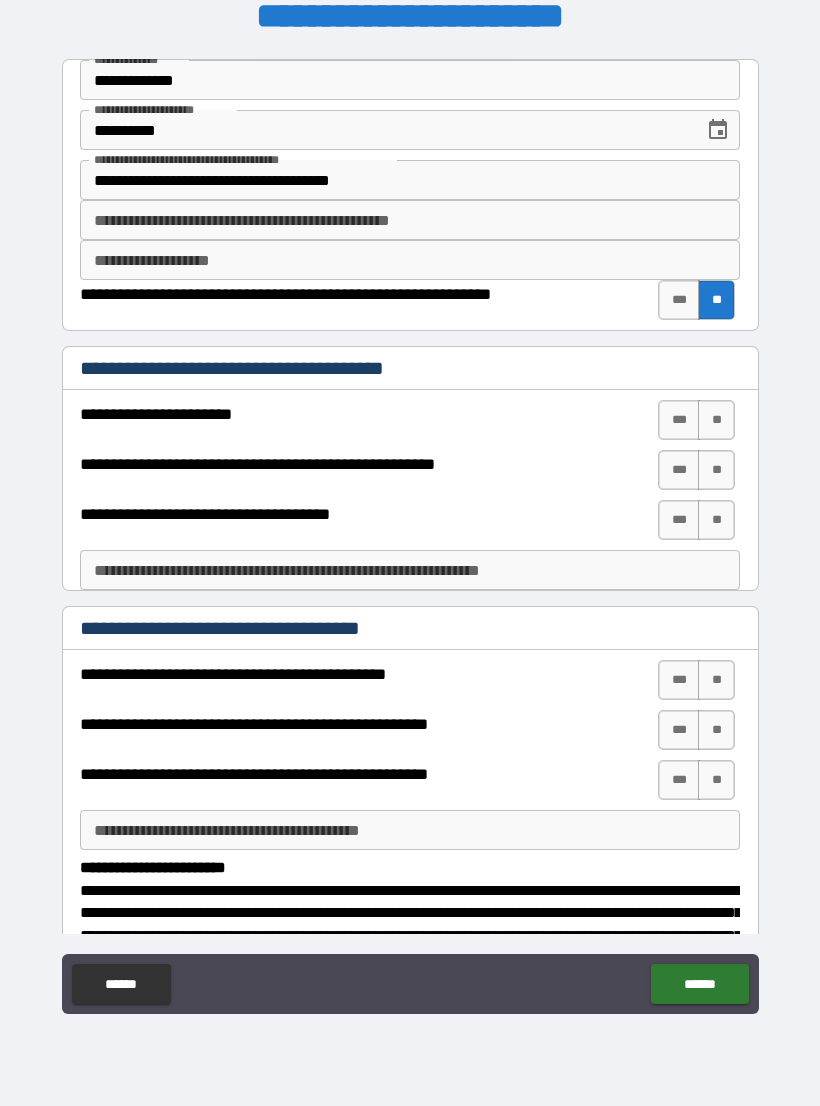 click on "[ADDRESS] [CITY] [STATE]" at bounding box center [410, 220] 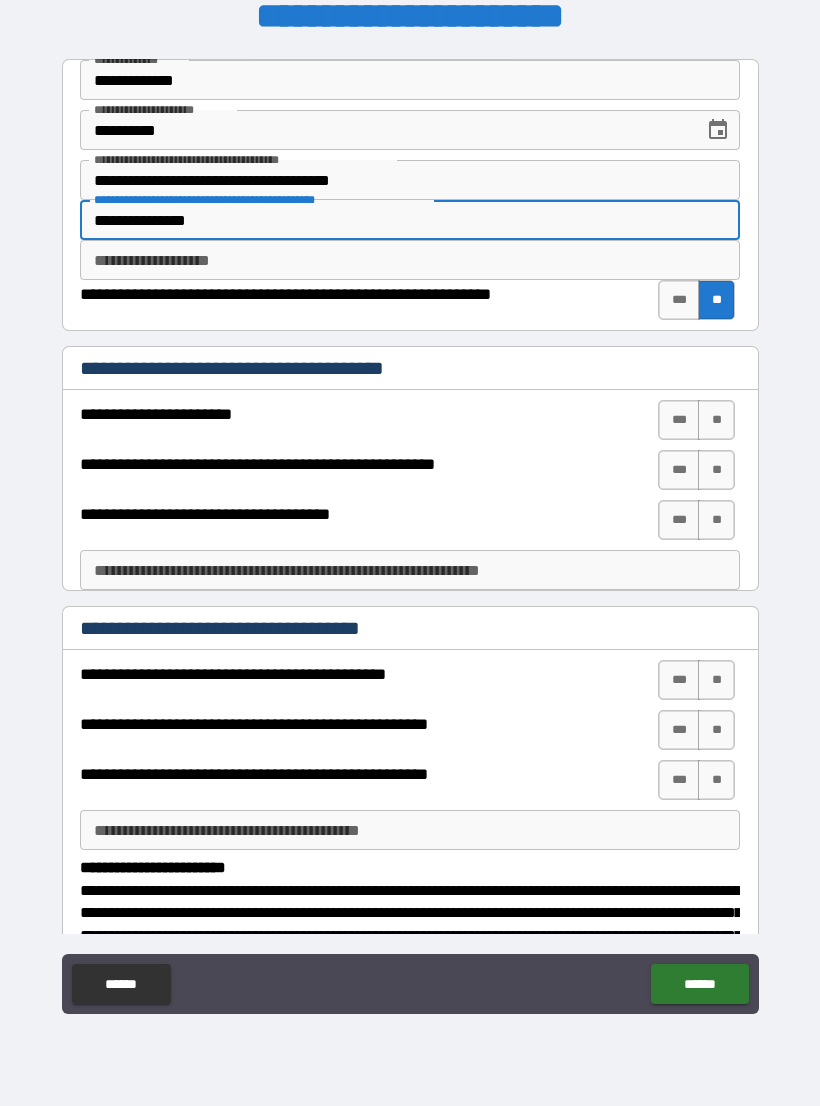type on "**********" 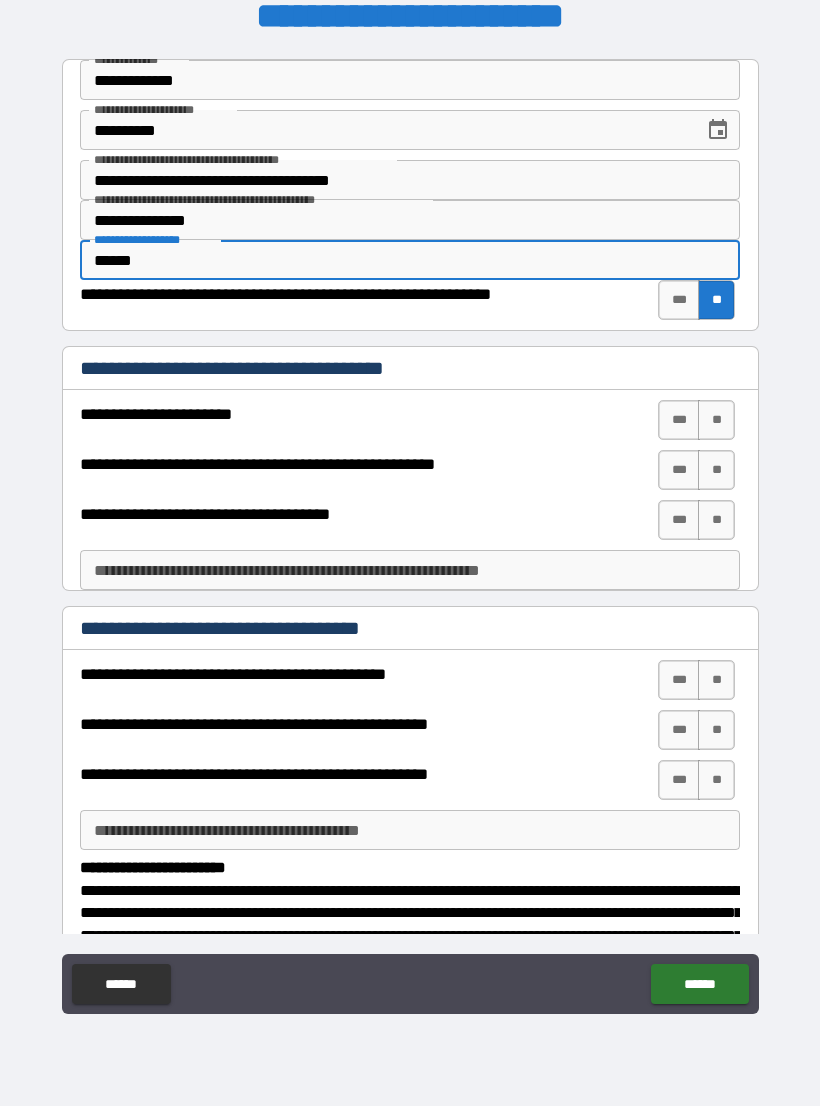 type on "******" 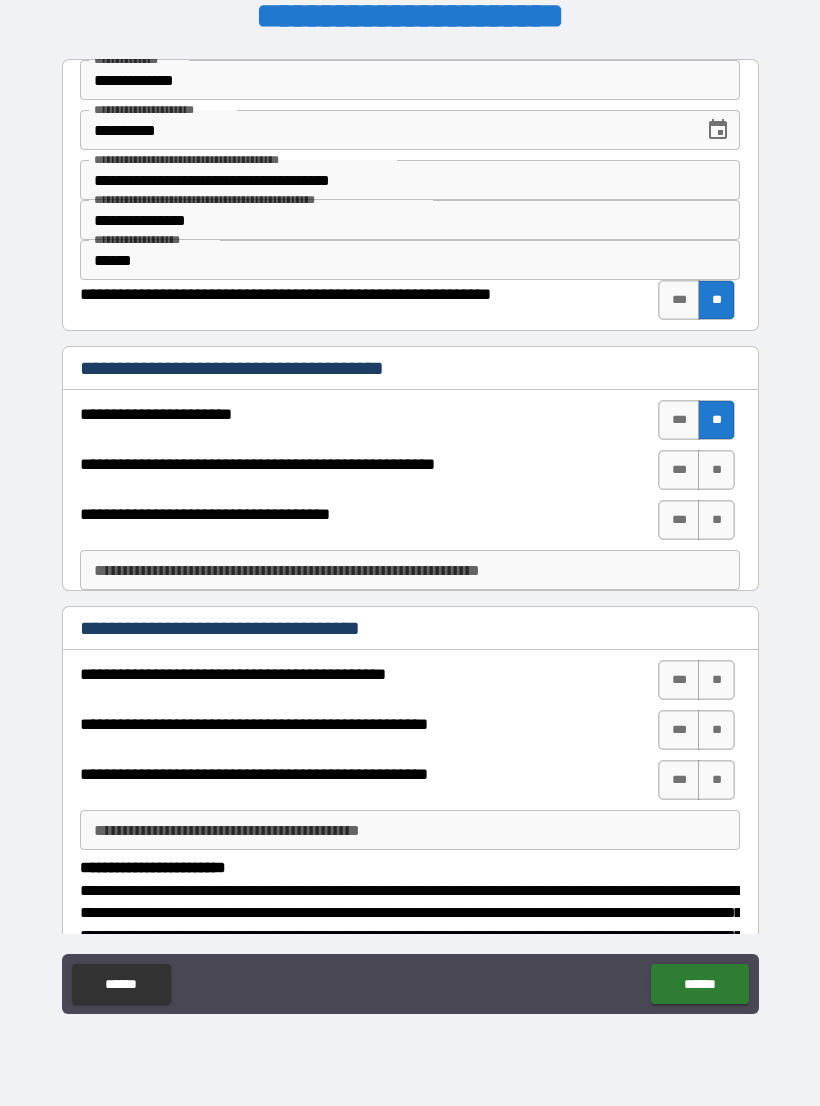 click on "***" at bounding box center [679, 470] 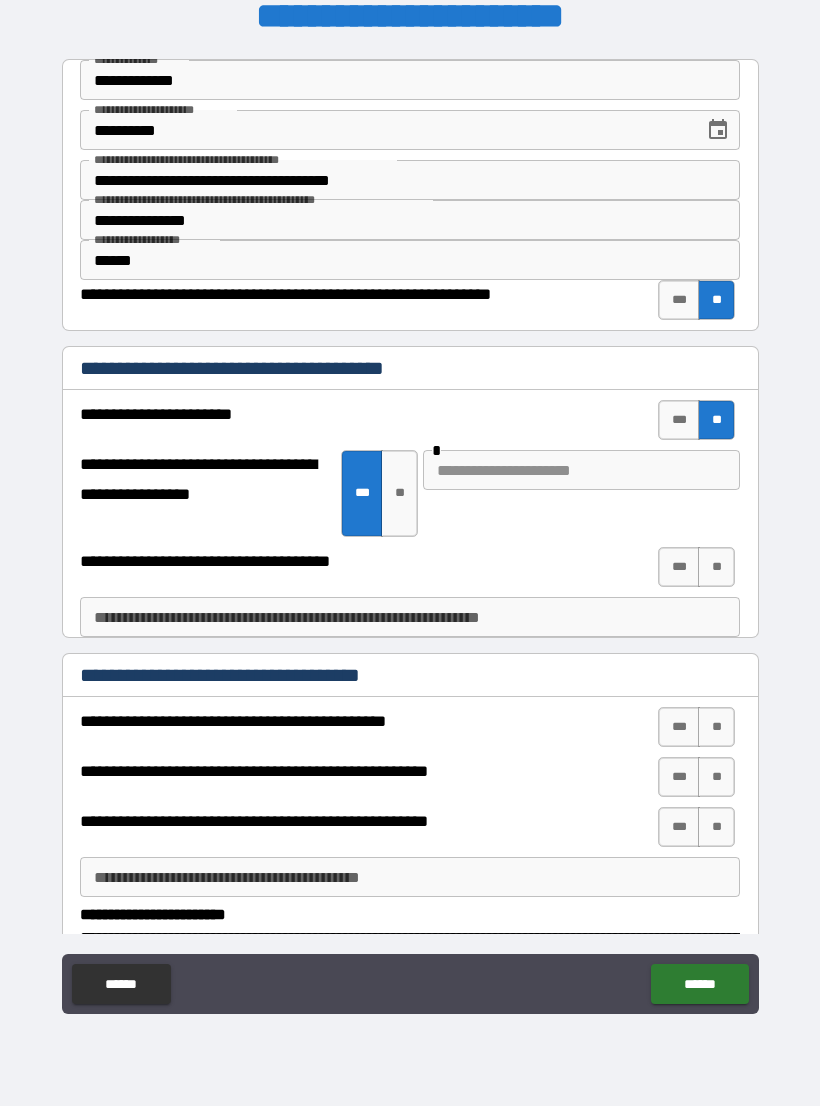 click at bounding box center (581, 470) 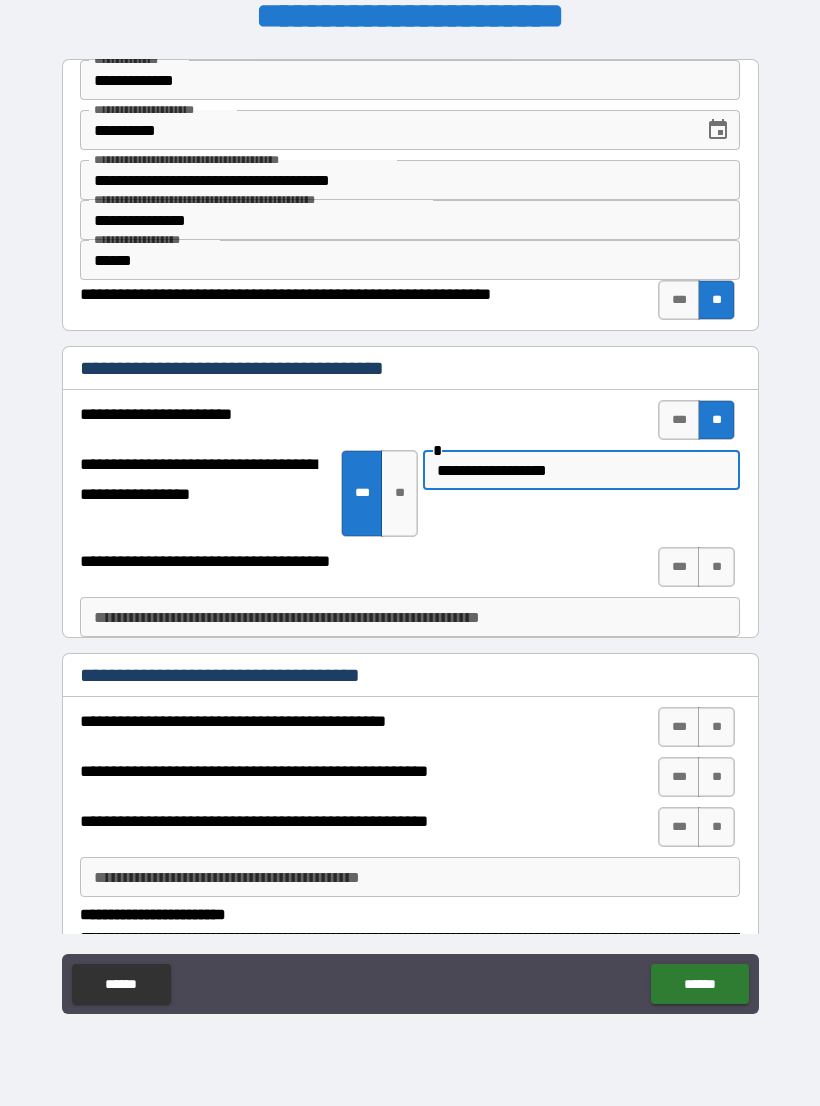 type on "**********" 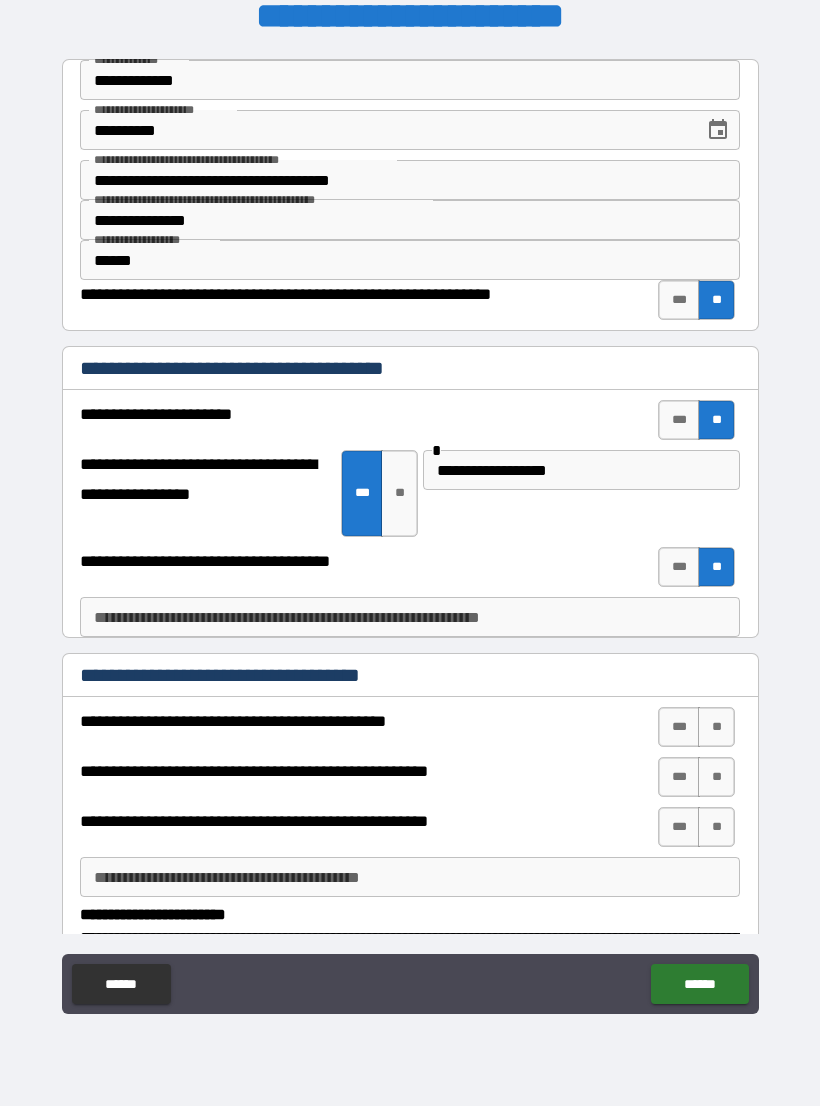 click on "**********" at bounding box center [410, 617] 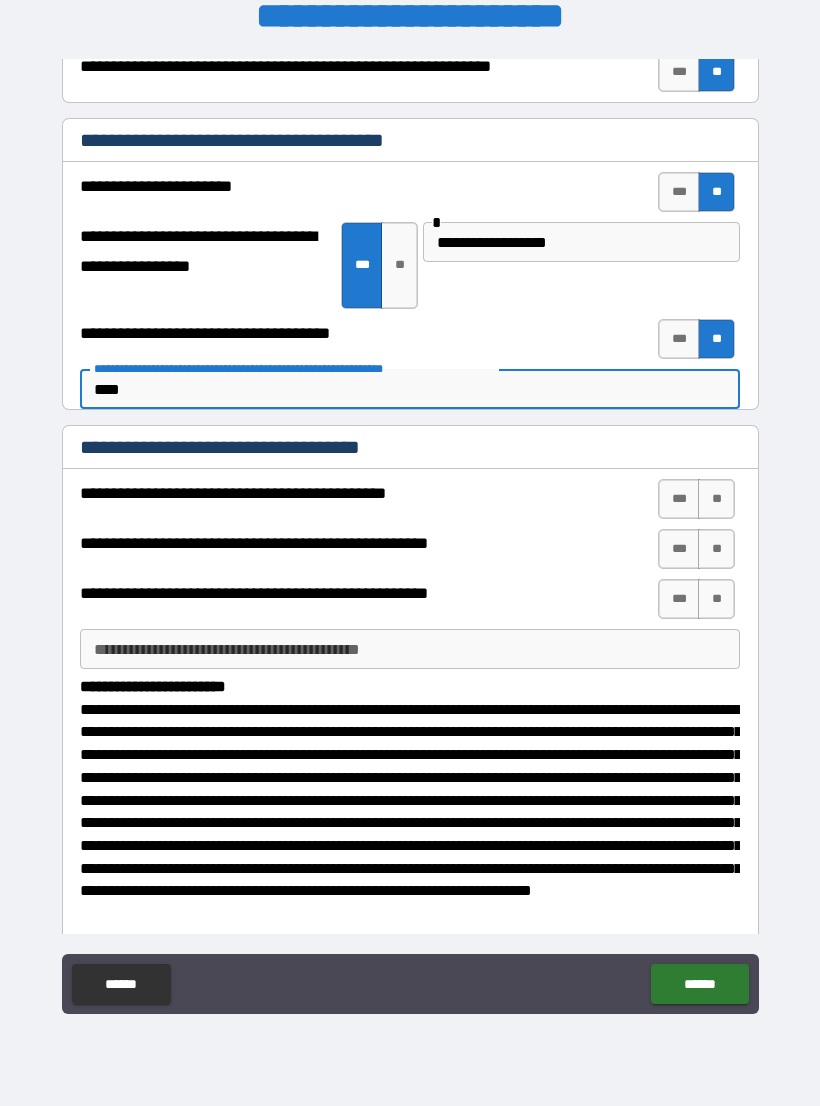 scroll, scrollTop: 229, scrollLeft: 0, axis: vertical 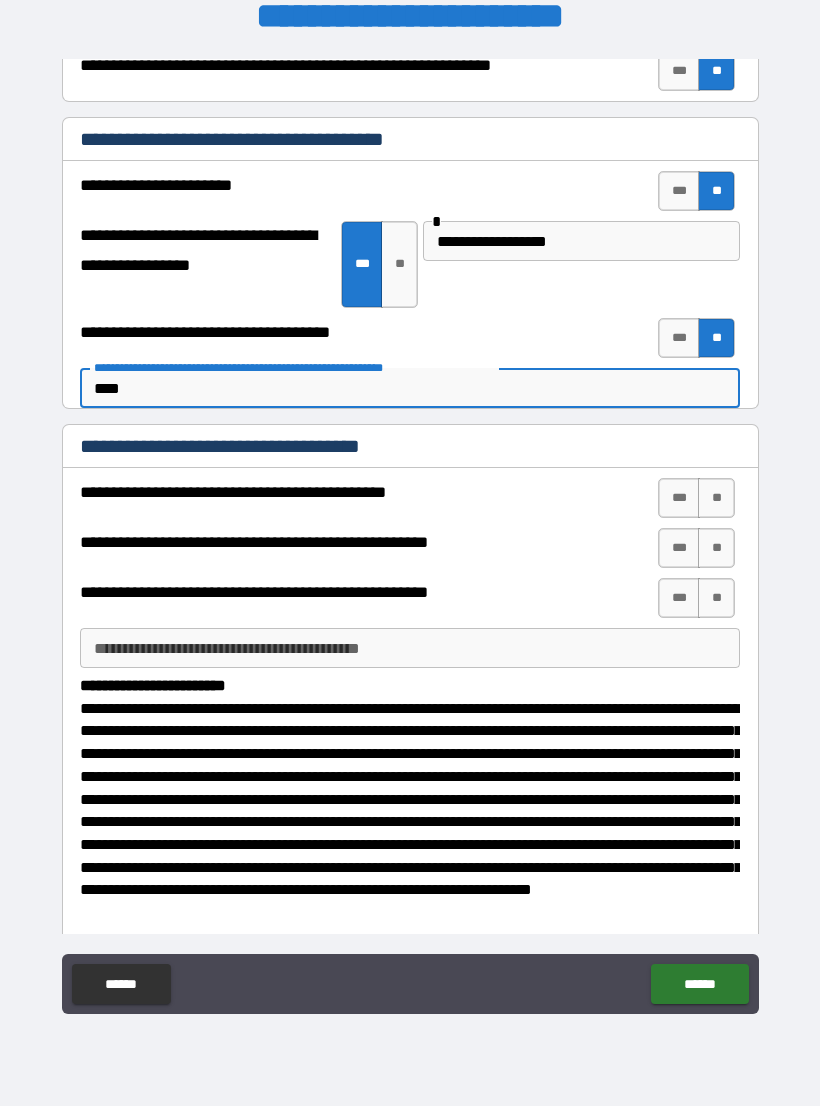 type on "****" 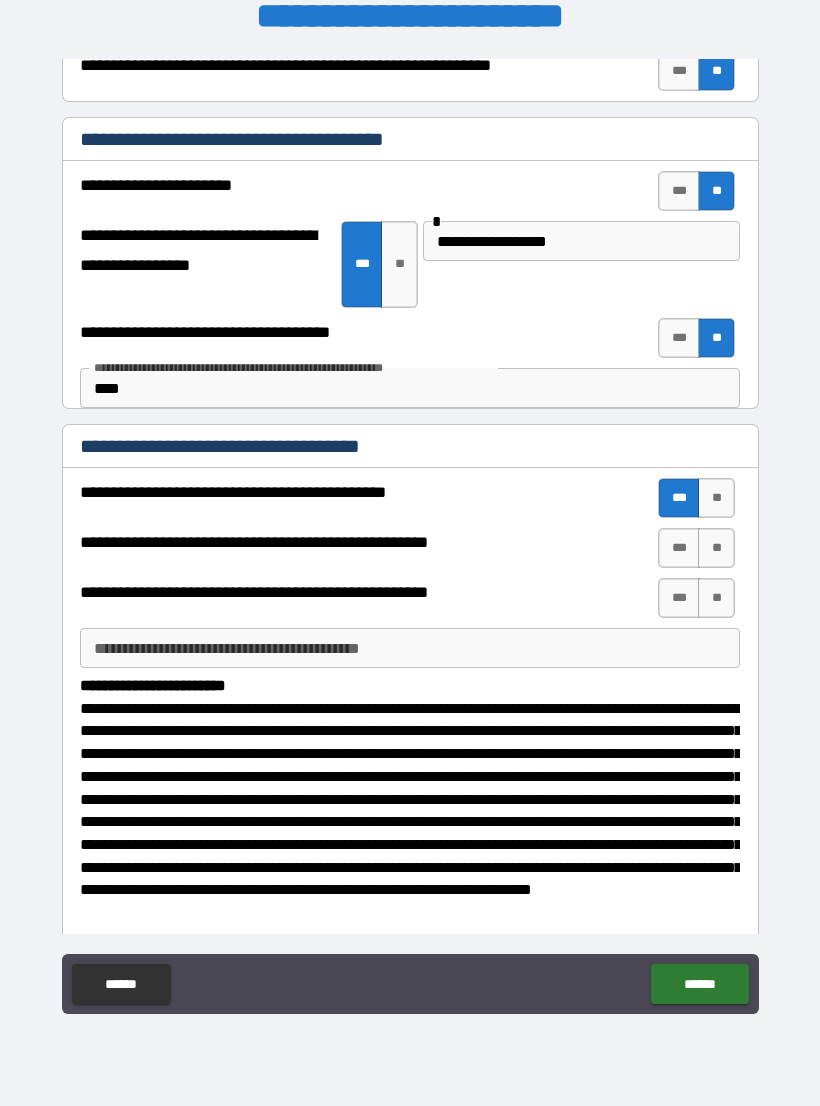 click on "***" at bounding box center [679, 548] 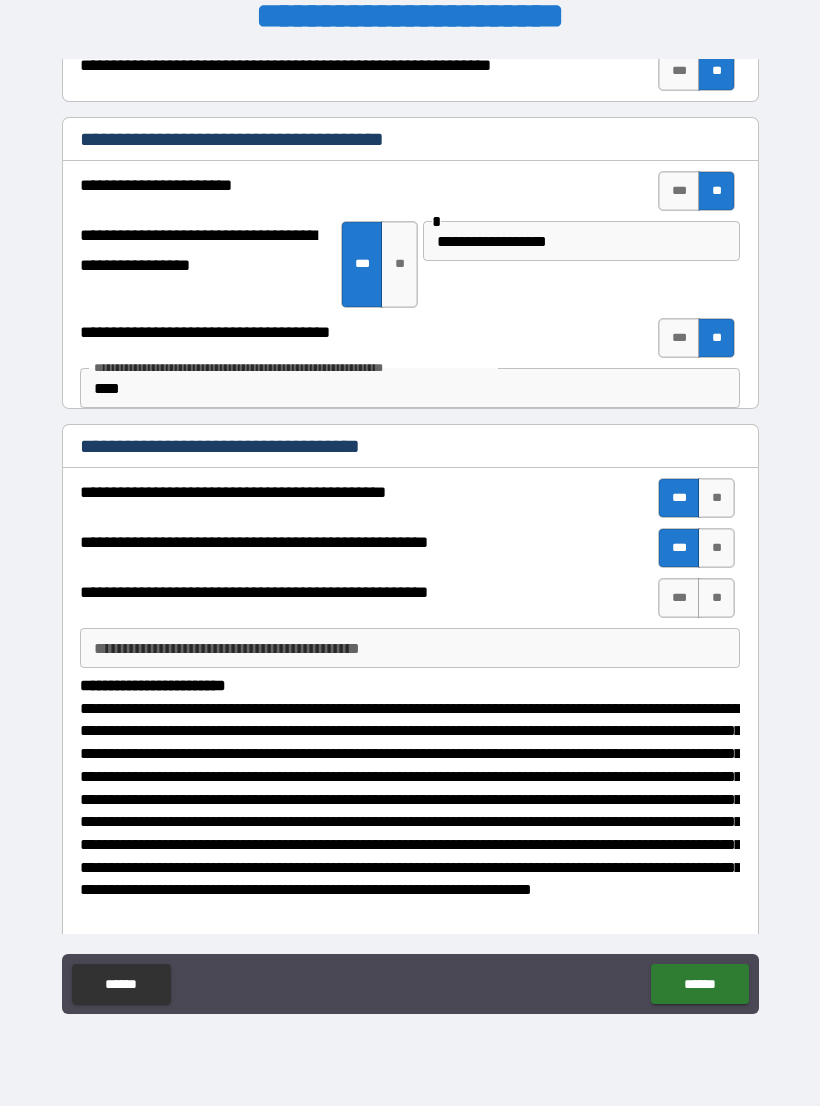 click on "**" at bounding box center (716, 598) 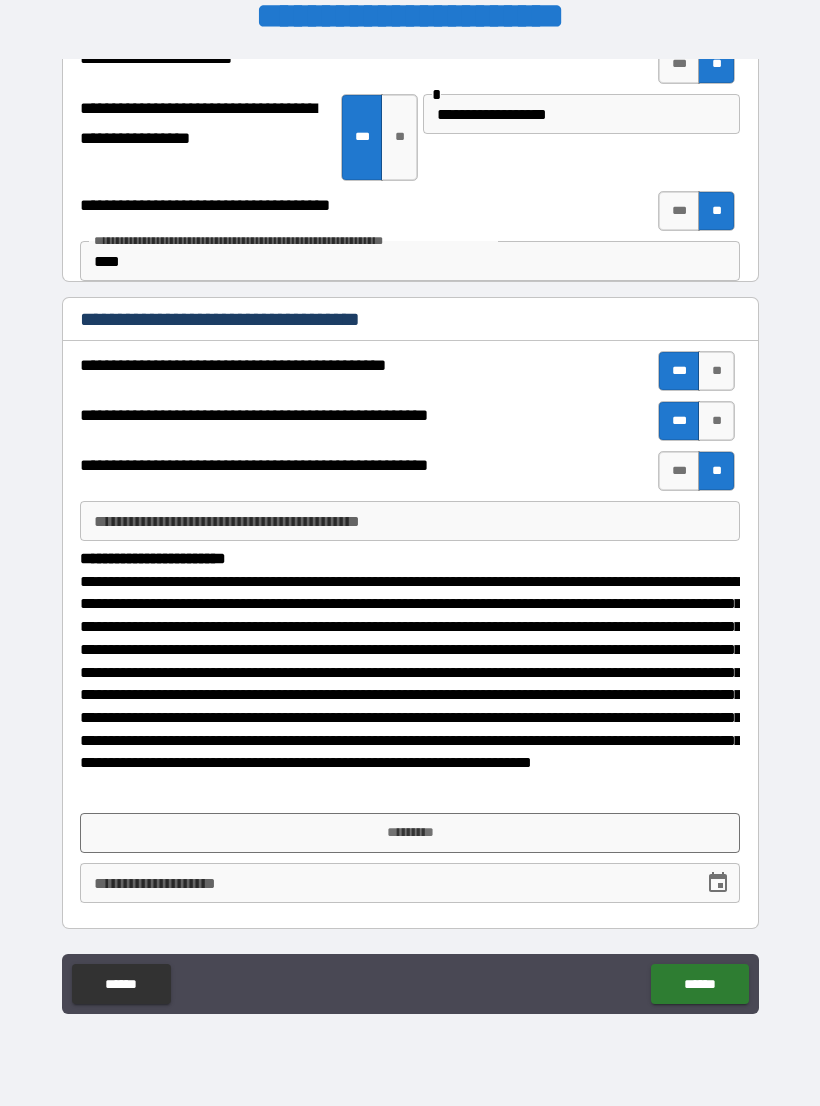 scroll, scrollTop: 355, scrollLeft: 0, axis: vertical 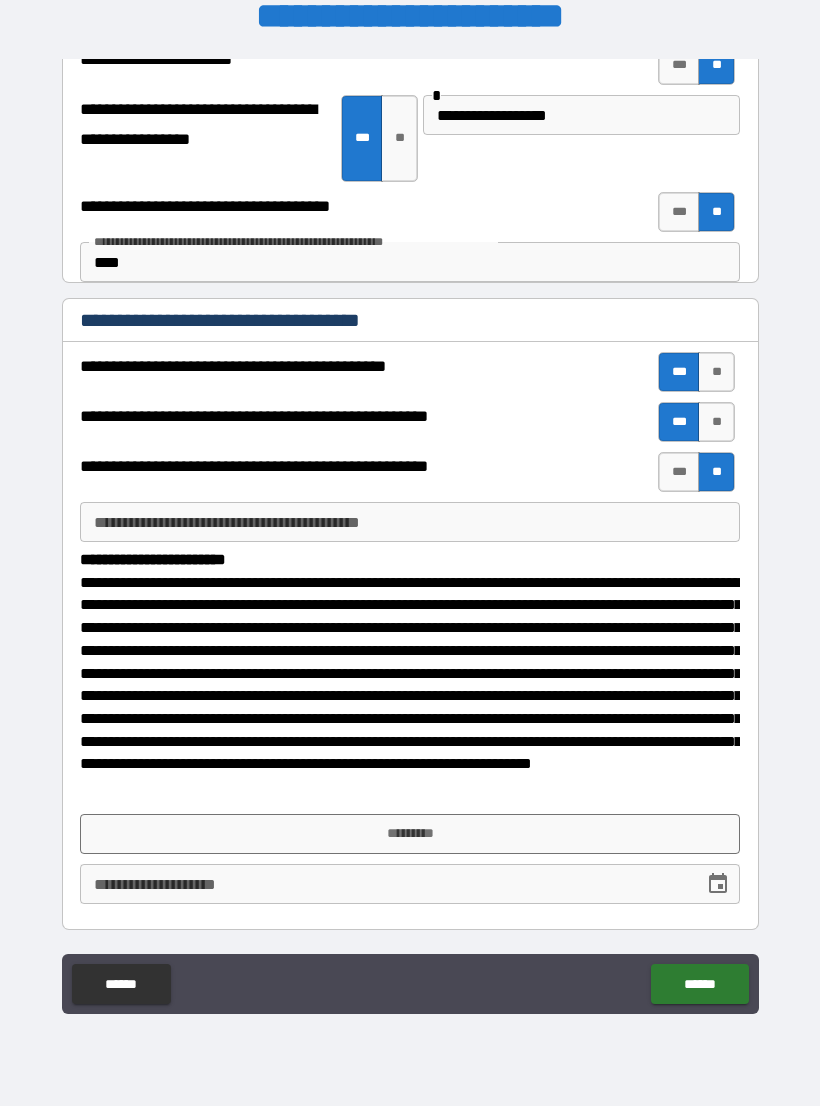 click on "*********" at bounding box center (410, 834) 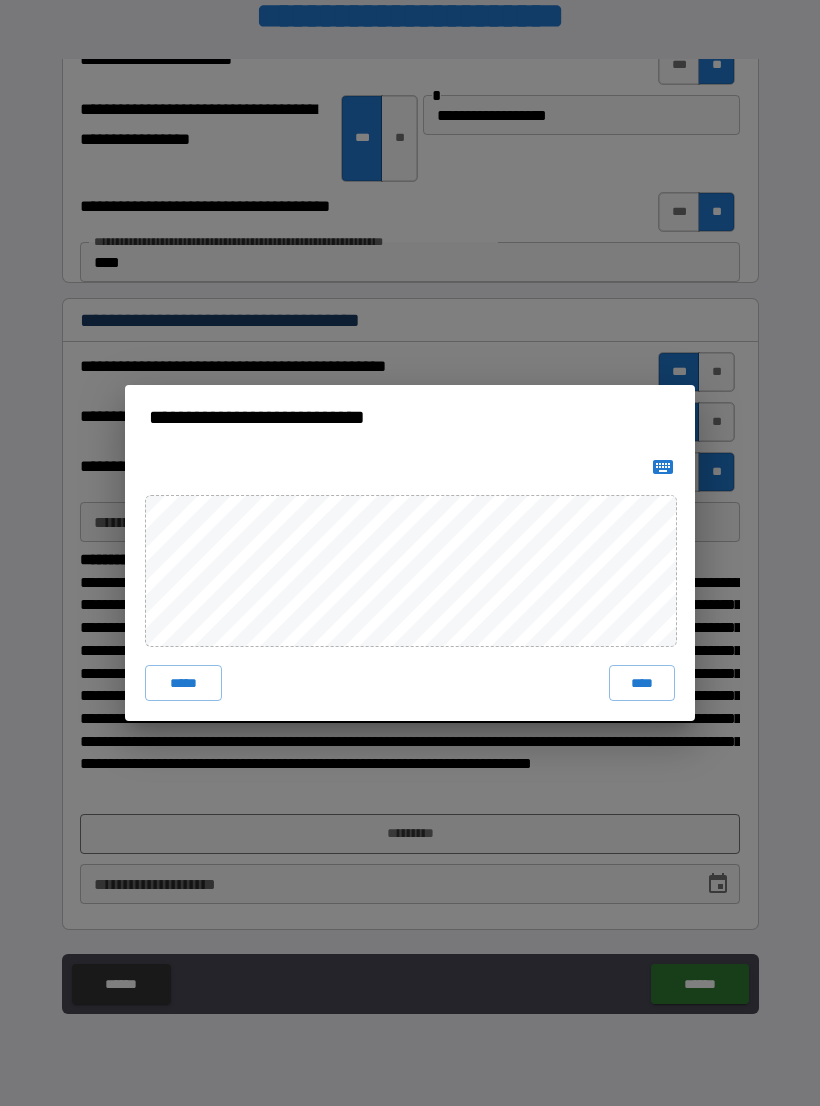 click on "****" at bounding box center [642, 683] 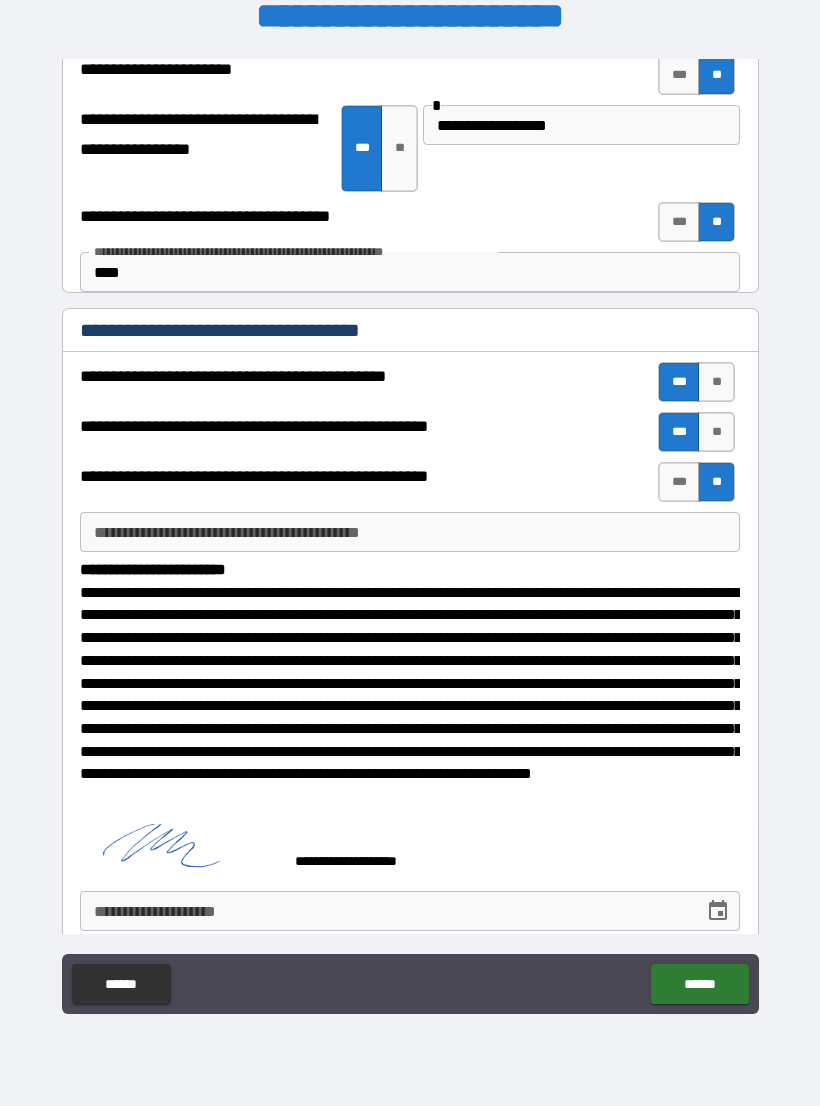 click 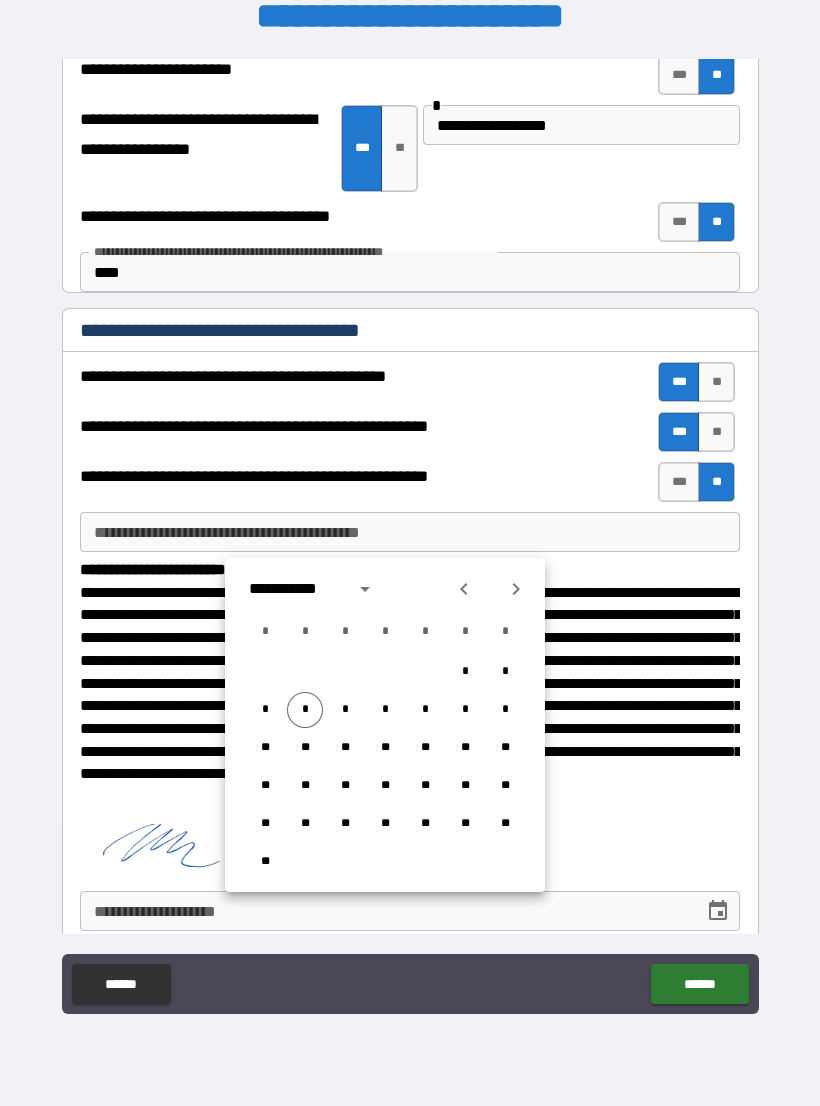 click on "*" at bounding box center (305, 710) 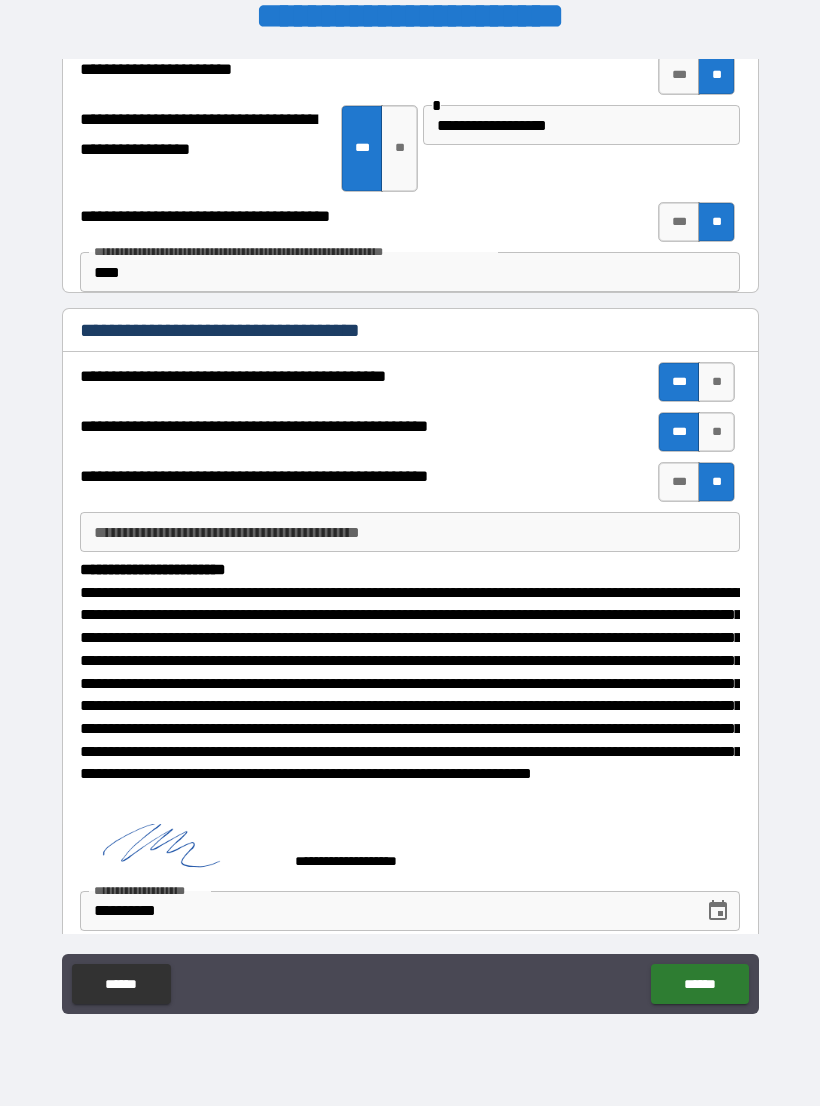 click on "******" at bounding box center (699, 984) 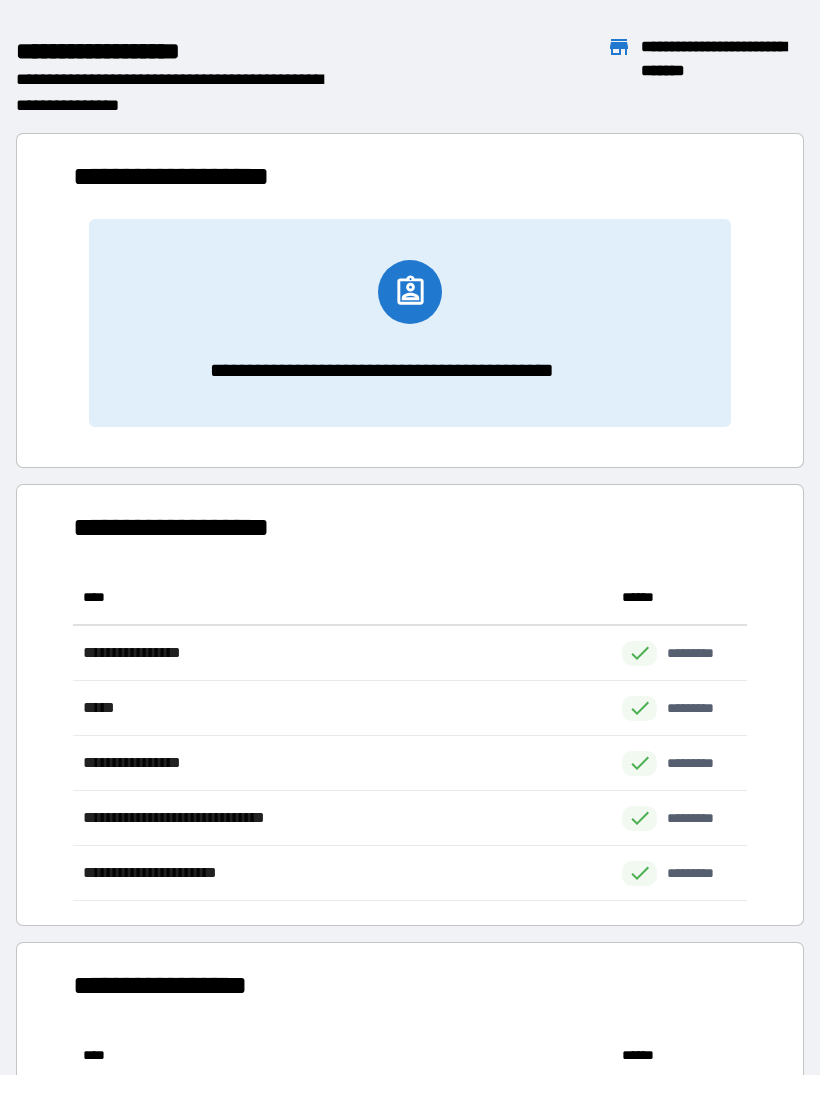 scroll, scrollTop: 1, scrollLeft: 1, axis: both 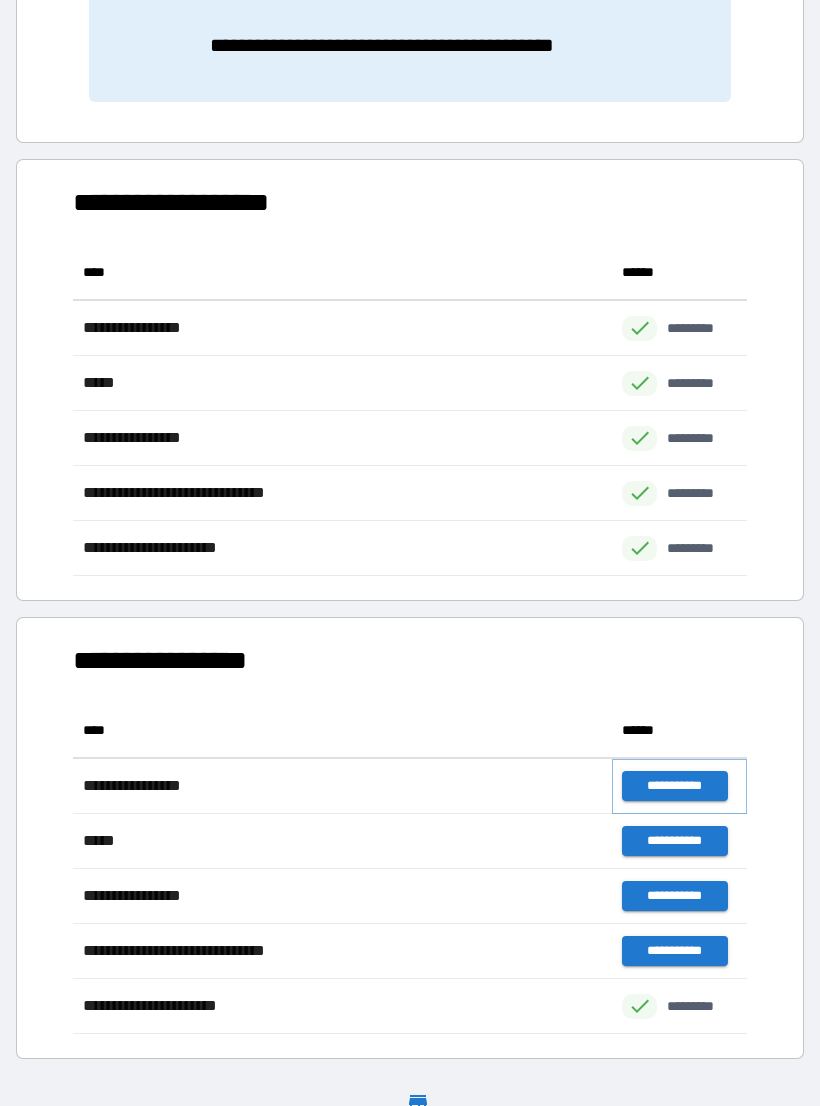 click on "**********" at bounding box center [674, 786] 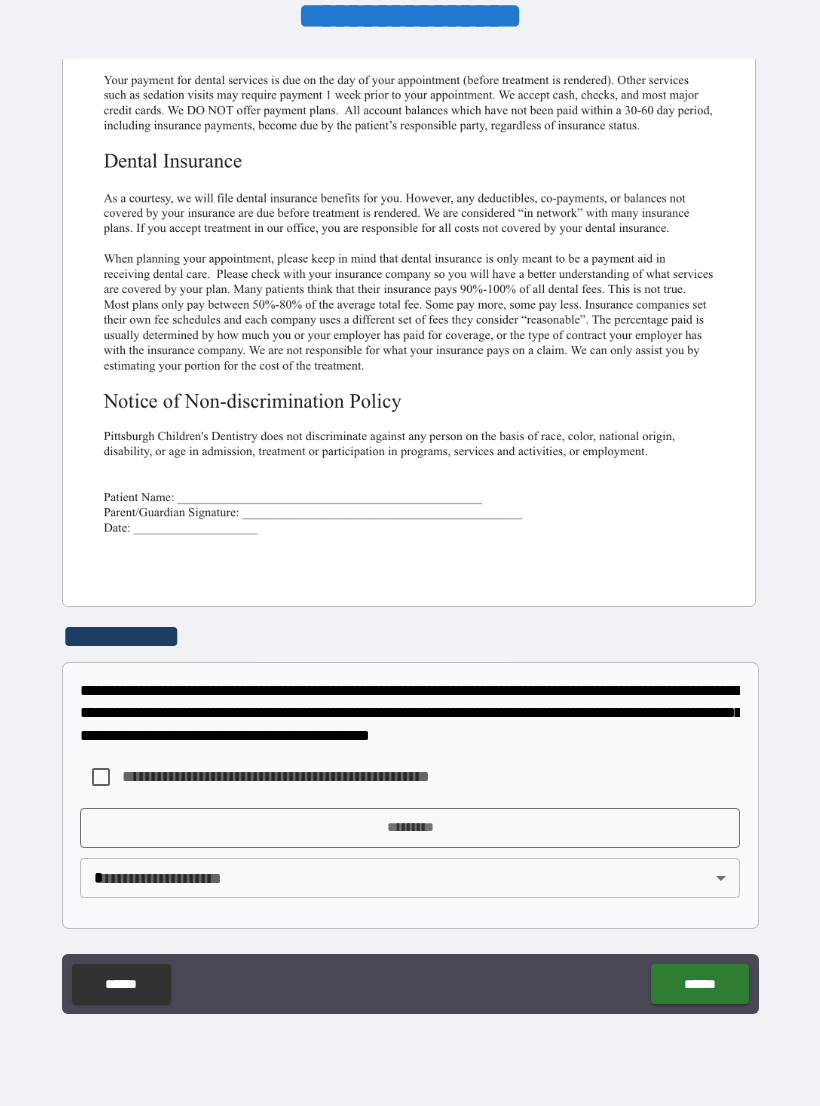 scroll, scrollTop: 380, scrollLeft: 0, axis: vertical 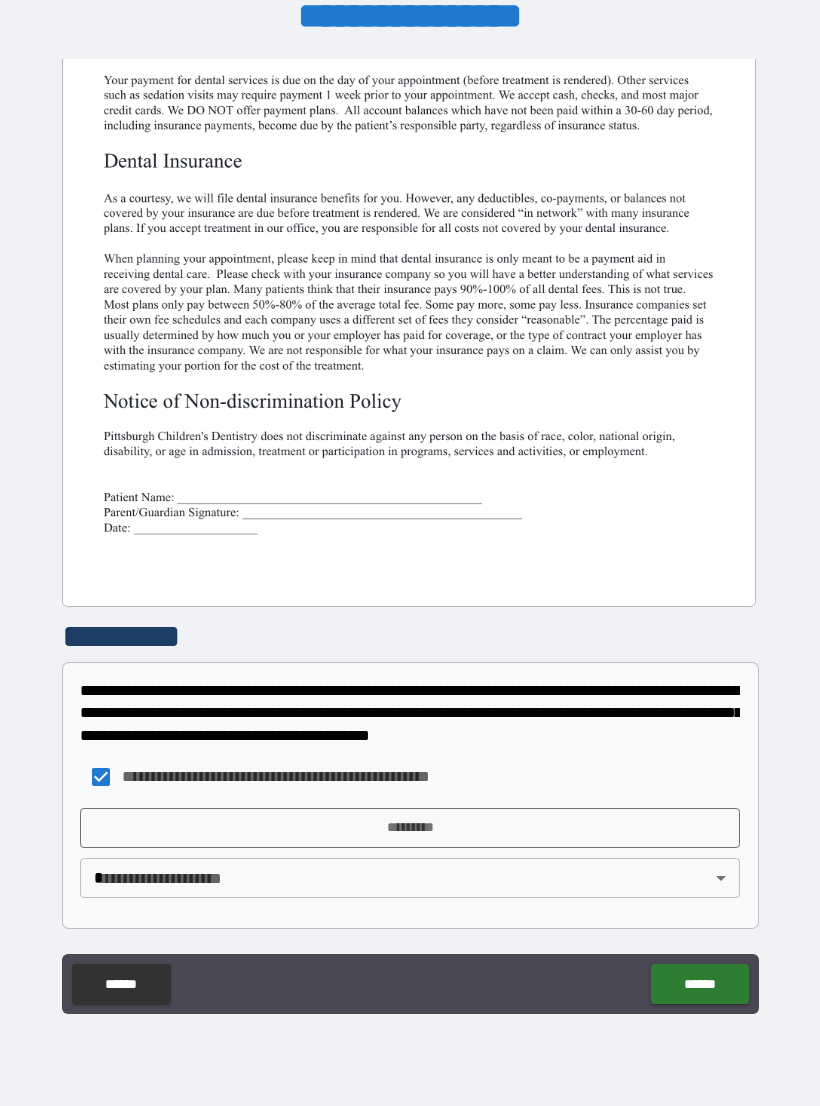 click on "*********" at bounding box center [410, 828] 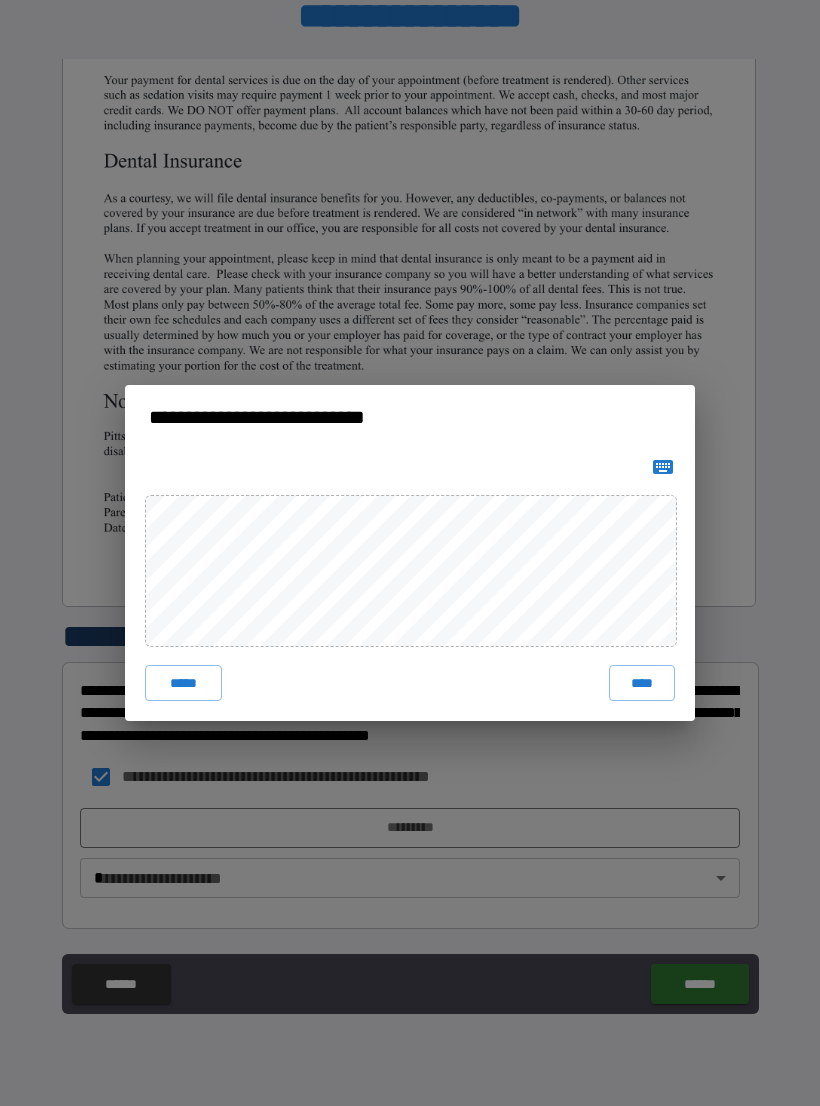 click on "****" at bounding box center (642, 683) 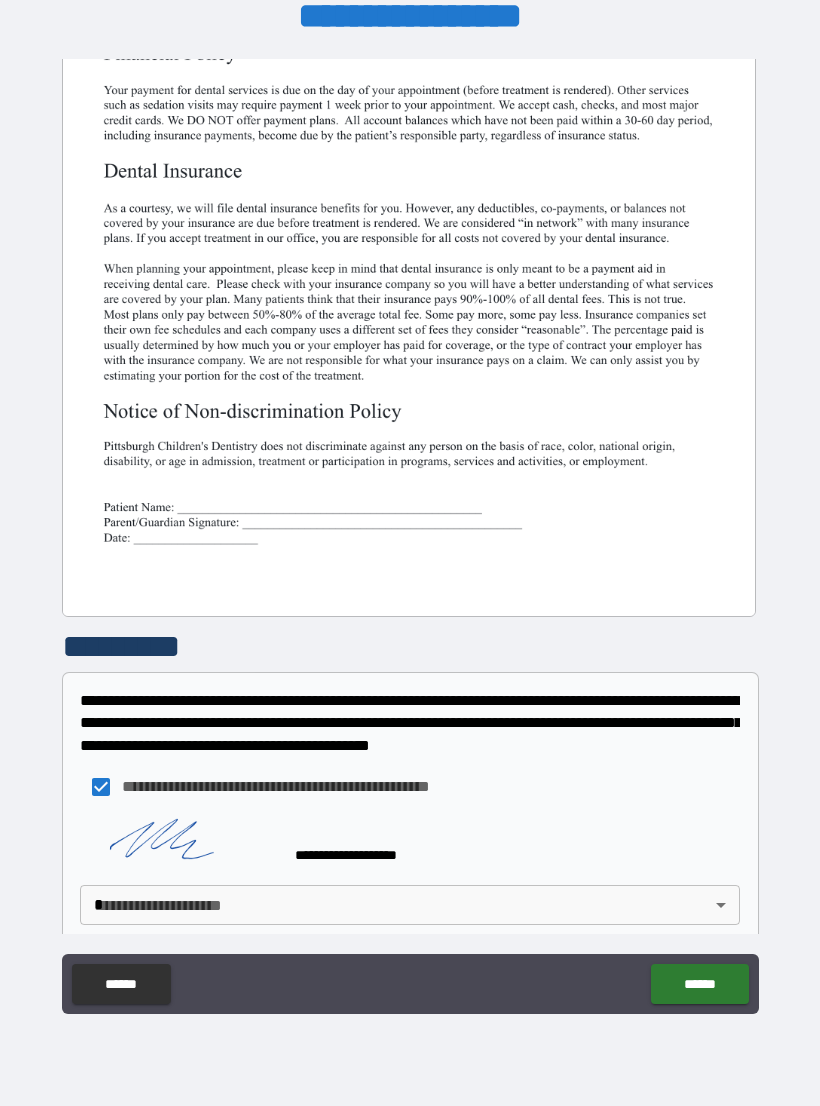 click on "[FIRST] [LAST] [ADDRESS] [CITY] [STATE] [ZIP] [COUNTRY]" at bounding box center [410, 537] 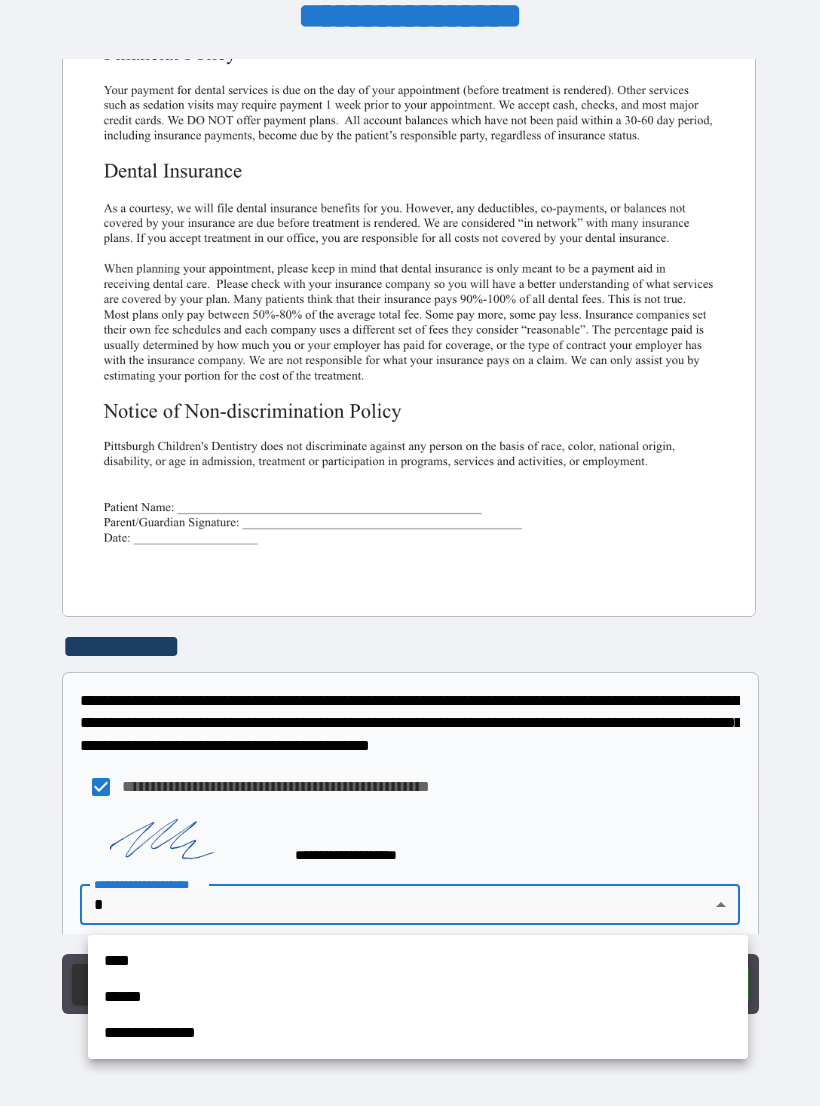 click on "**********" at bounding box center (418, 1033) 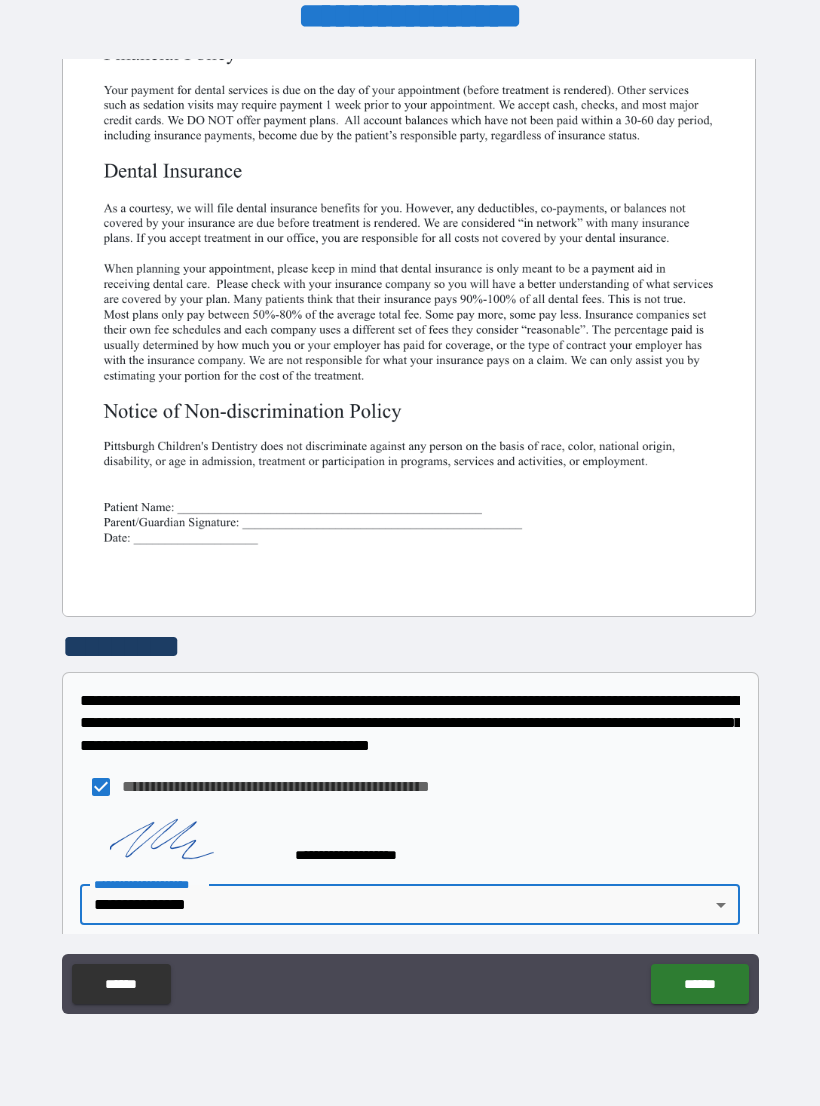 click on "******" at bounding box center [699, 984] 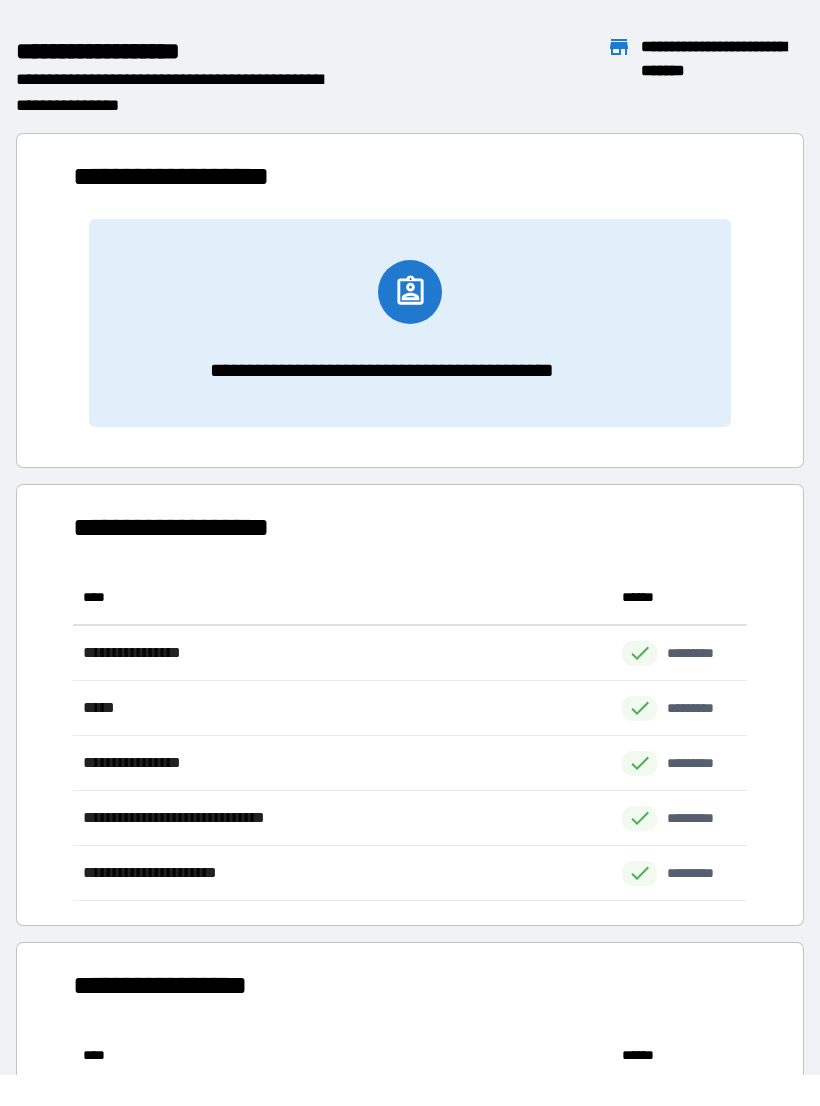 scroll, scrollTop: 1, scrollLeft: 1, axis: both 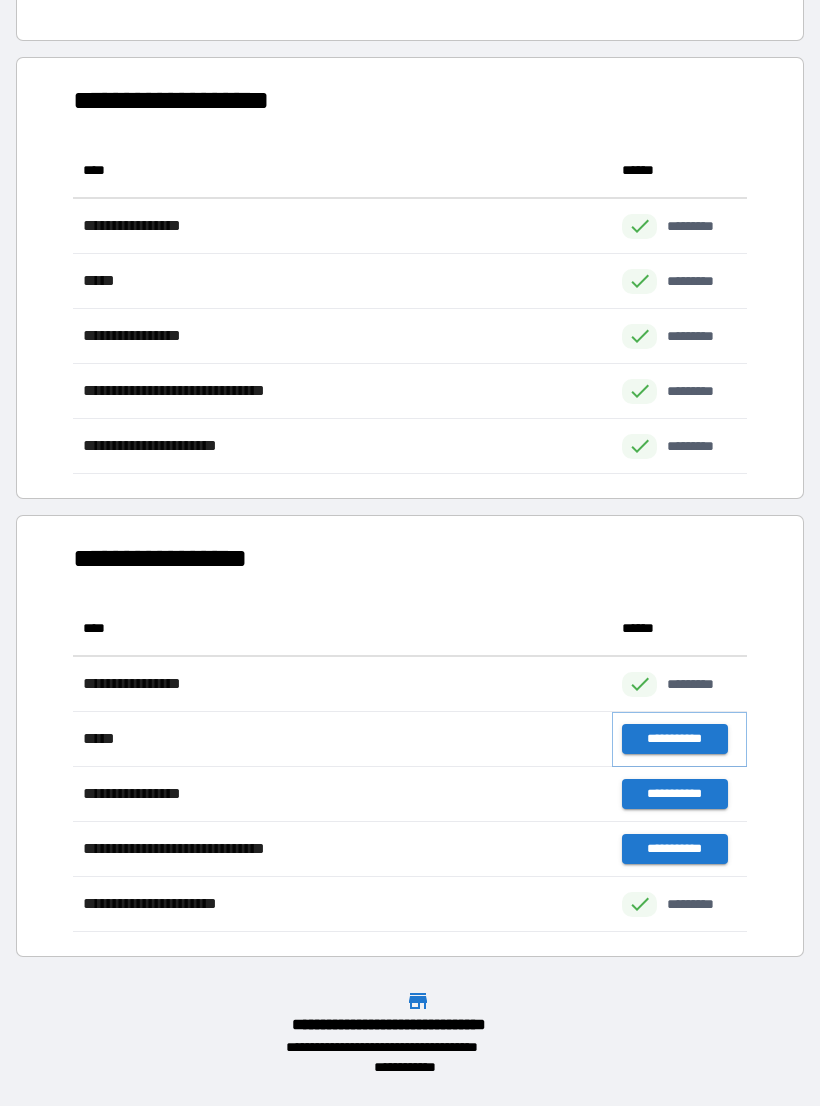 click on "**********" at bounding box center [674, 739] 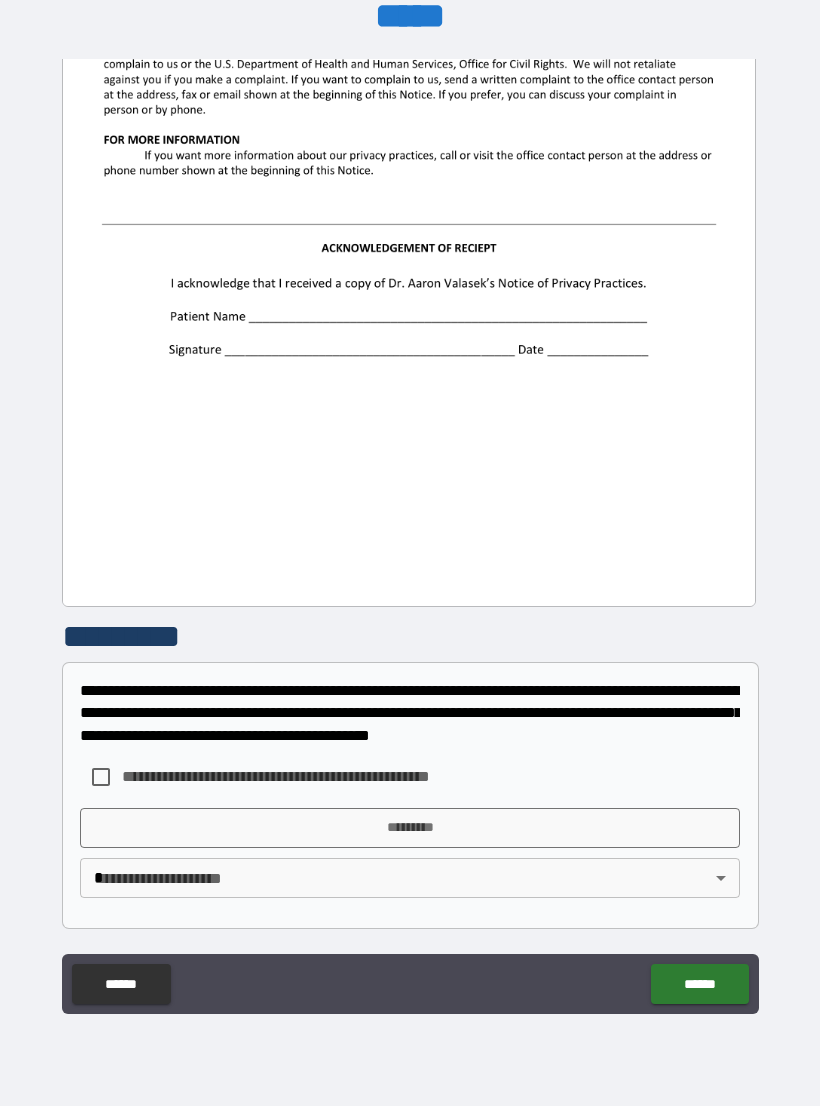 scroll, scrollTop: 2244, scrollLeft: 0, axis: vertical 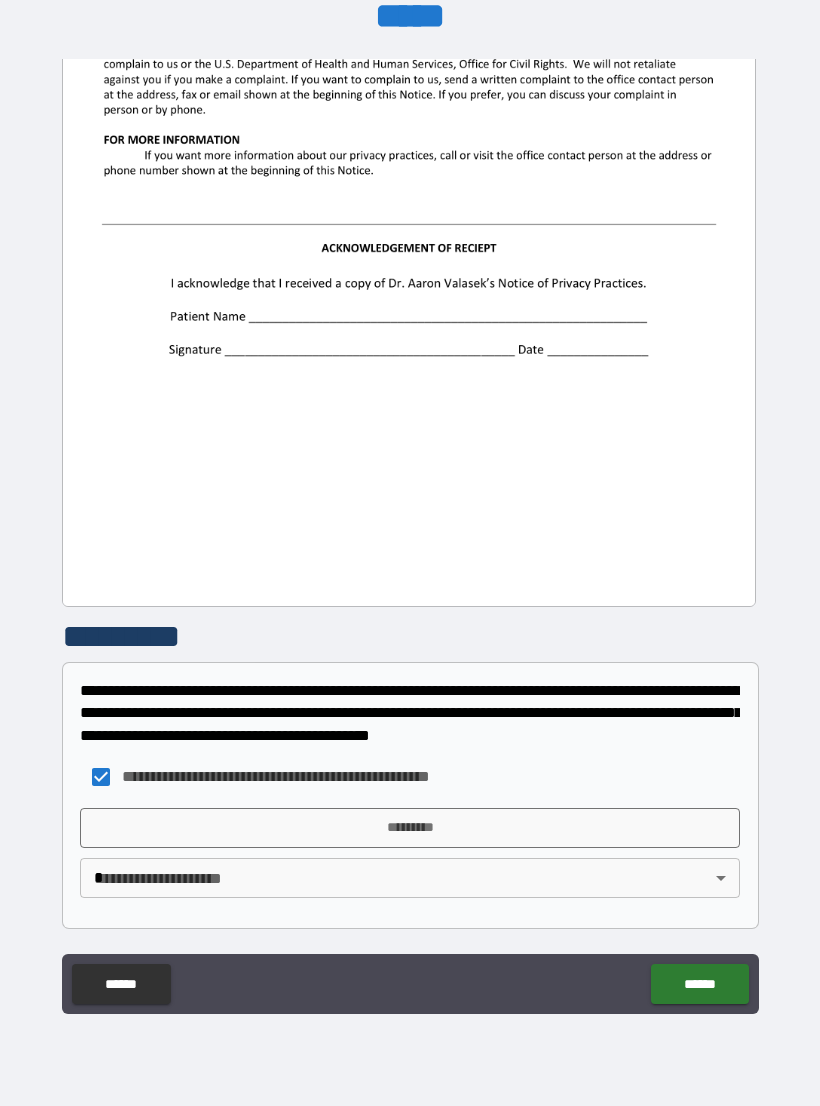 click on "*********" at bounding box center [410, 828] 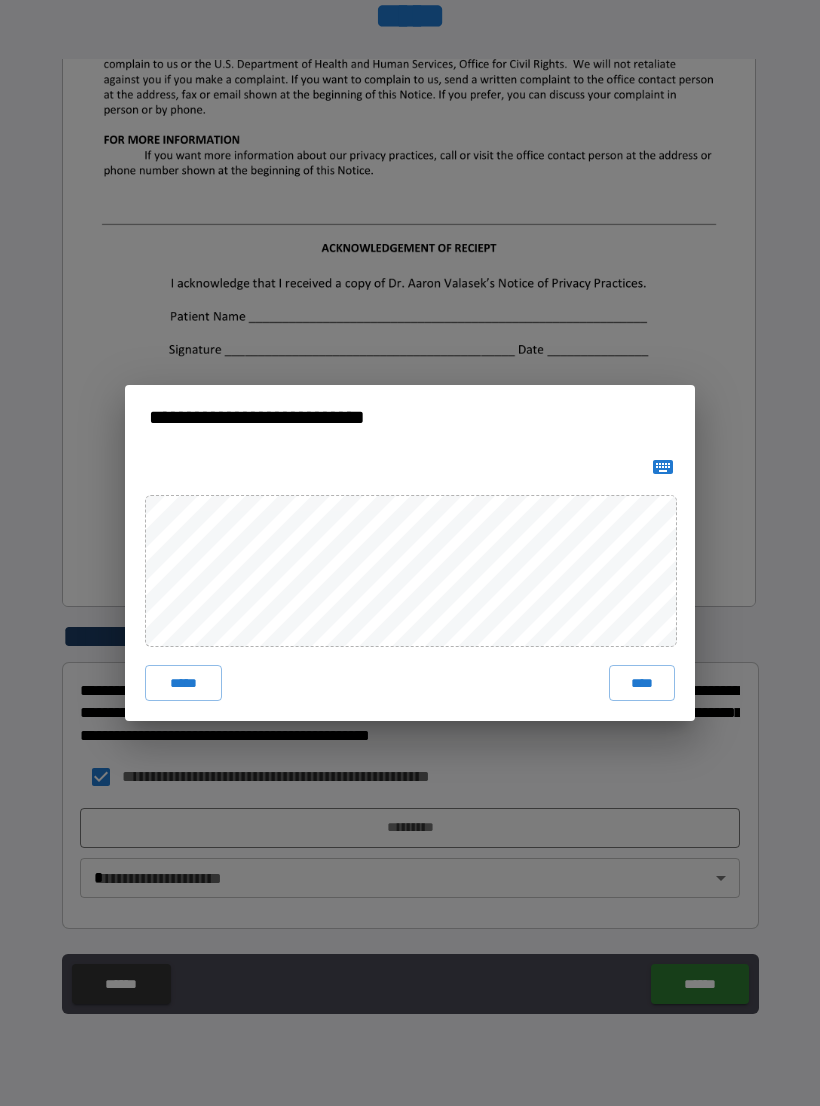 click on "****" at bounding box center (642, 683) 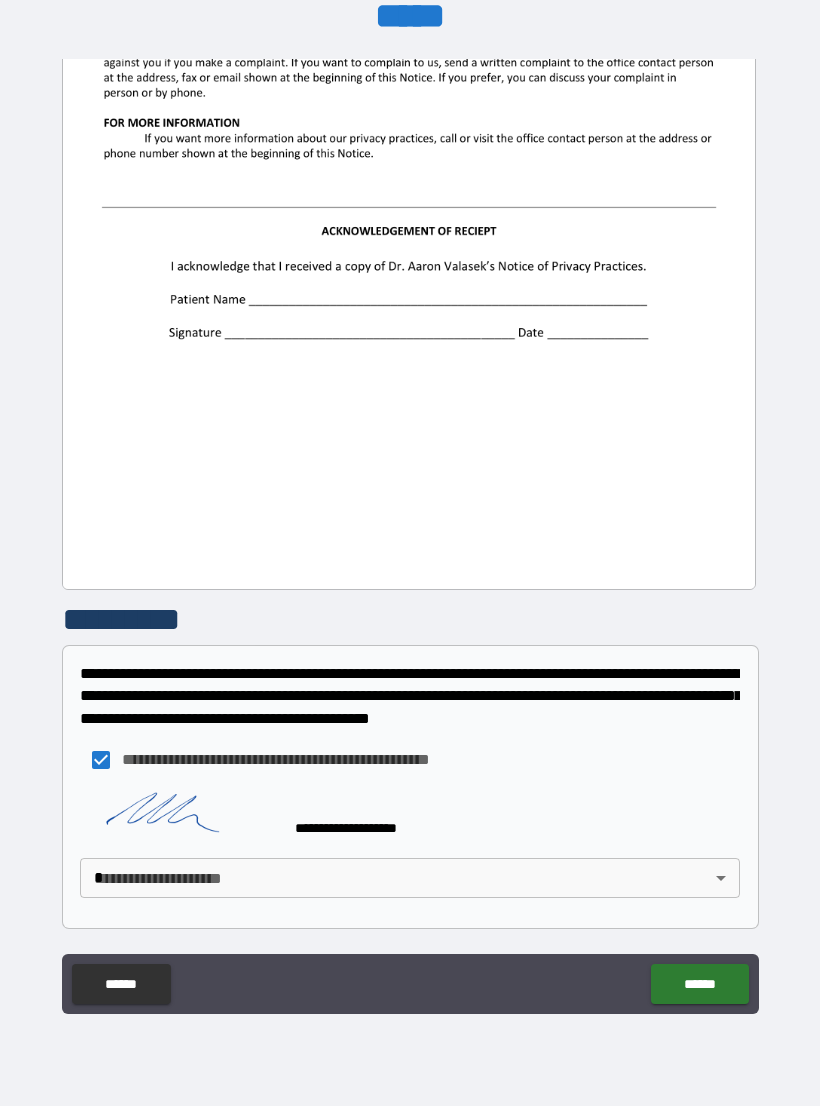 scroll, scrollTop: 2261, scrollLeft: 0, axis: vertical 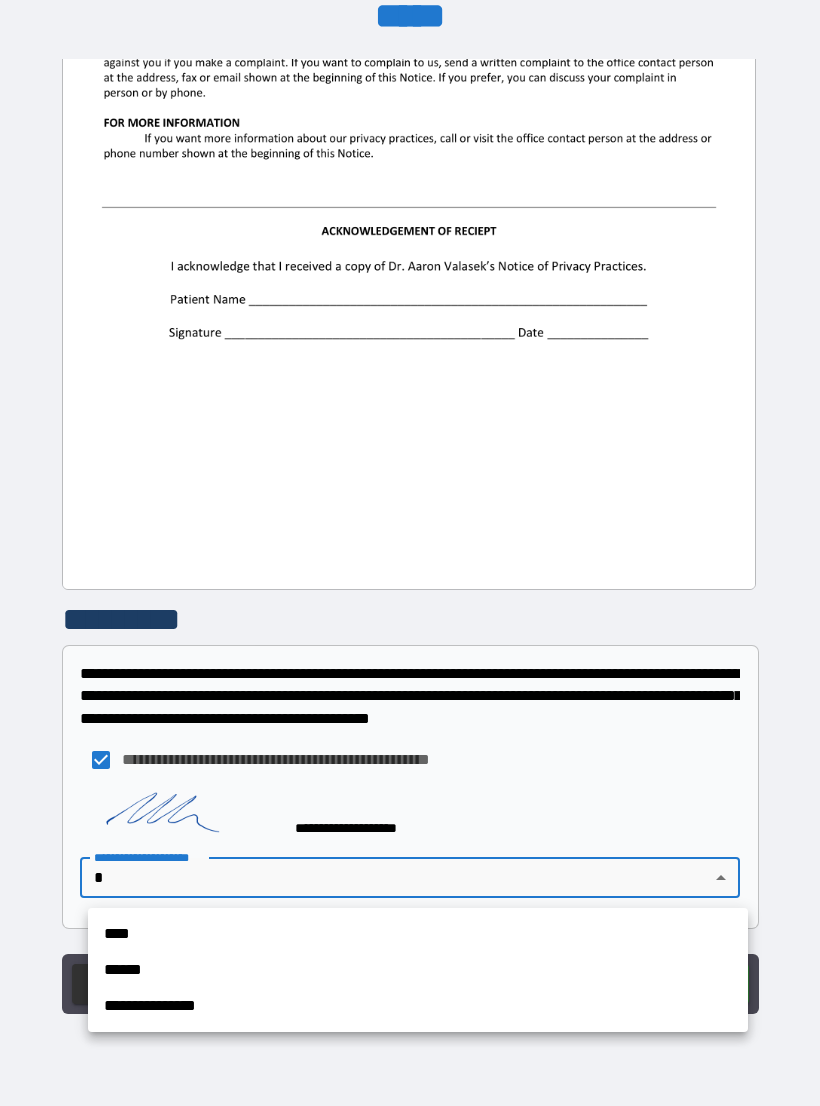 click on "**********" at bounding box center [418, 1006] 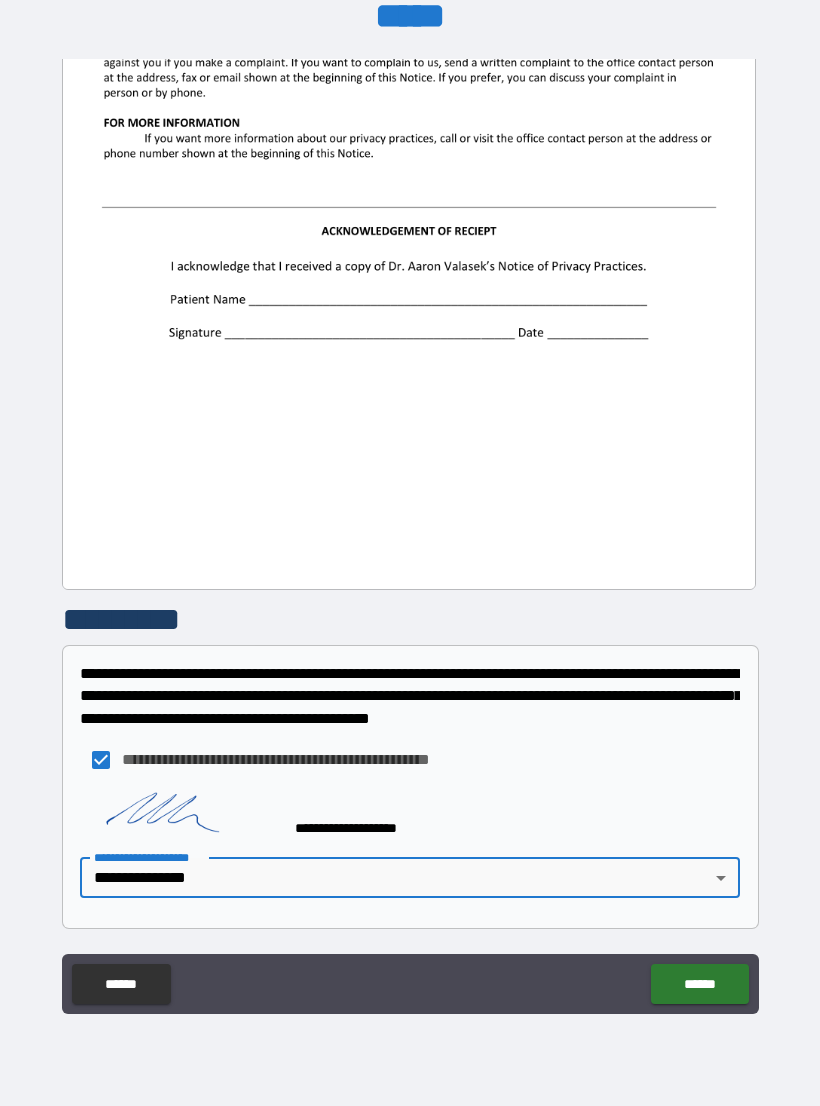 click on "******" at bounding box center [699, 984] 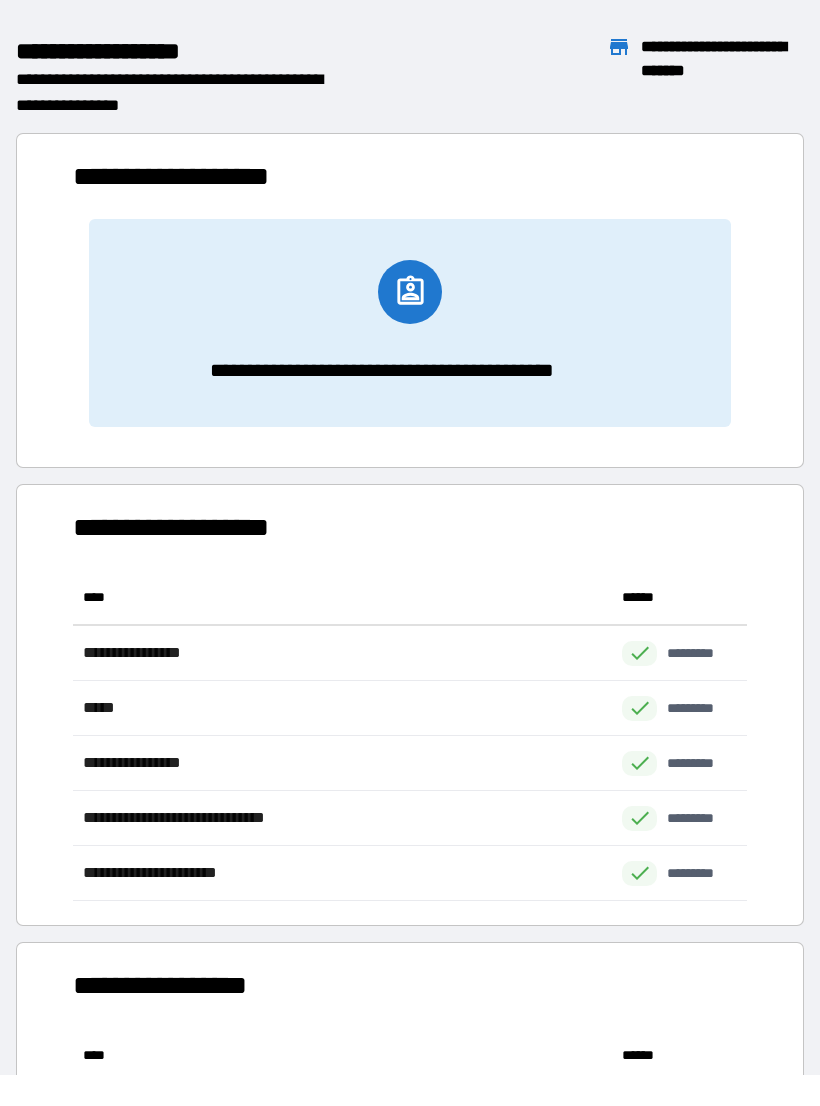 scroll, scrollTop: 1, scrollLeft: 1, axis: both 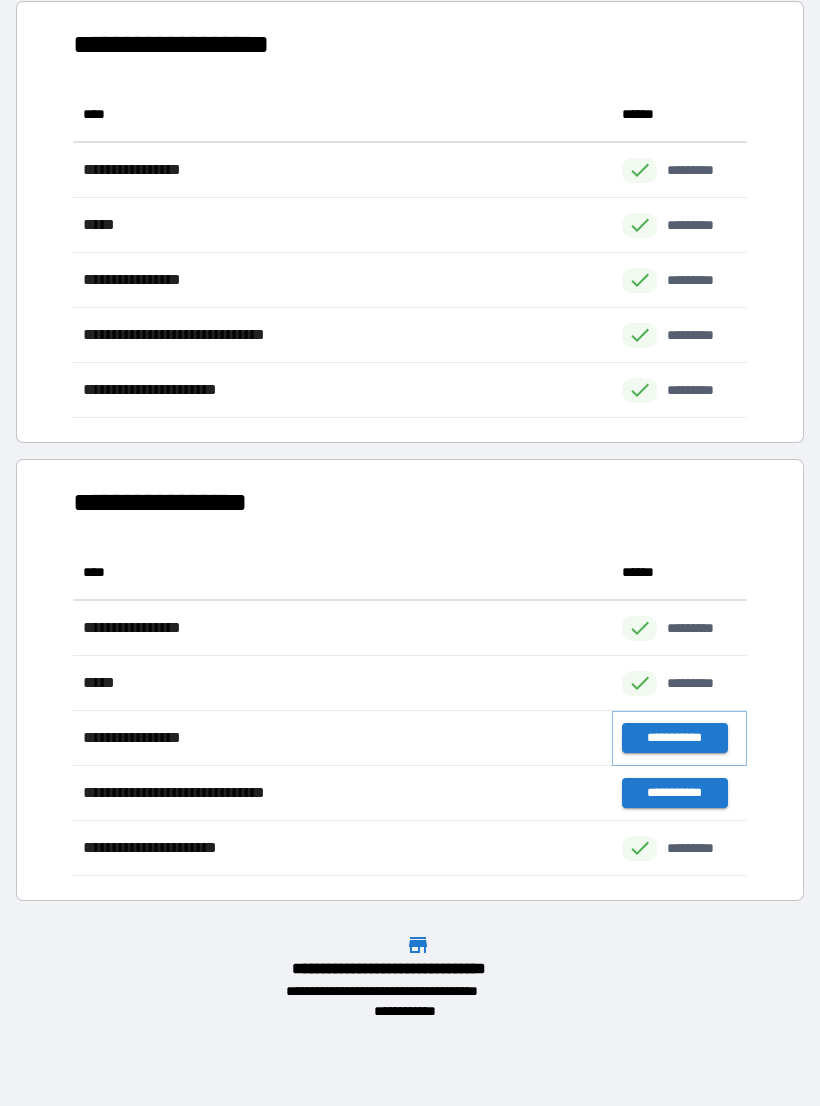 click on "**********" at bounding box center [674, 738] 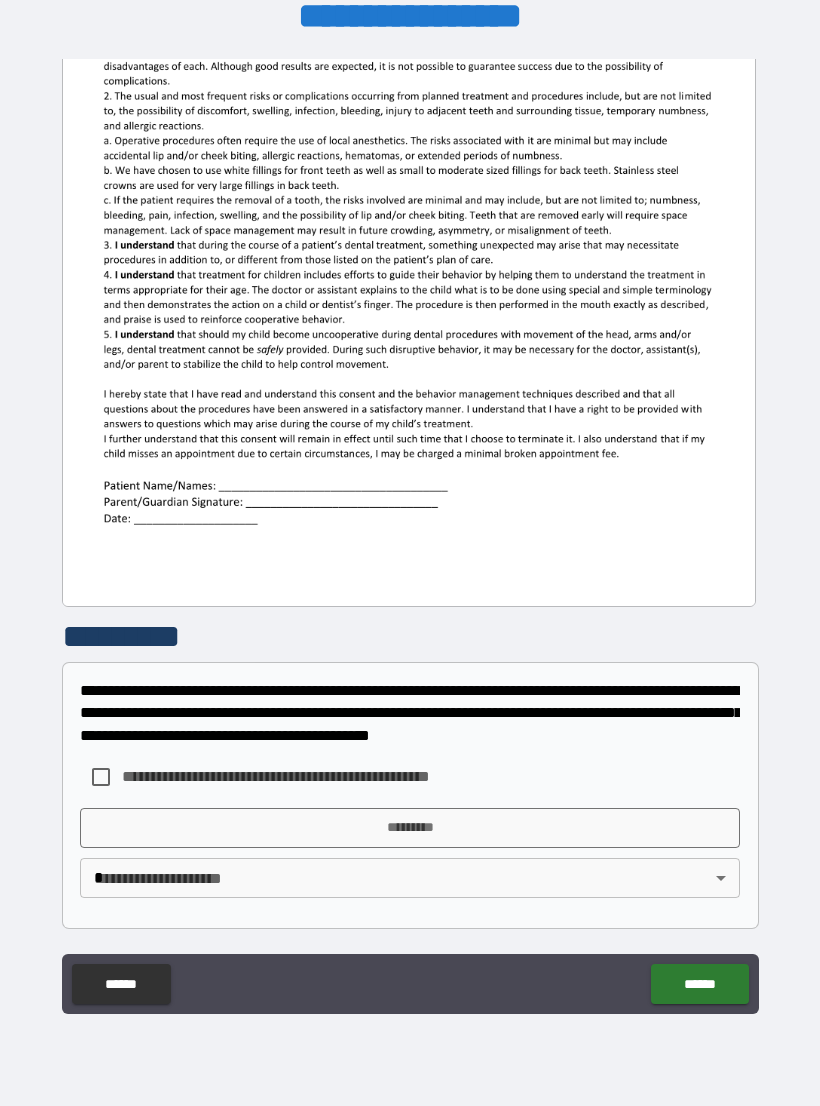 scroll, scrollTop: 380, scrollLeft: 0, axis: vertical 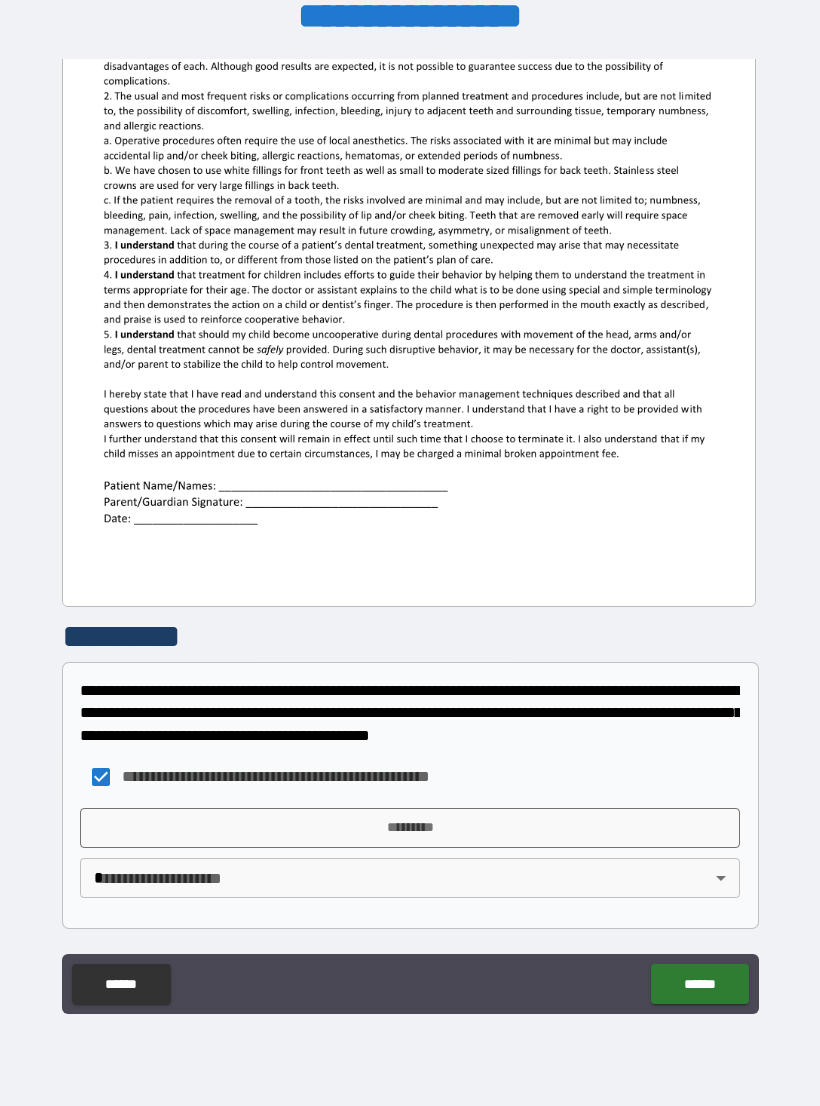 click on "*********" at bounding box center [410, 828] 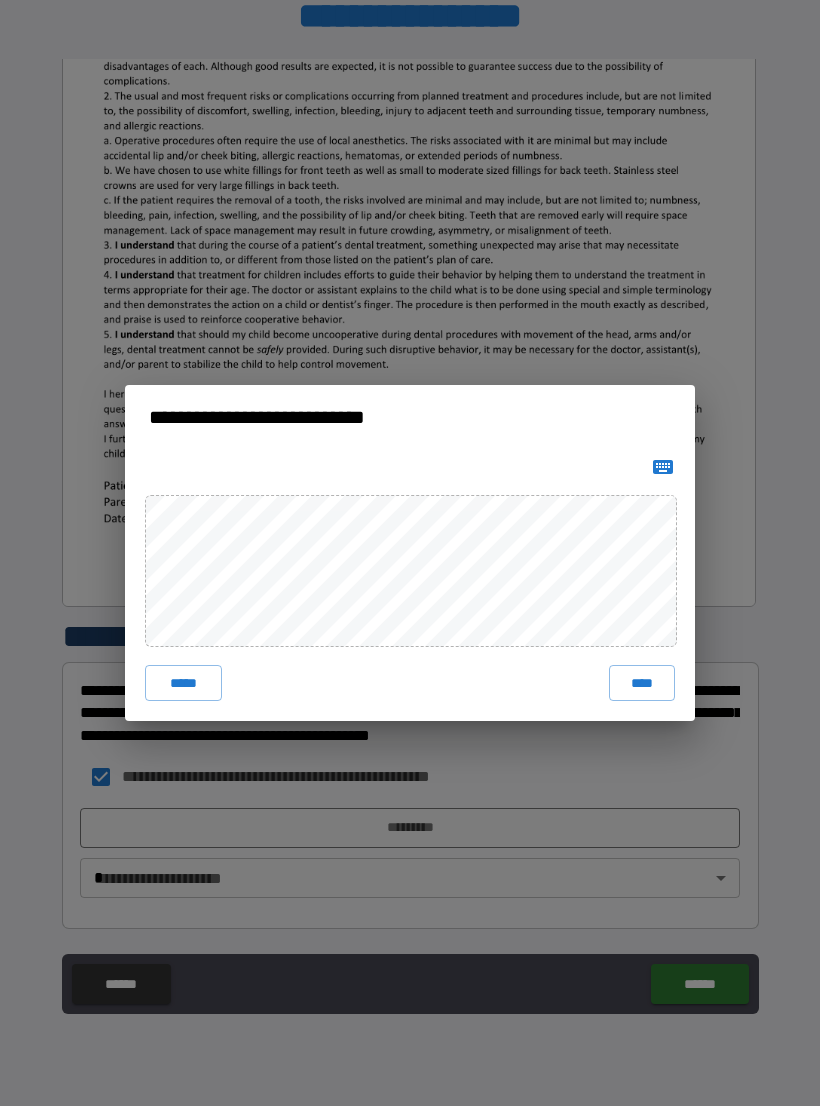 click on "****" at bounding box center [642, 683] 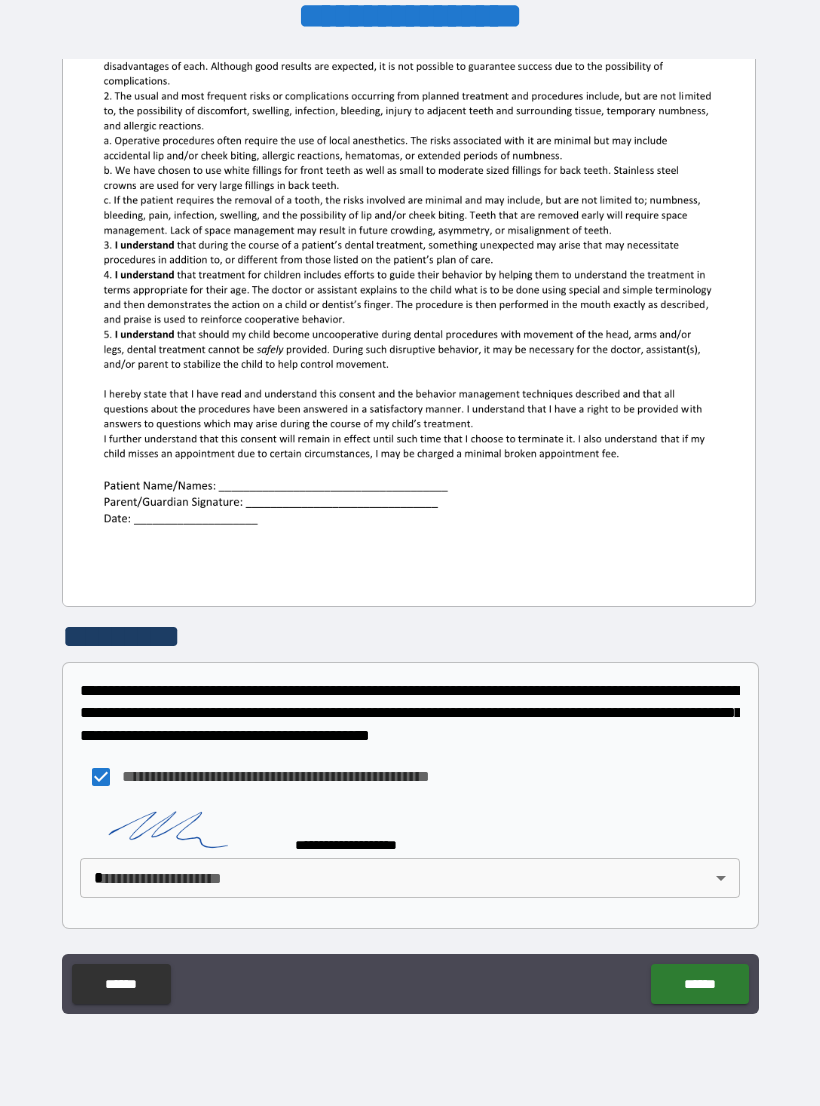 scroll, scrollTop: 370, scrollLeft: 0, axis: vertical 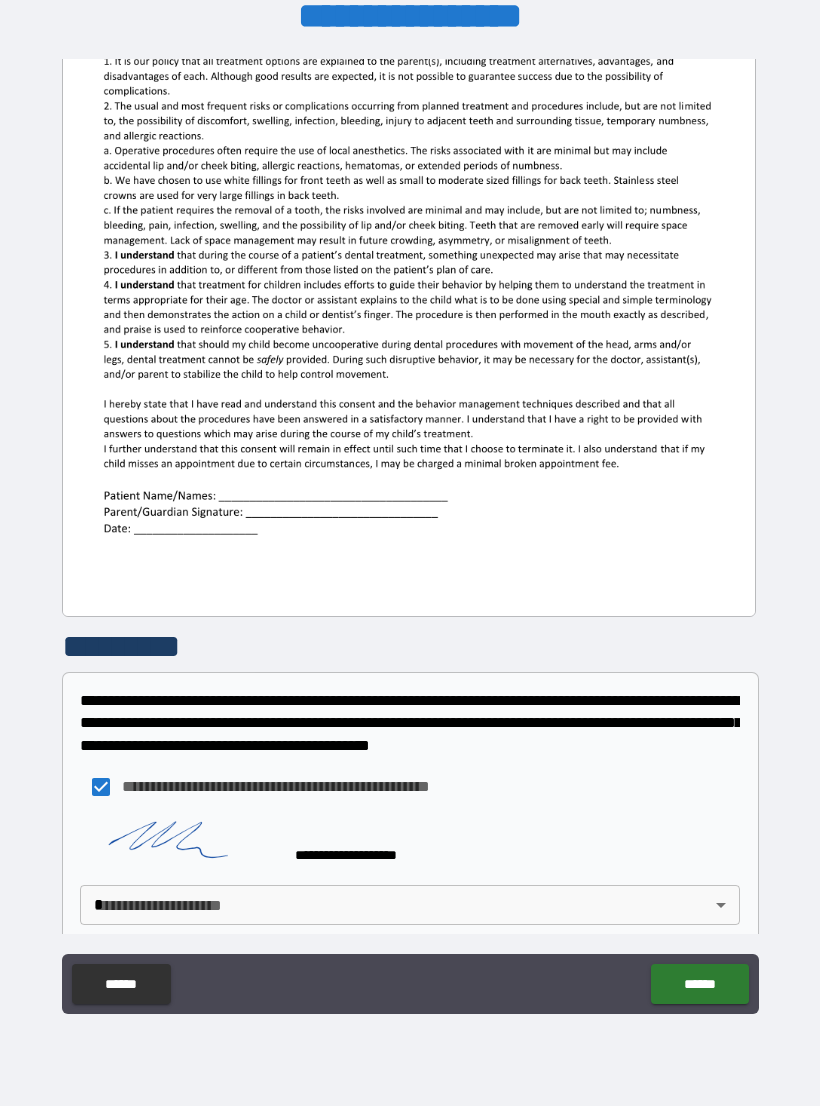 click on "[FIRST] [LAST] [ADDRESS] [CITY] [STATE] [ZIP] [COUNTRY]" at bounding box center (410, 537) 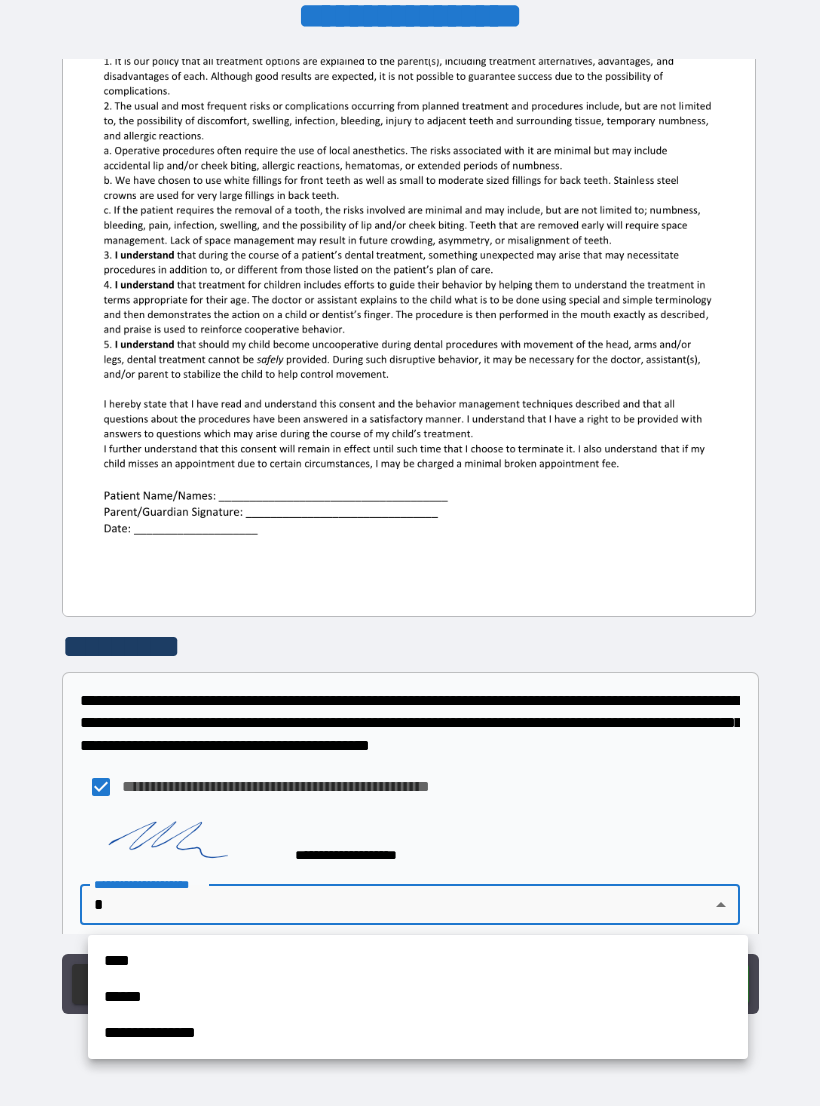 click on "**********" at bounding box center [418, 1033] 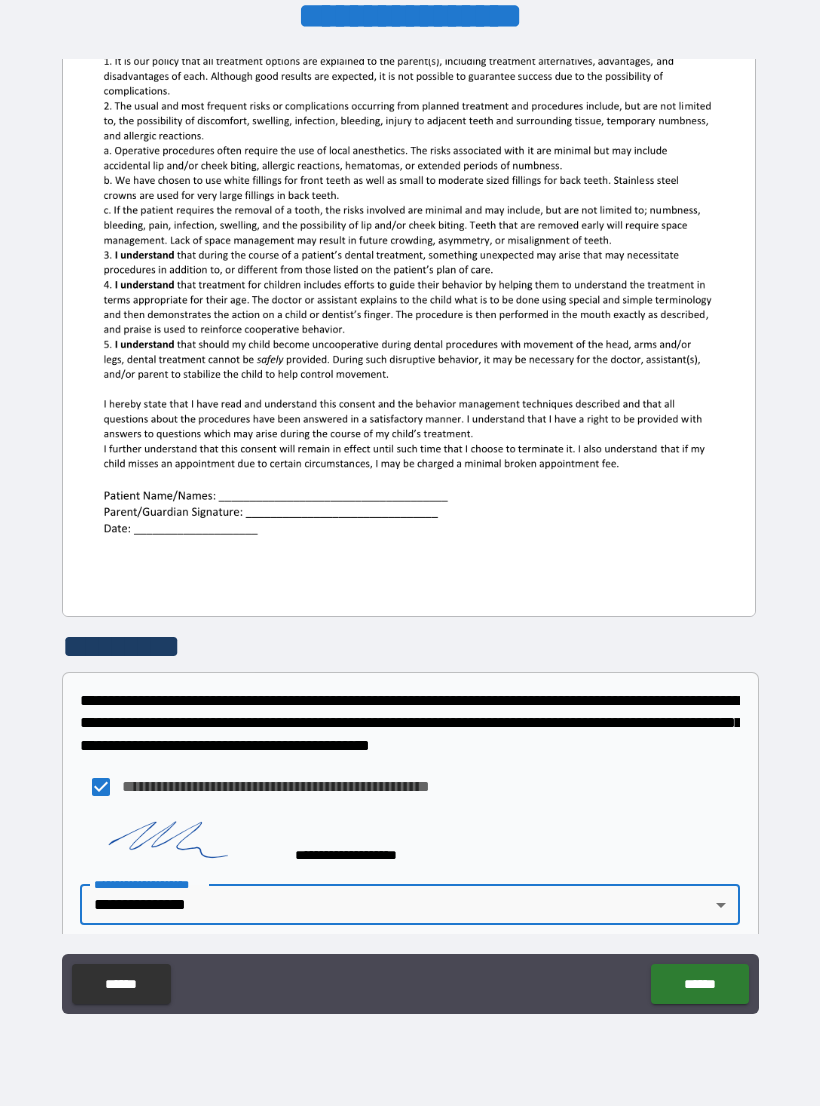 click on "******" at bounding box center [699, 984] 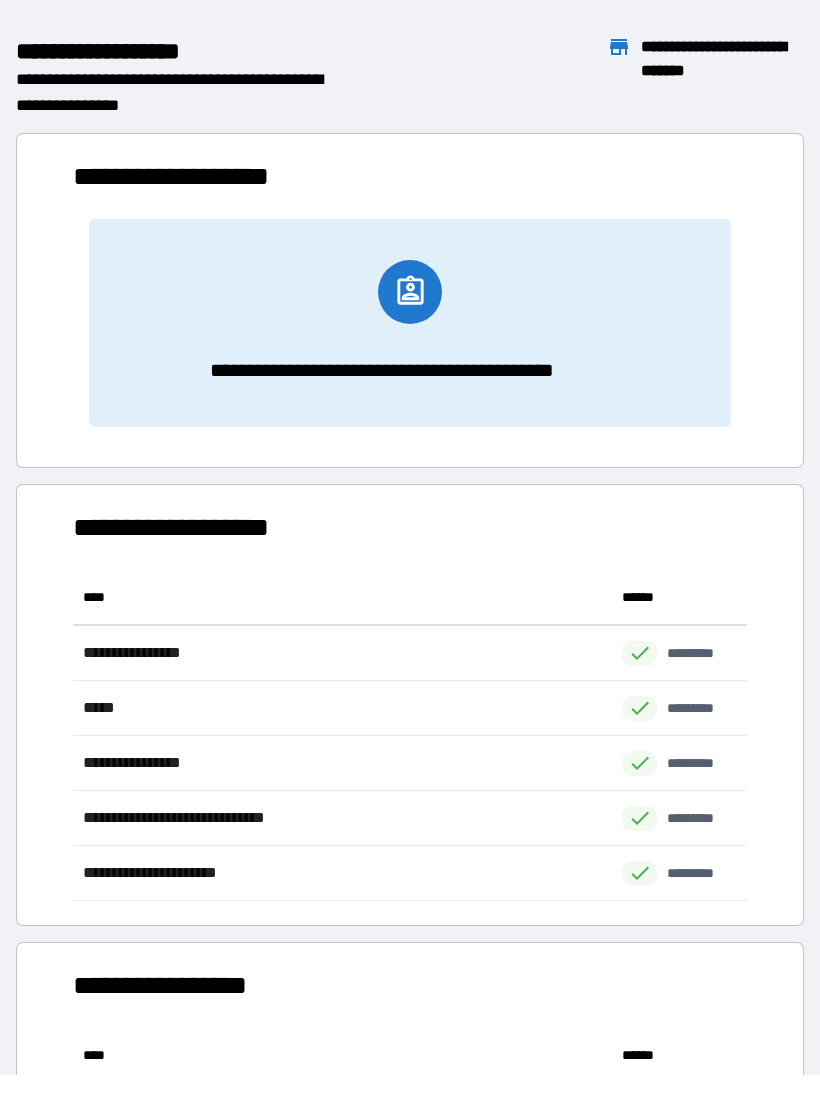 scroll, scrollTop: 1, scrollLeft: 1, axis: both 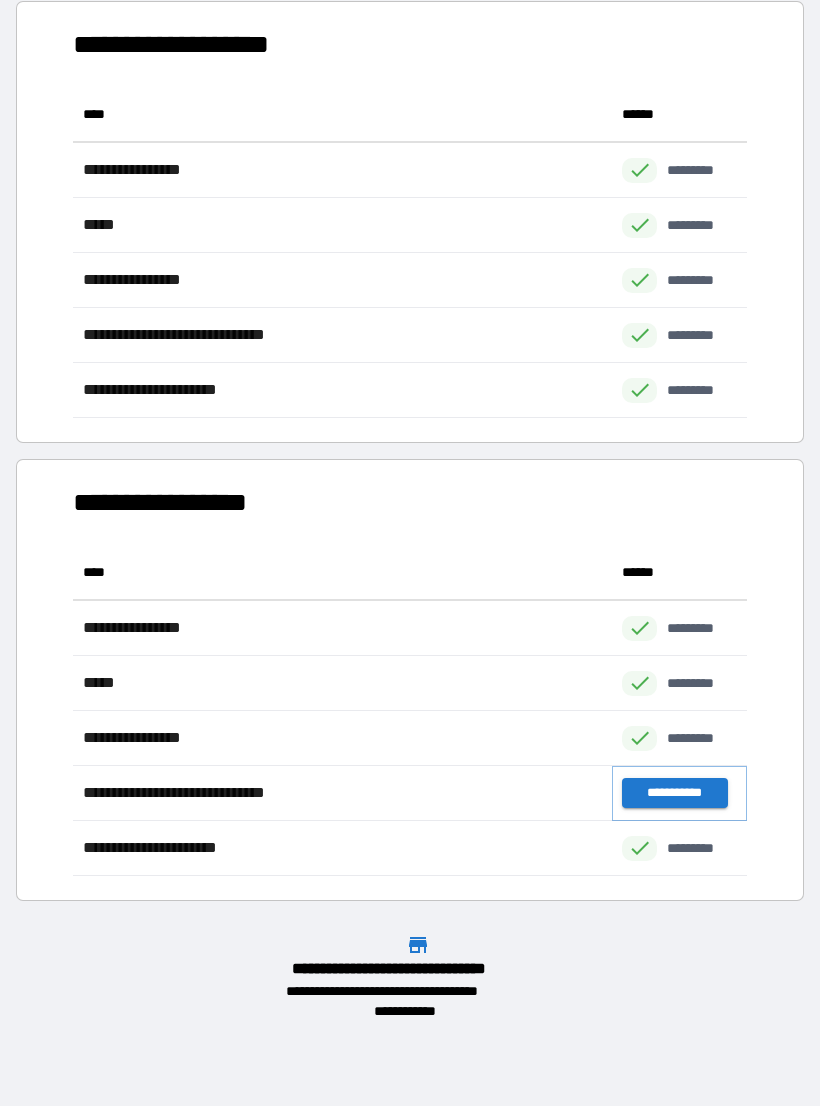 click on "**********" at bounding box center (674, 793) 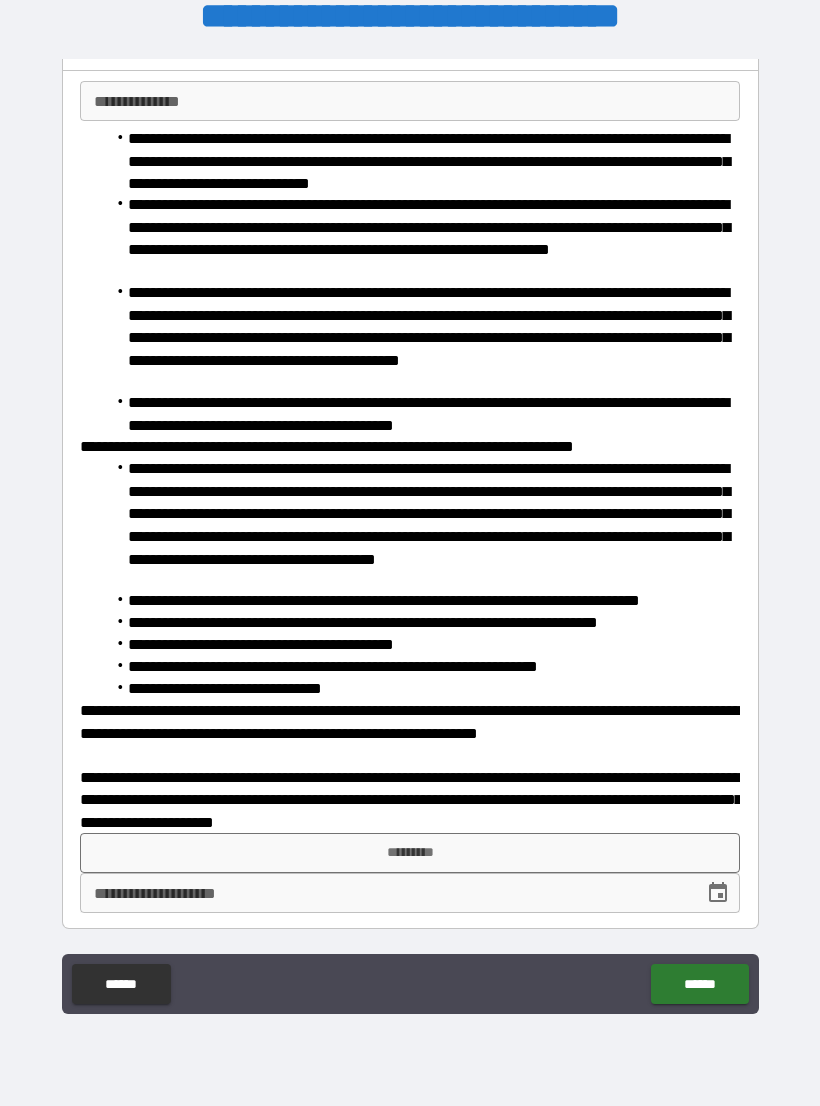 scroll 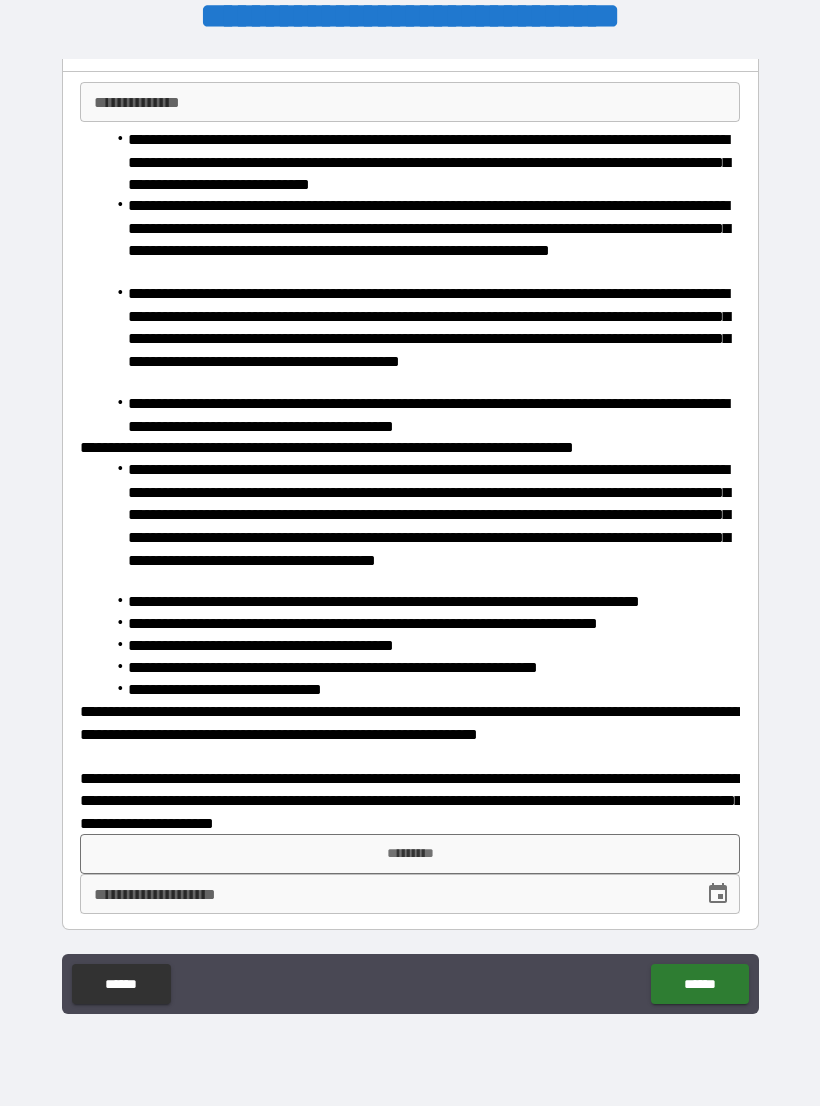 click on "*********" at bounding box center [410, 854] 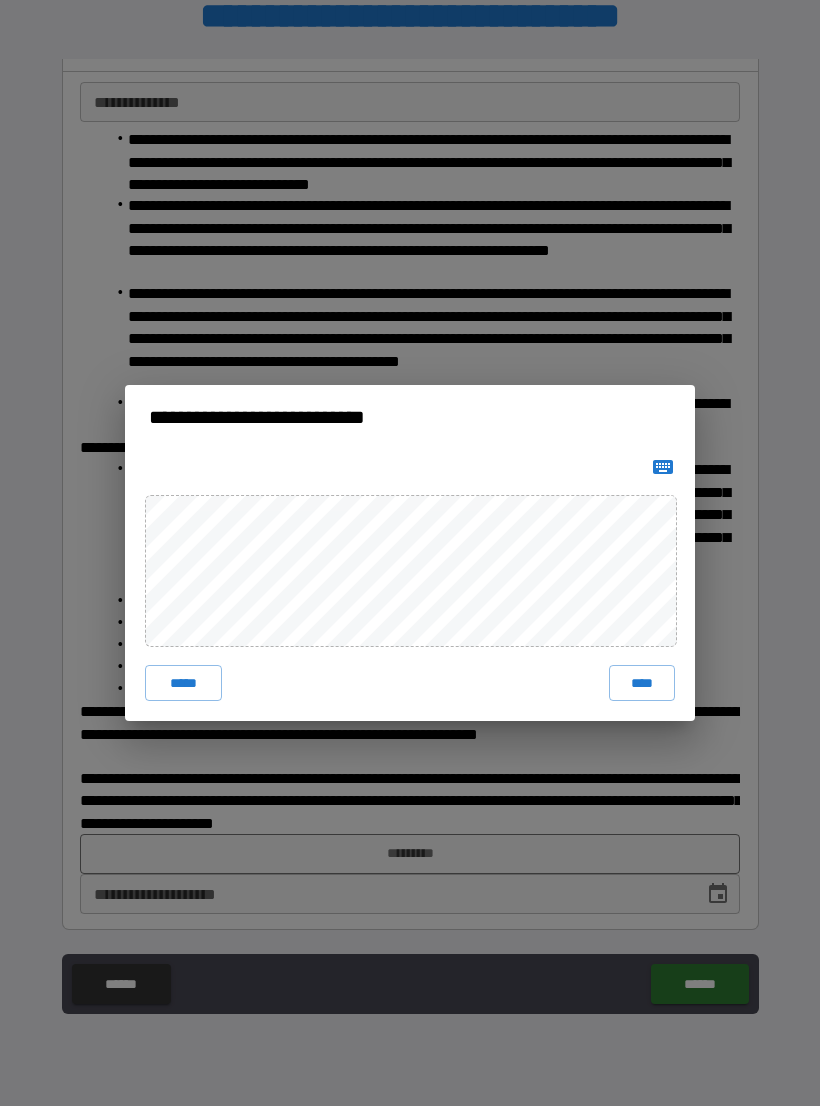 click on "****" at bounding box center (642, 683) 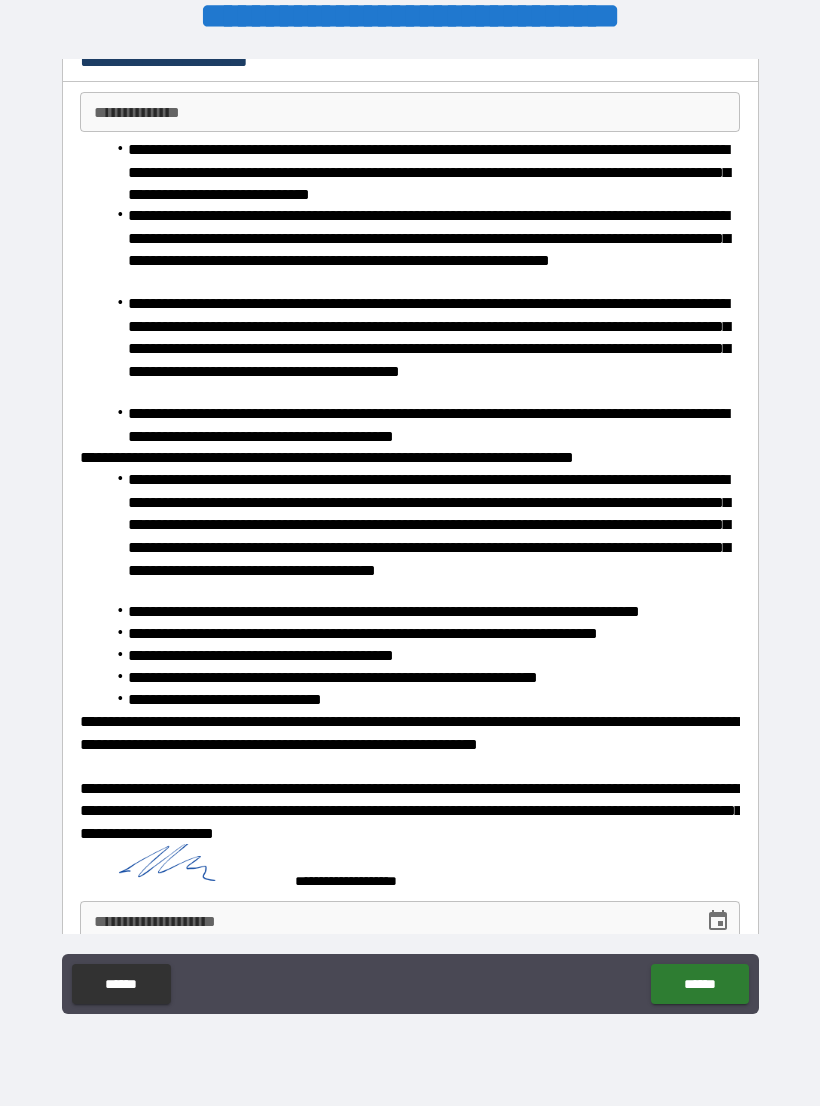 click 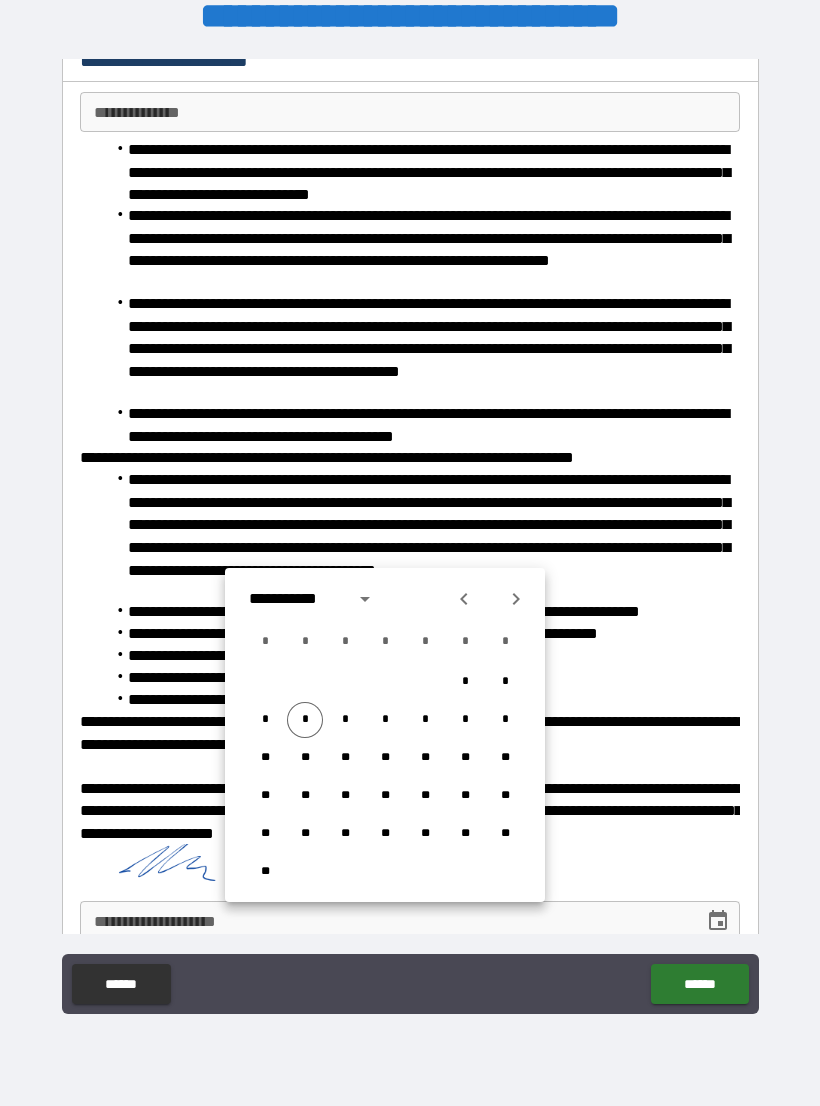 click on "*" at bounding box center [305, 720] 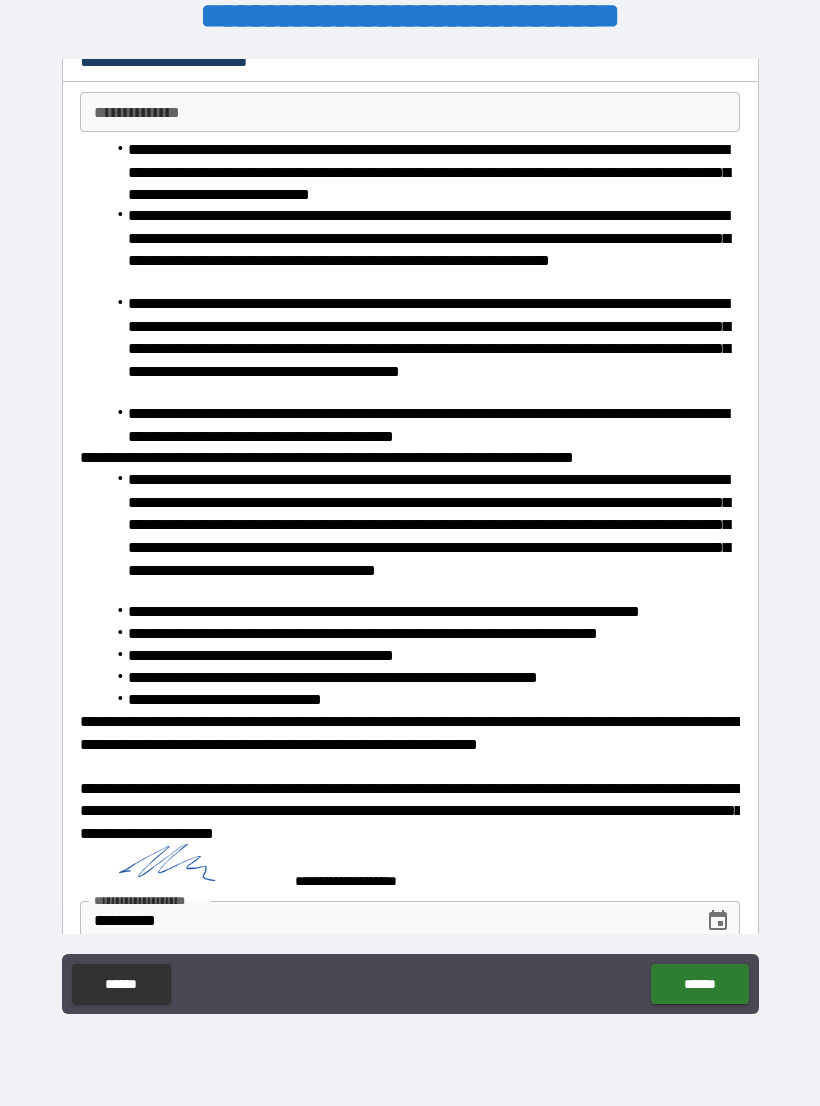 type on "**********" 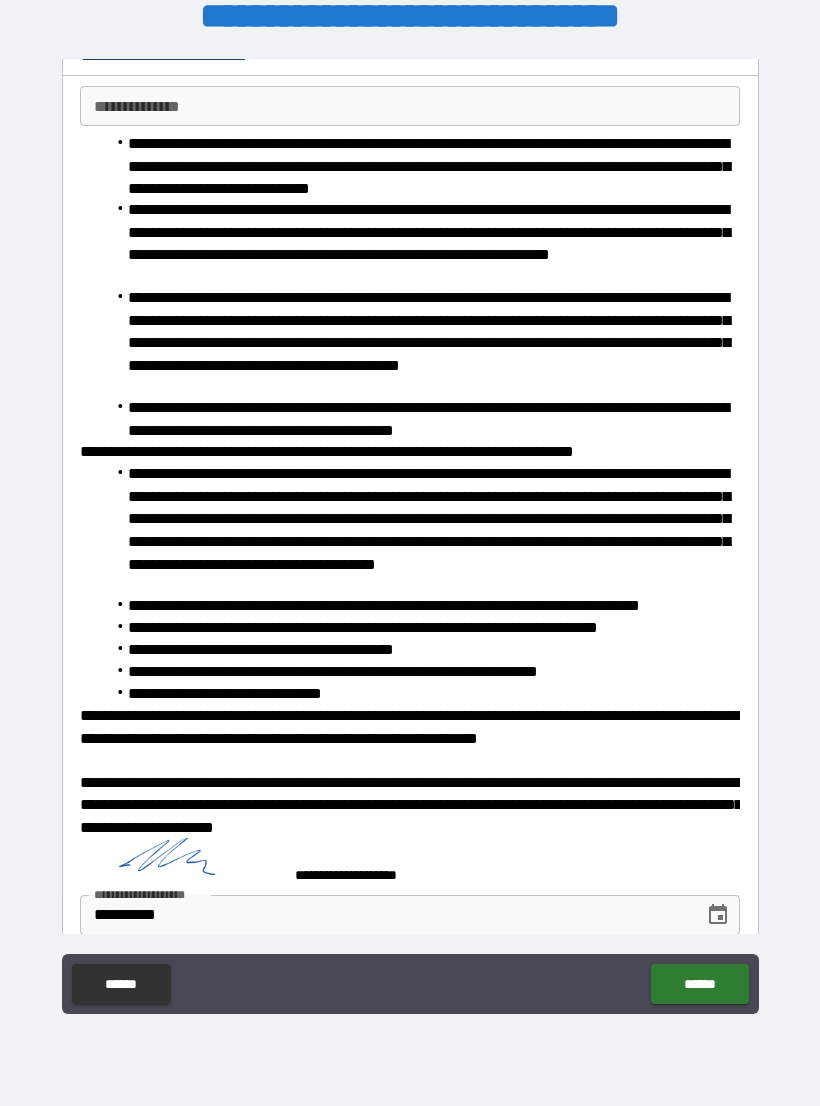 click on "******" at bounding box center (699, 984) 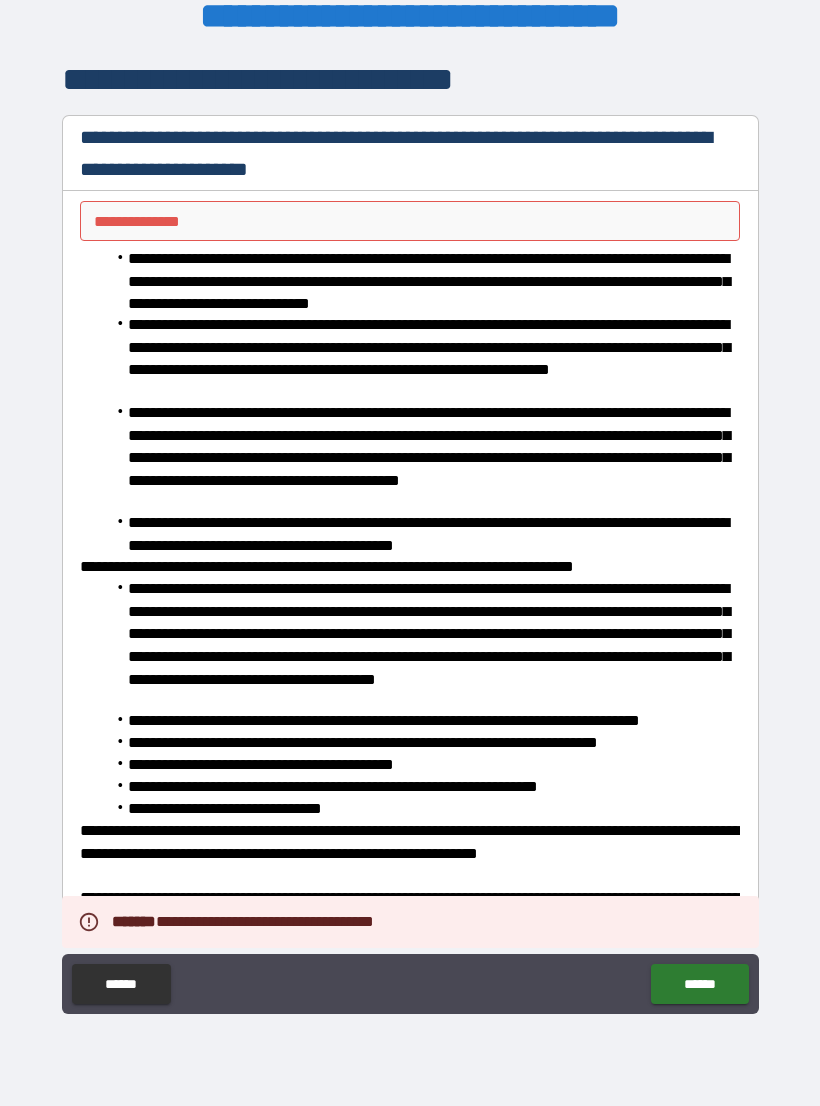 click on "**********" at bounding box center (410, 221) 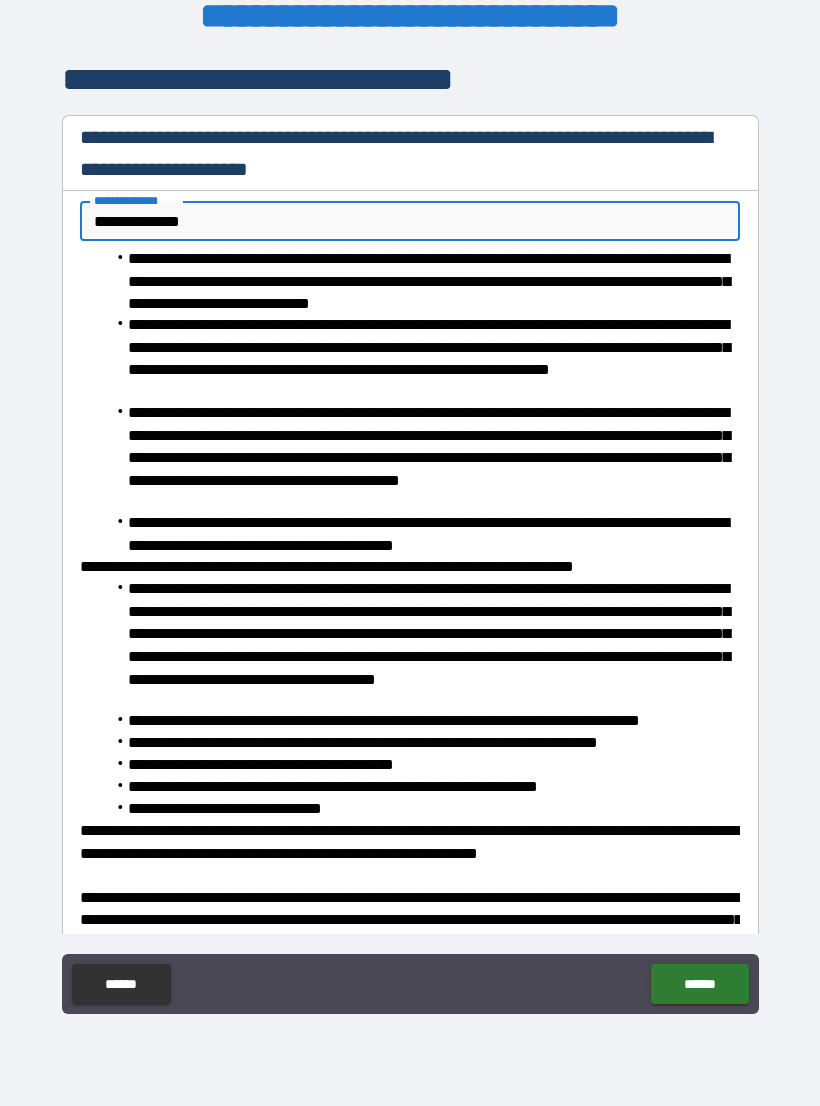 type on "**********" 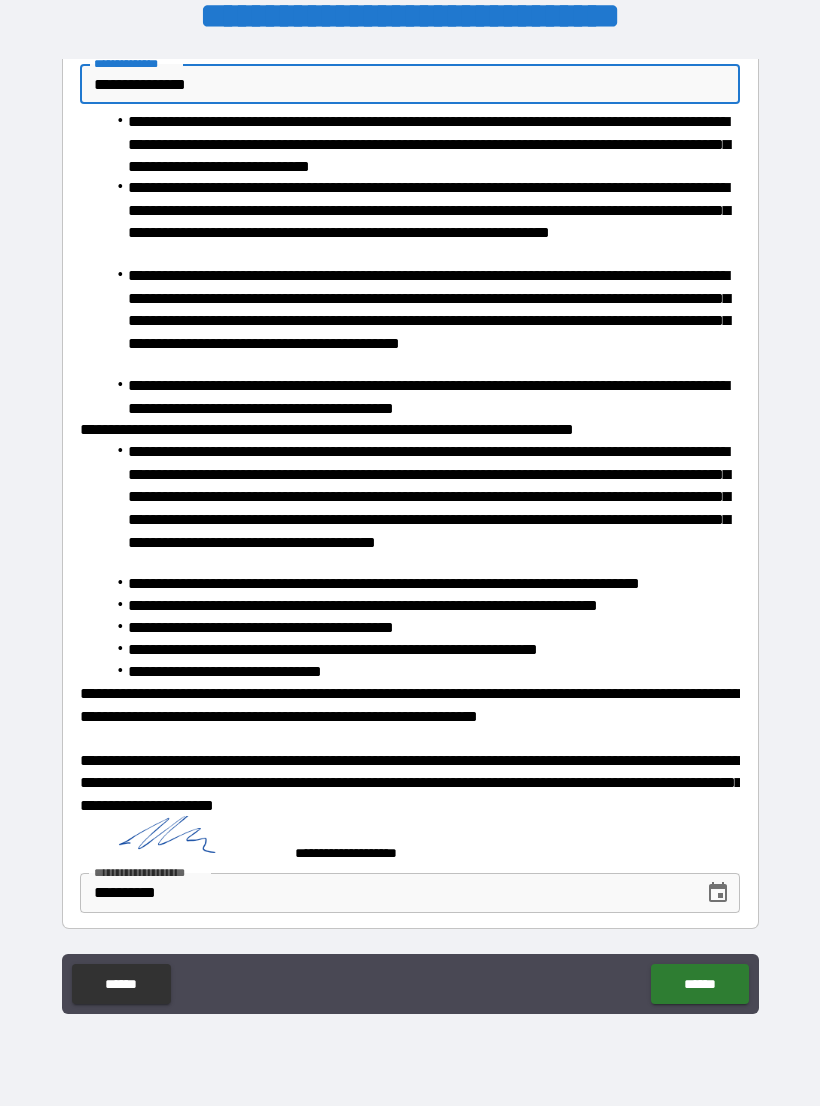 scroll, scrollTop: 136, scrollLeft: 0, axis: vertical 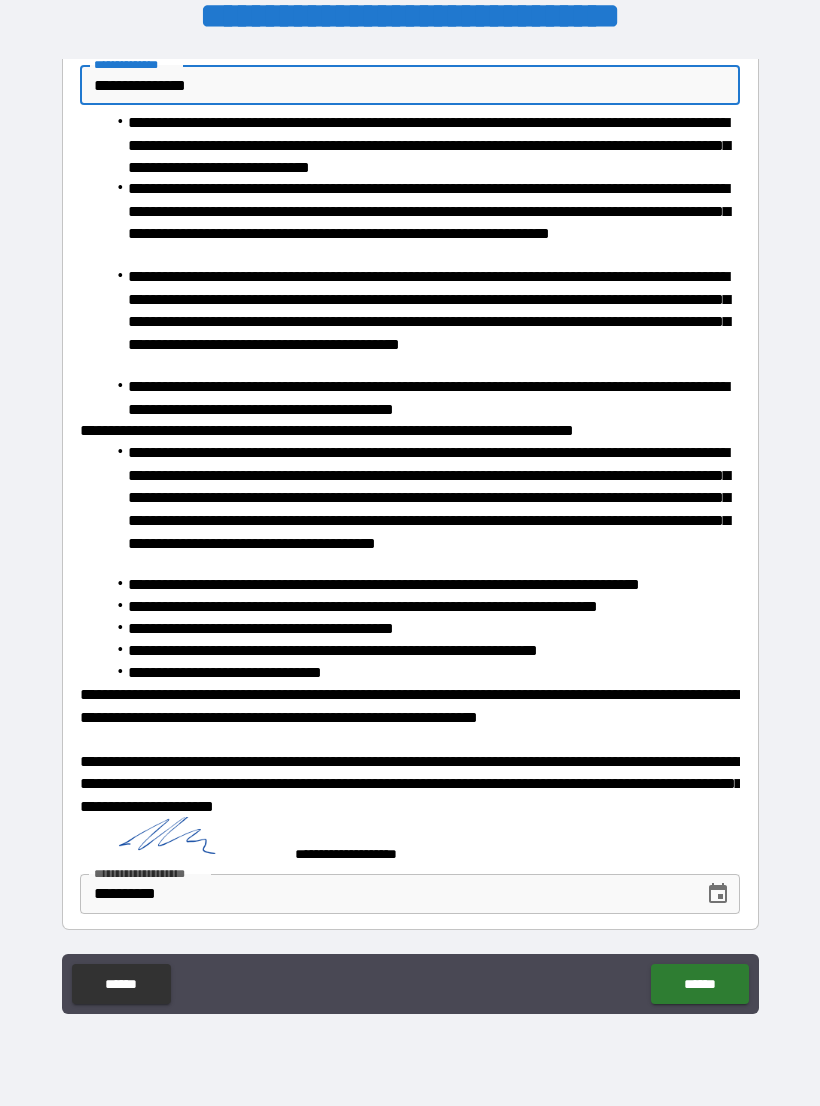 click on "******" at bounding box center [699, 984] 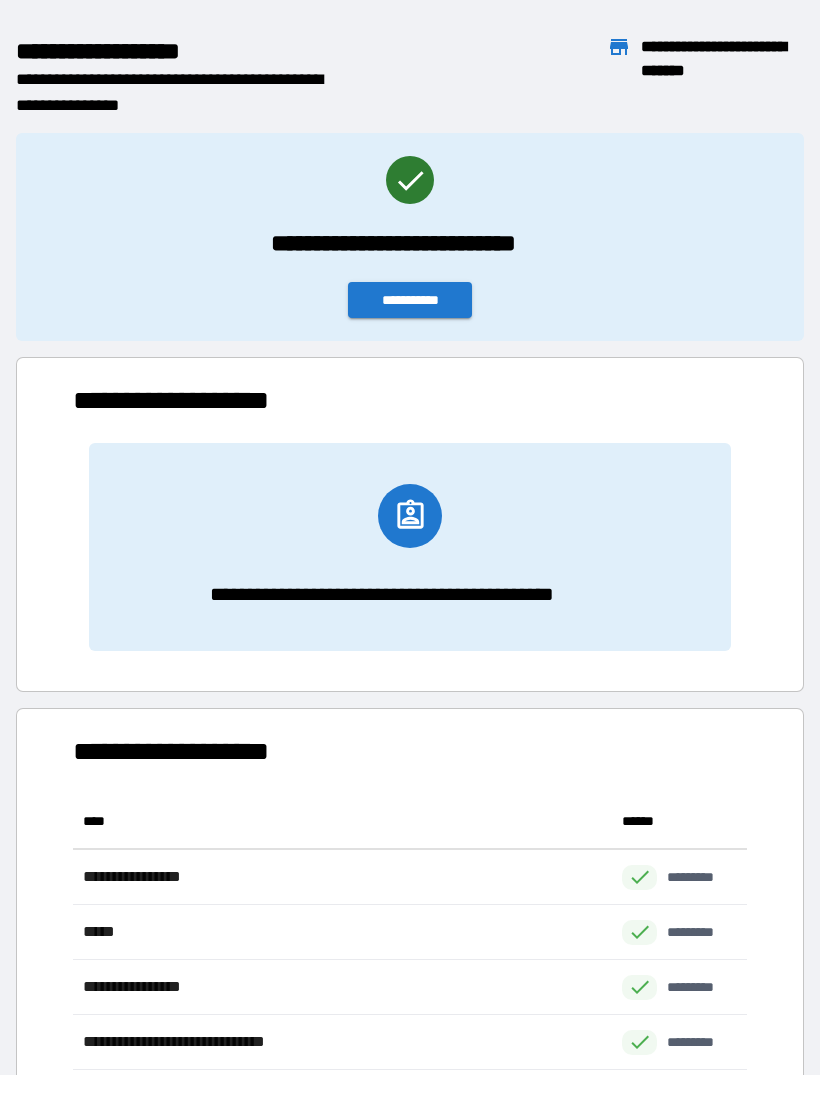 scroll, scrollTop: 1, scrollLeft: 1, axis: both 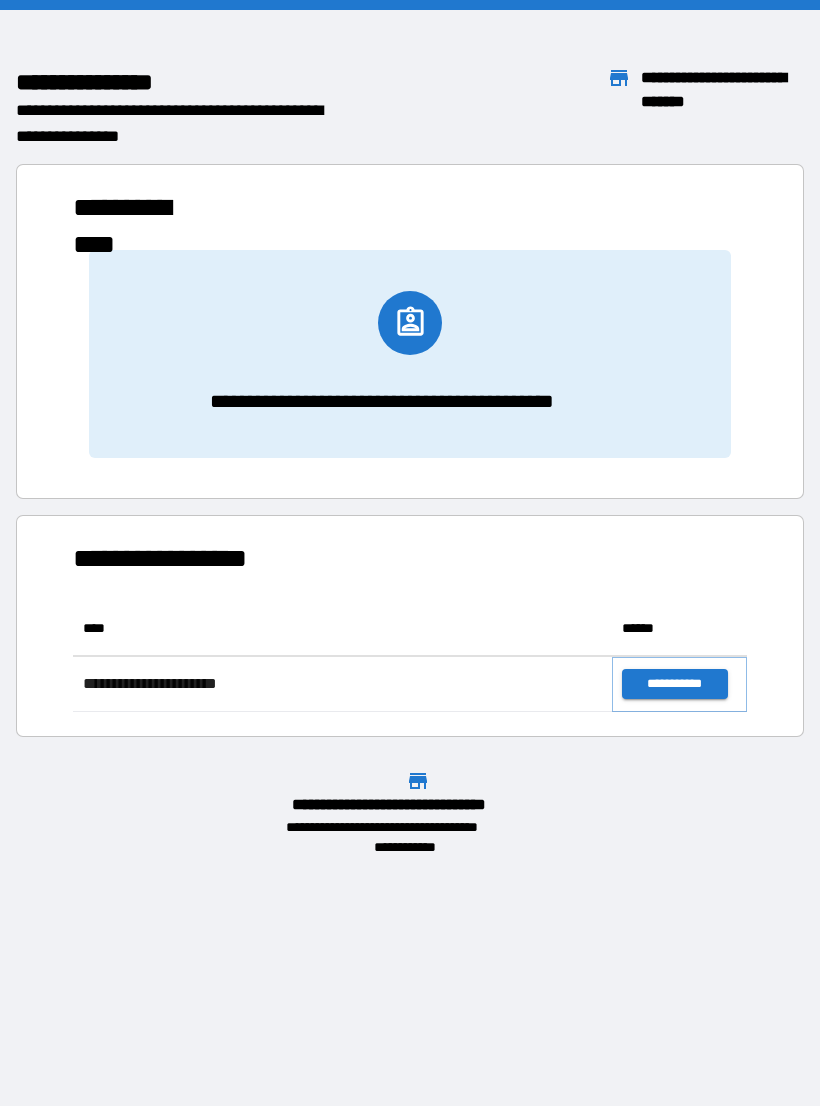 click on "**********" at bounding box center (674, 684) 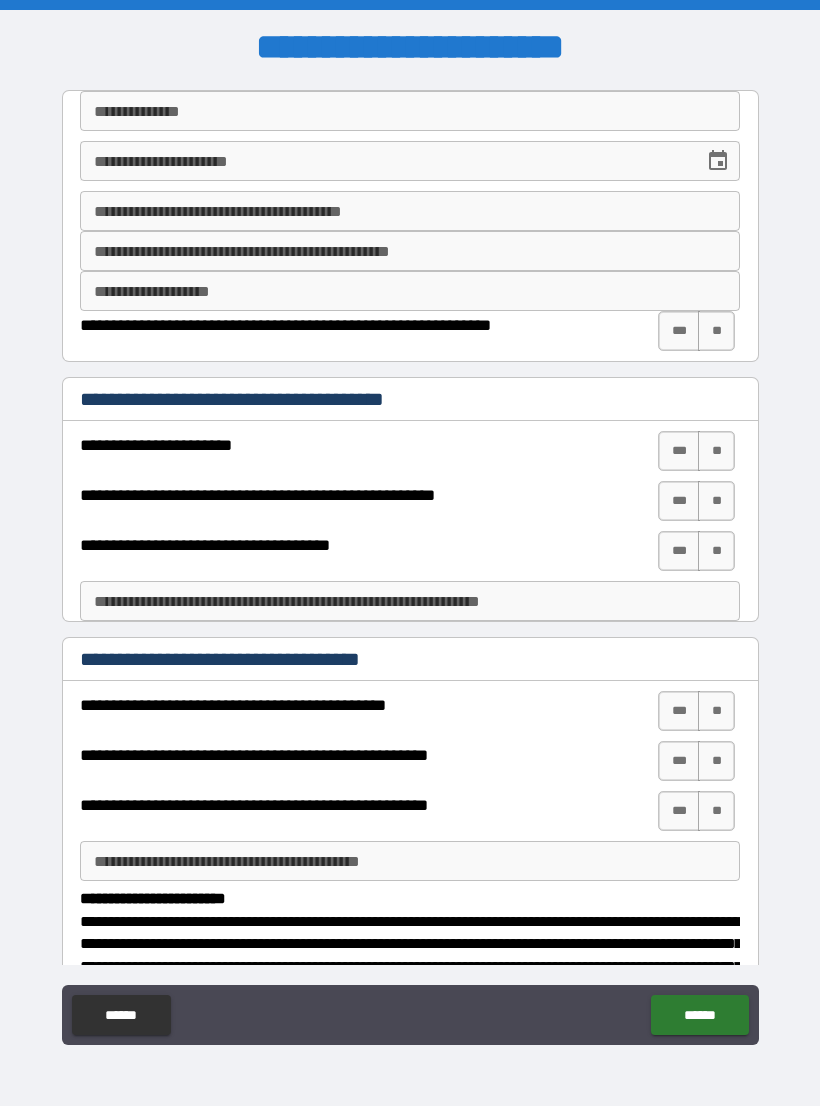 scroll, scrollTop: 0, scrollLeft: 0, axis: both 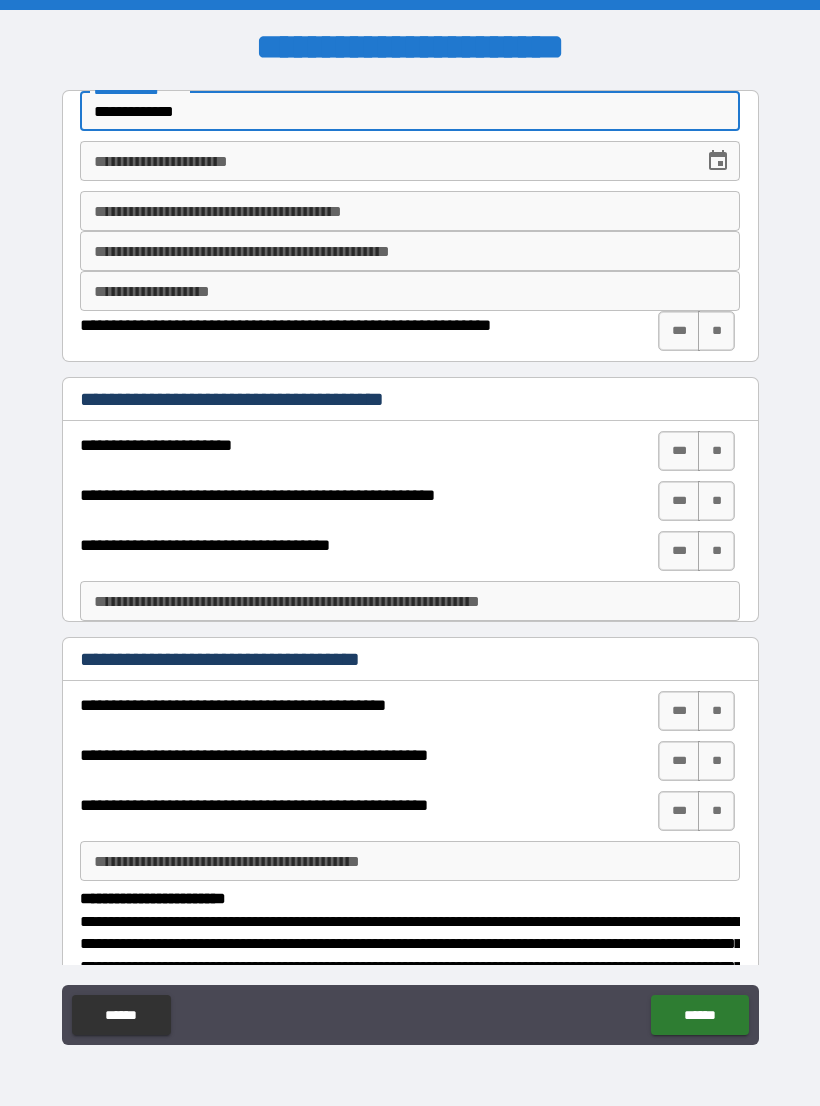 type on "**********" 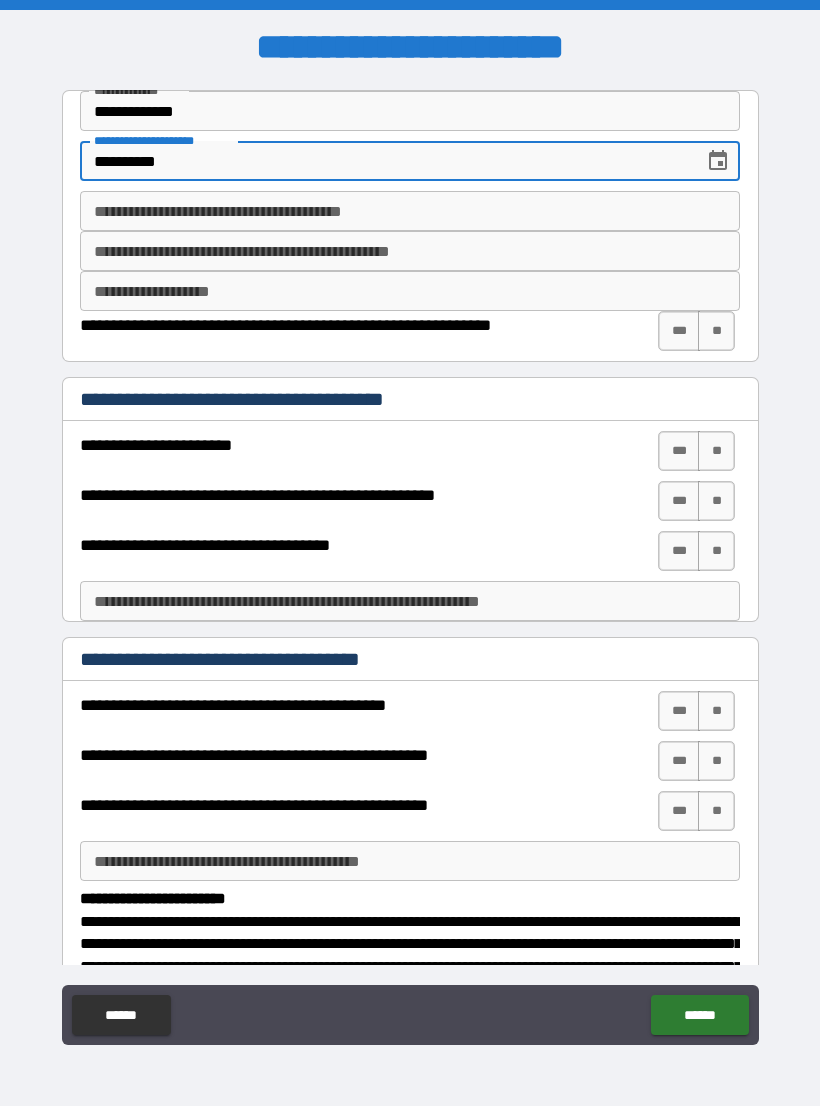 type on "**********" 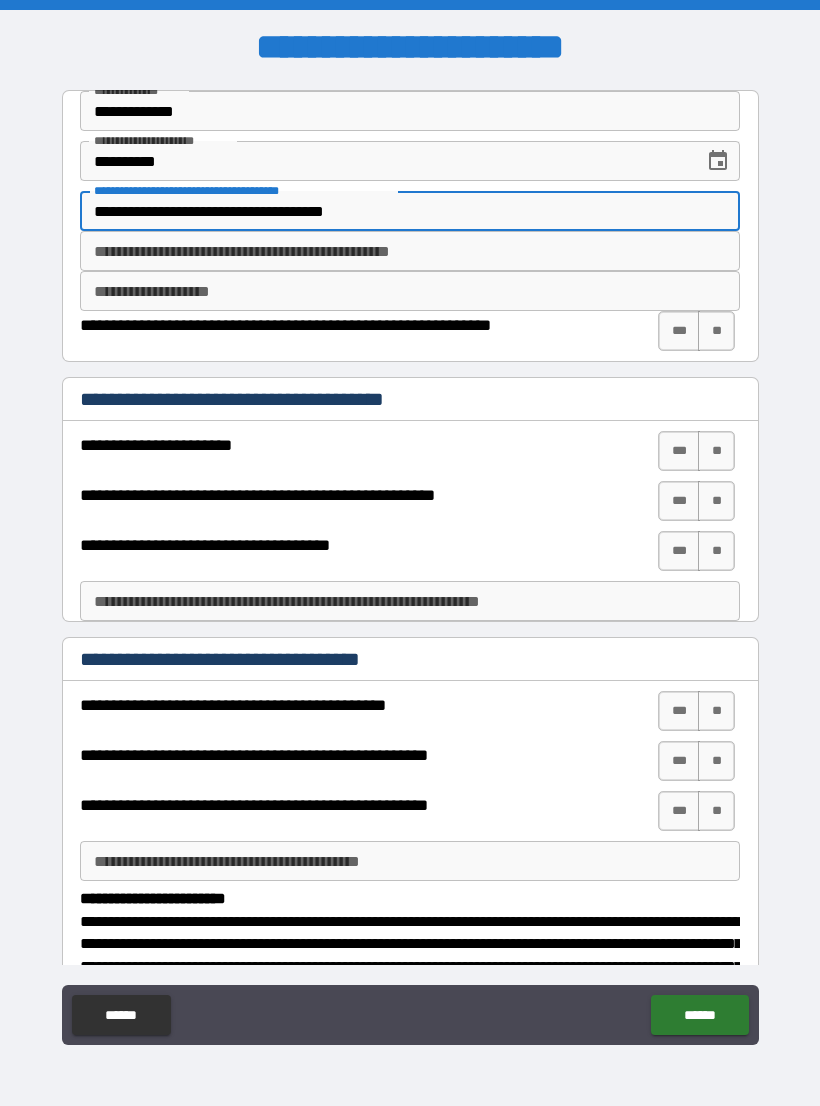 type on "**********" 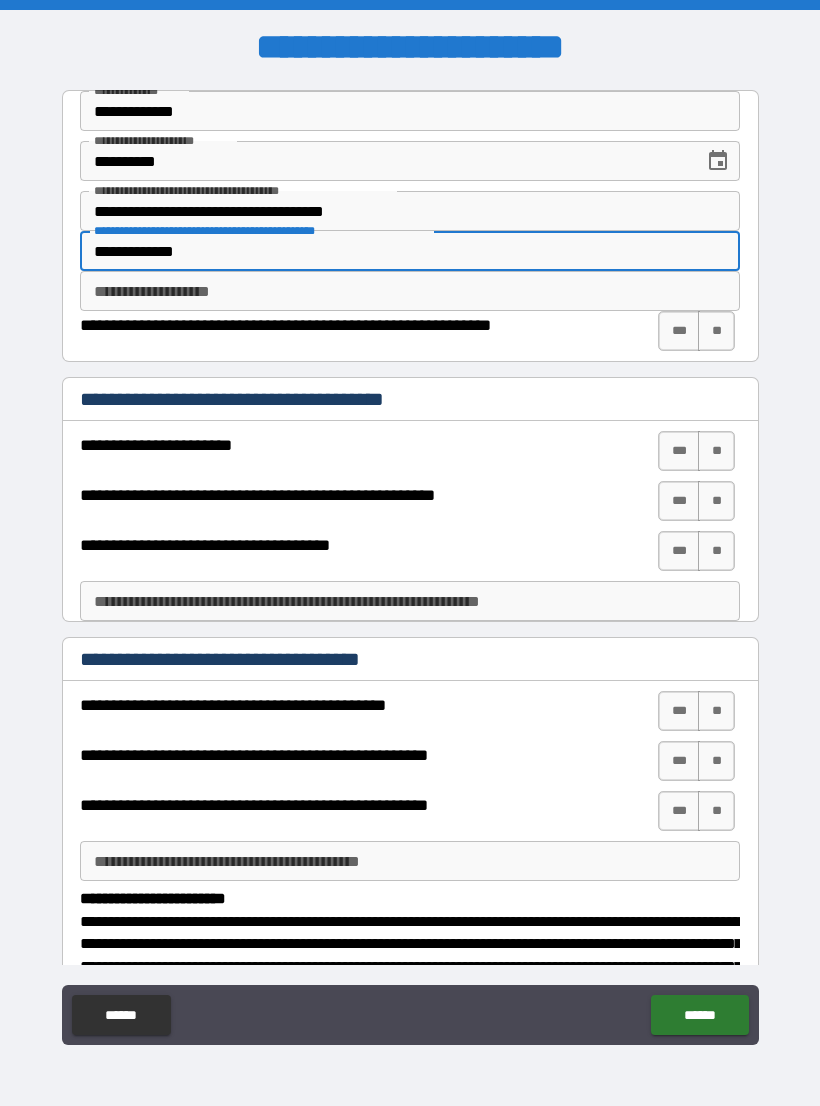 type on "**********" 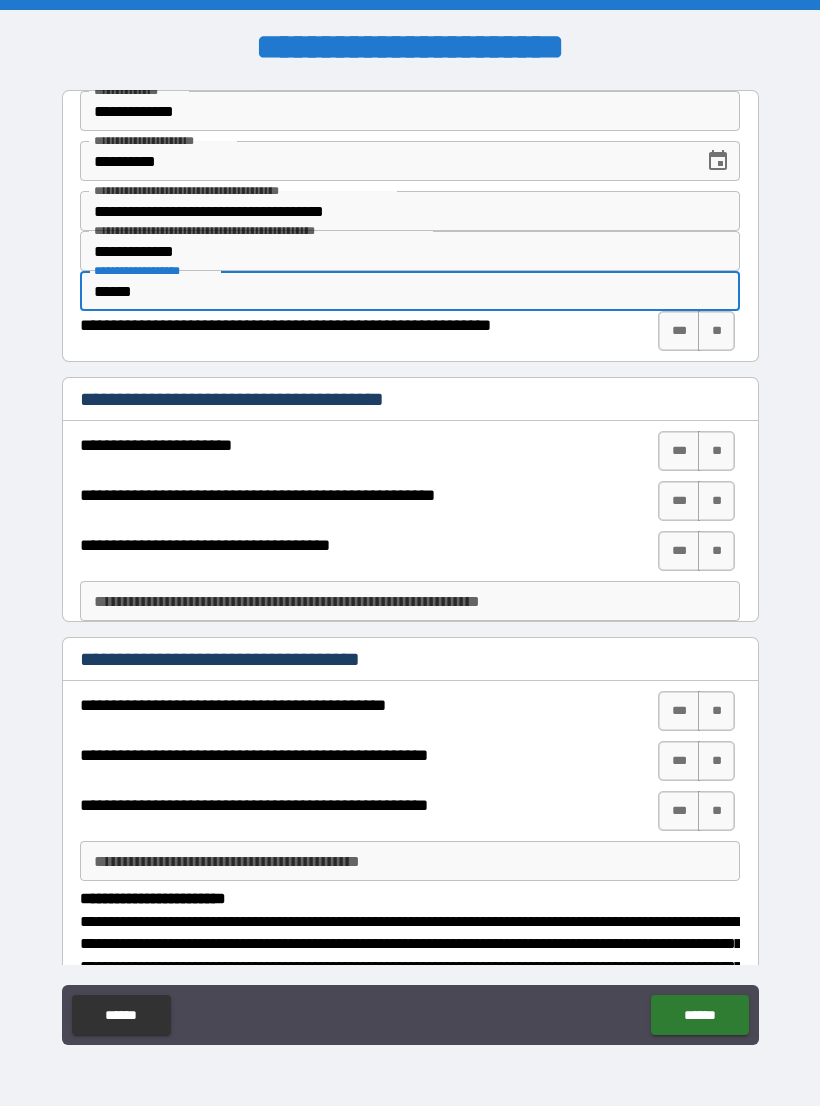 type on "******" 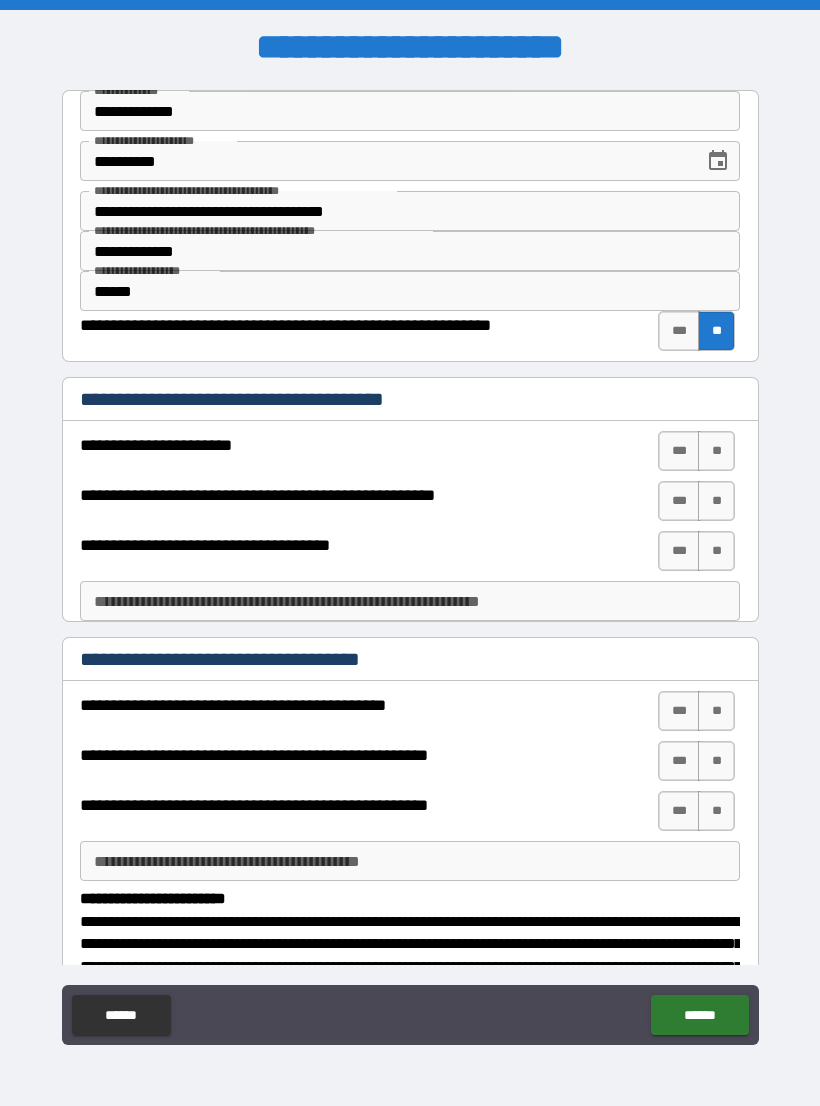 click on "**" at bounding box center [716, 451] 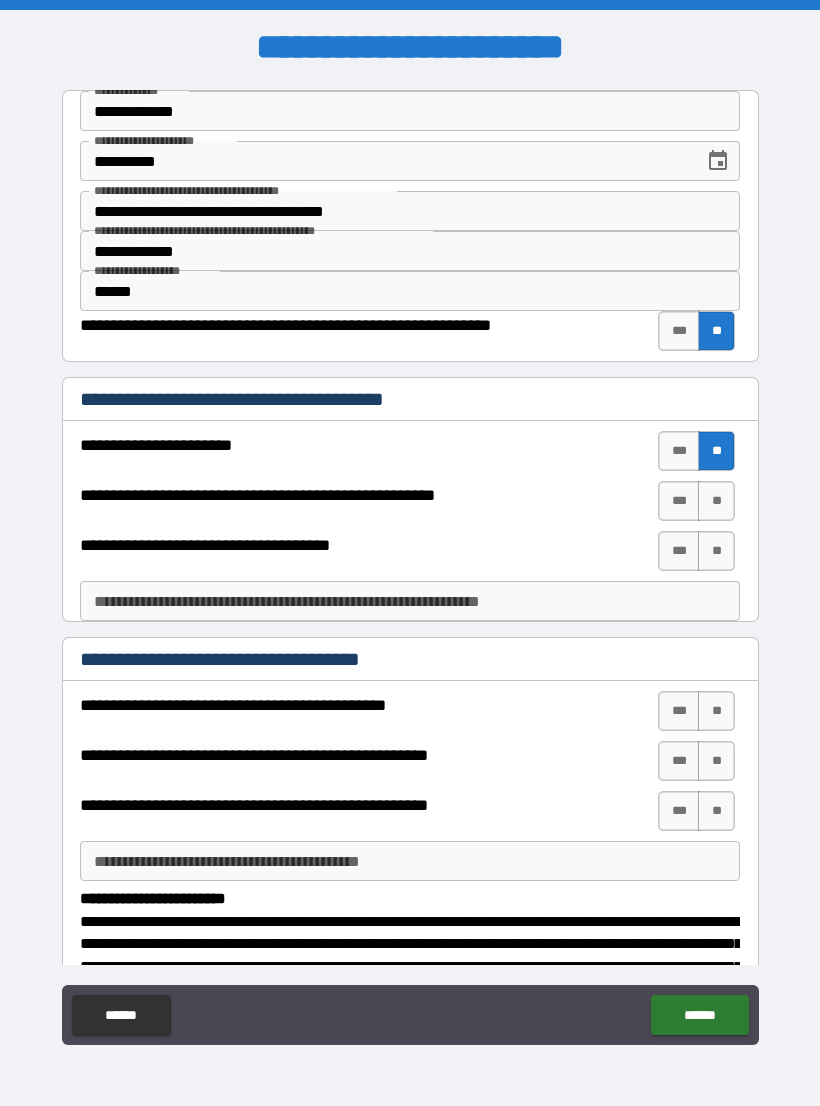 click on "**" at bounding box center (716, 501) 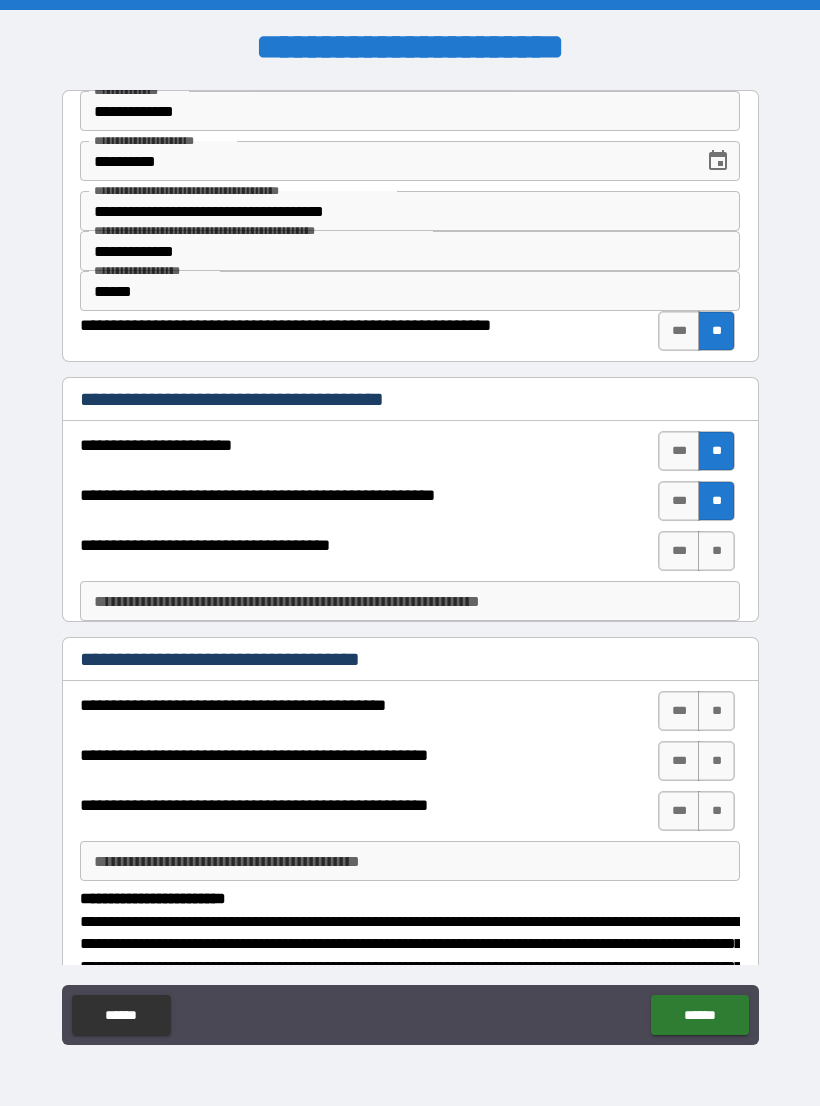 click on "**" at bounding box center [716, 551] 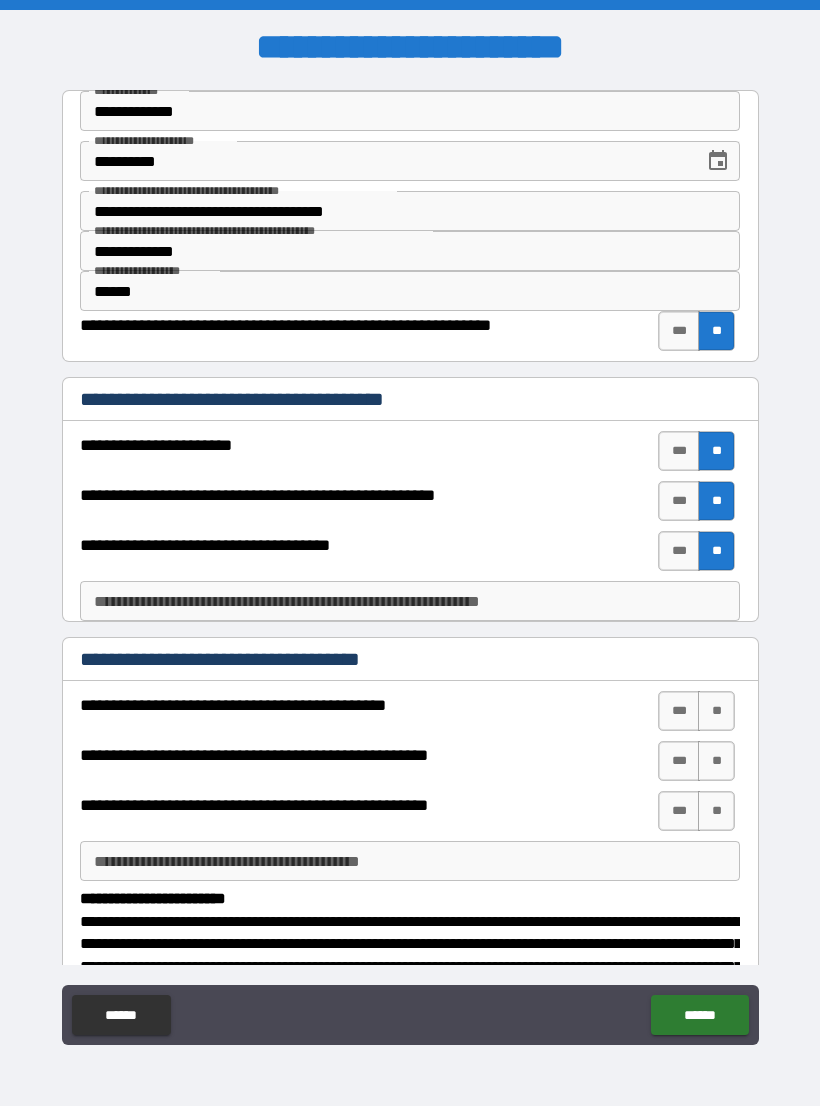 click on "**********" at bounding box center (410, 601) 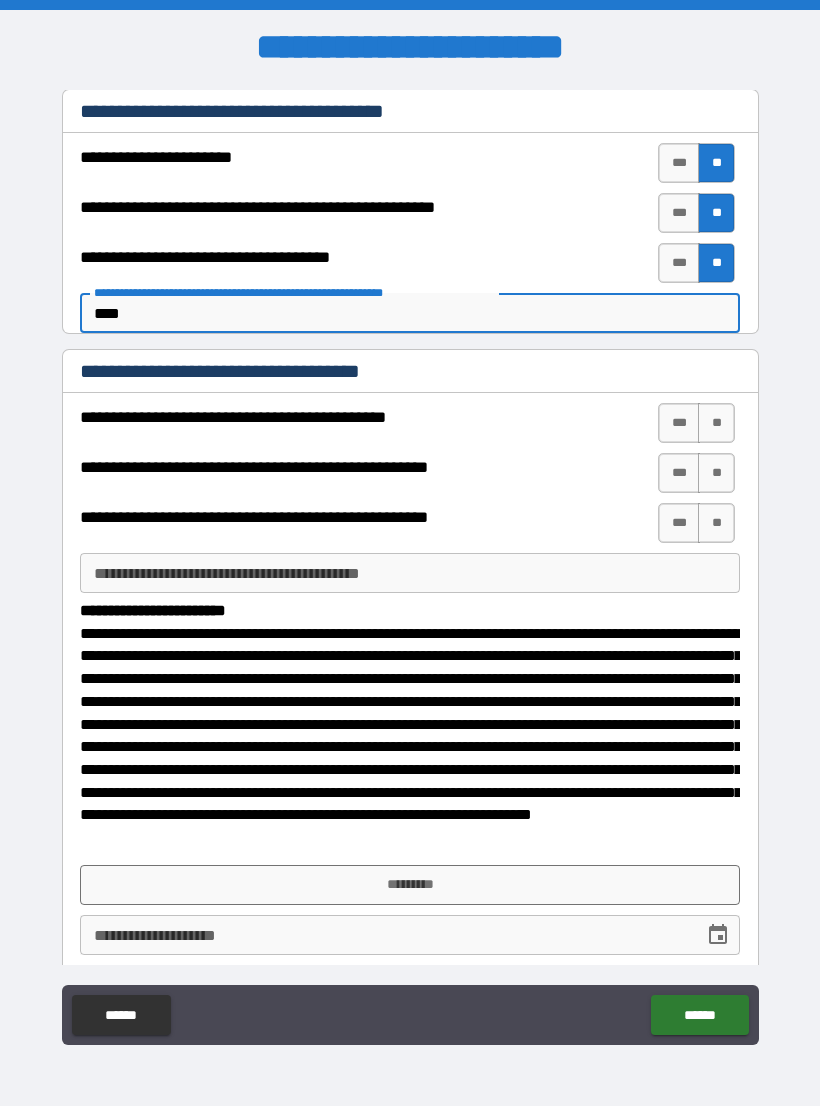 scroll, scrollTop: 285, scrollLeft: 0, axis: vertical 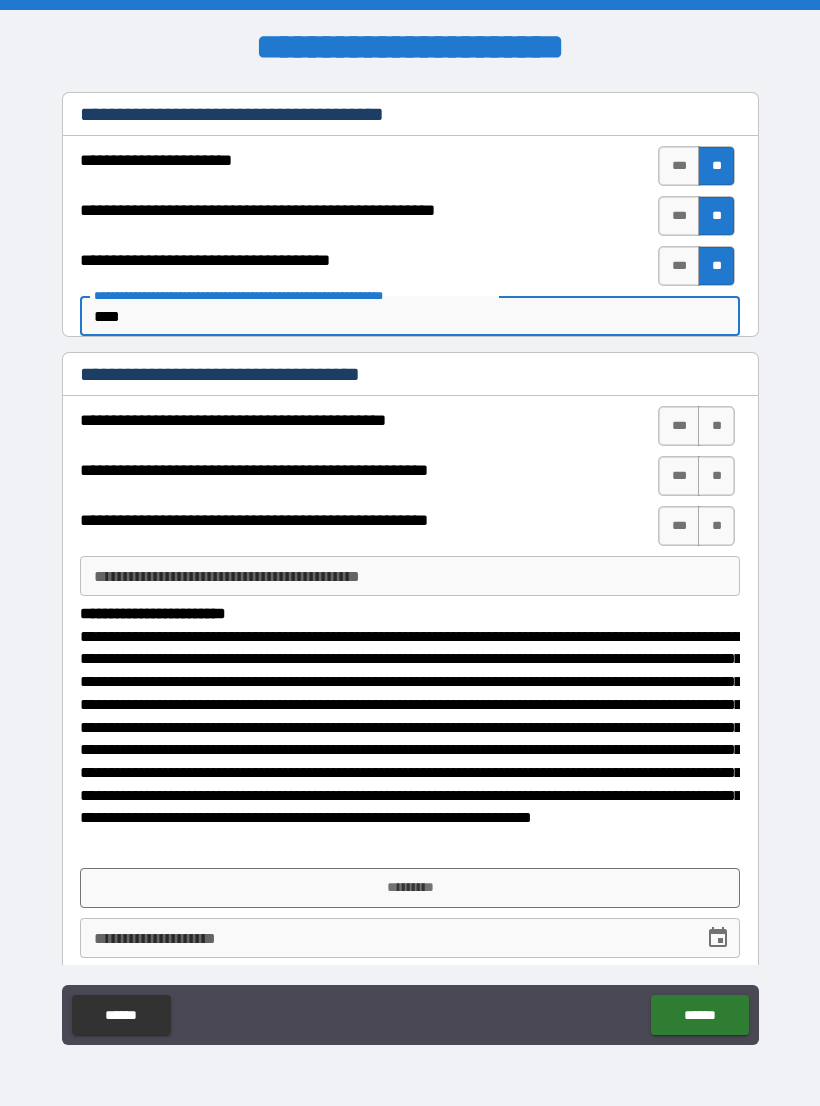 type on "****" 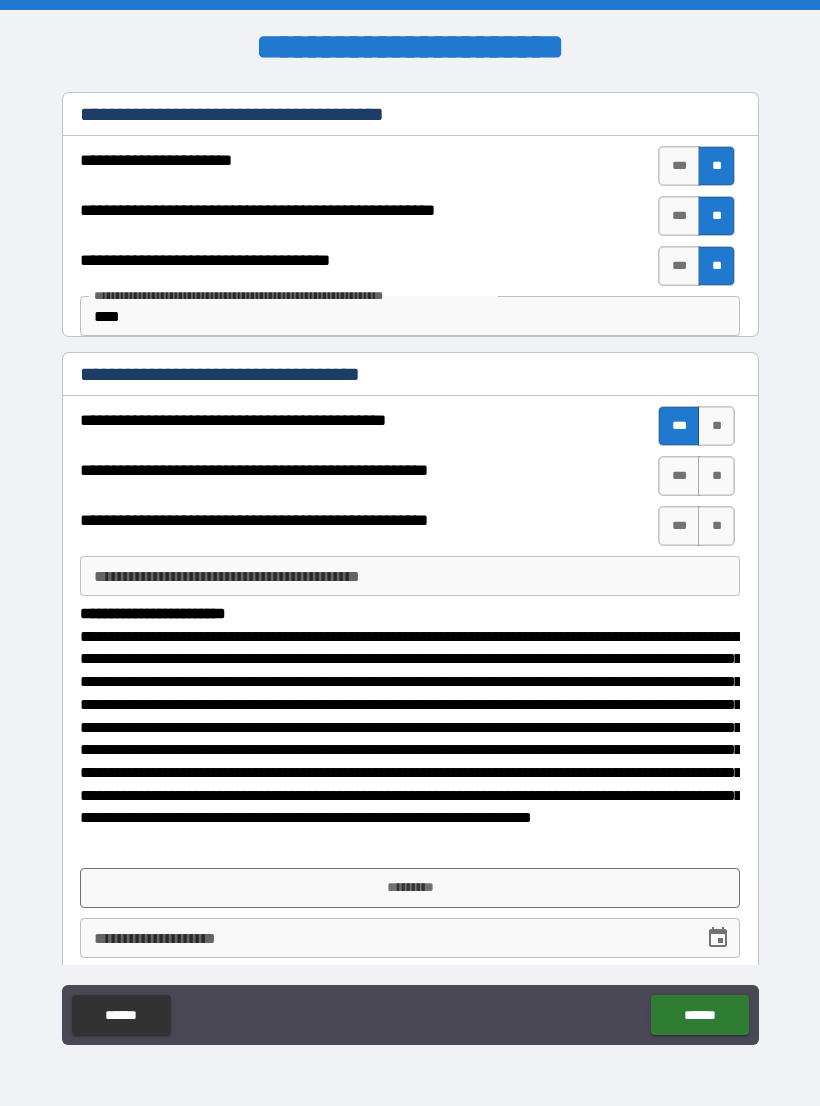 click on "***" at bounding box center [679, 476] 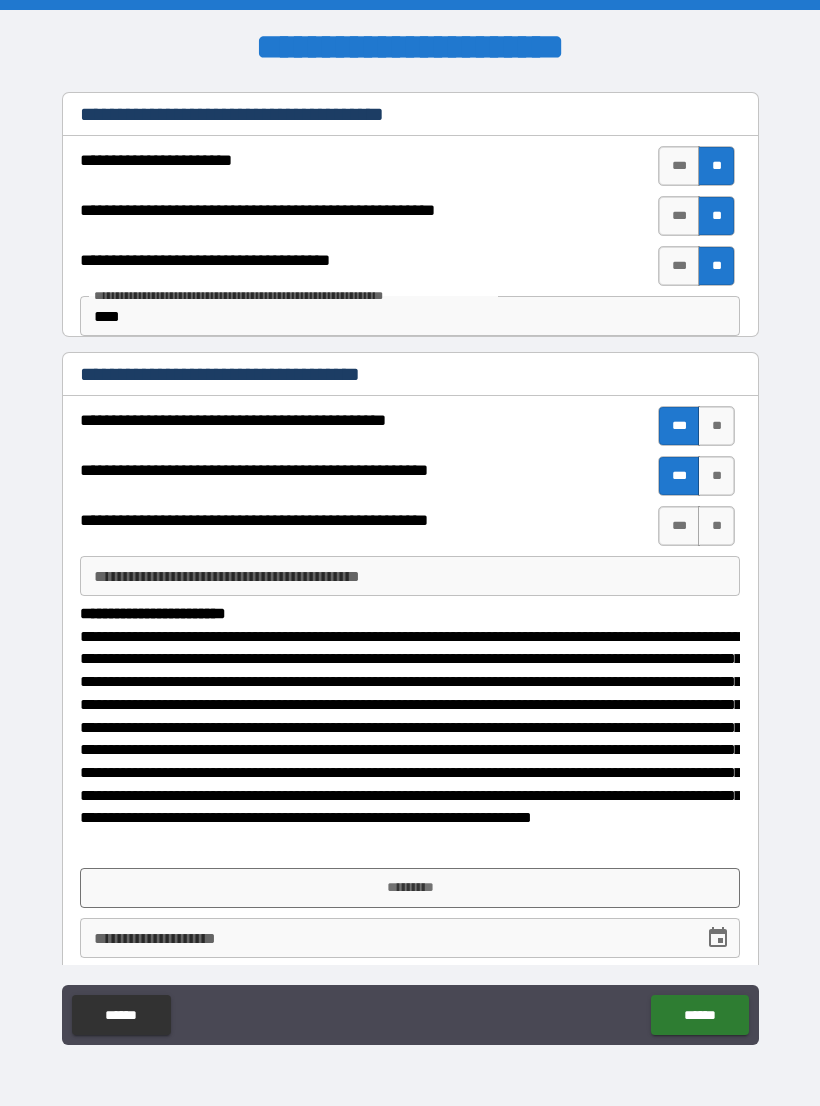 click on "**" at bounding box center [716, 526] 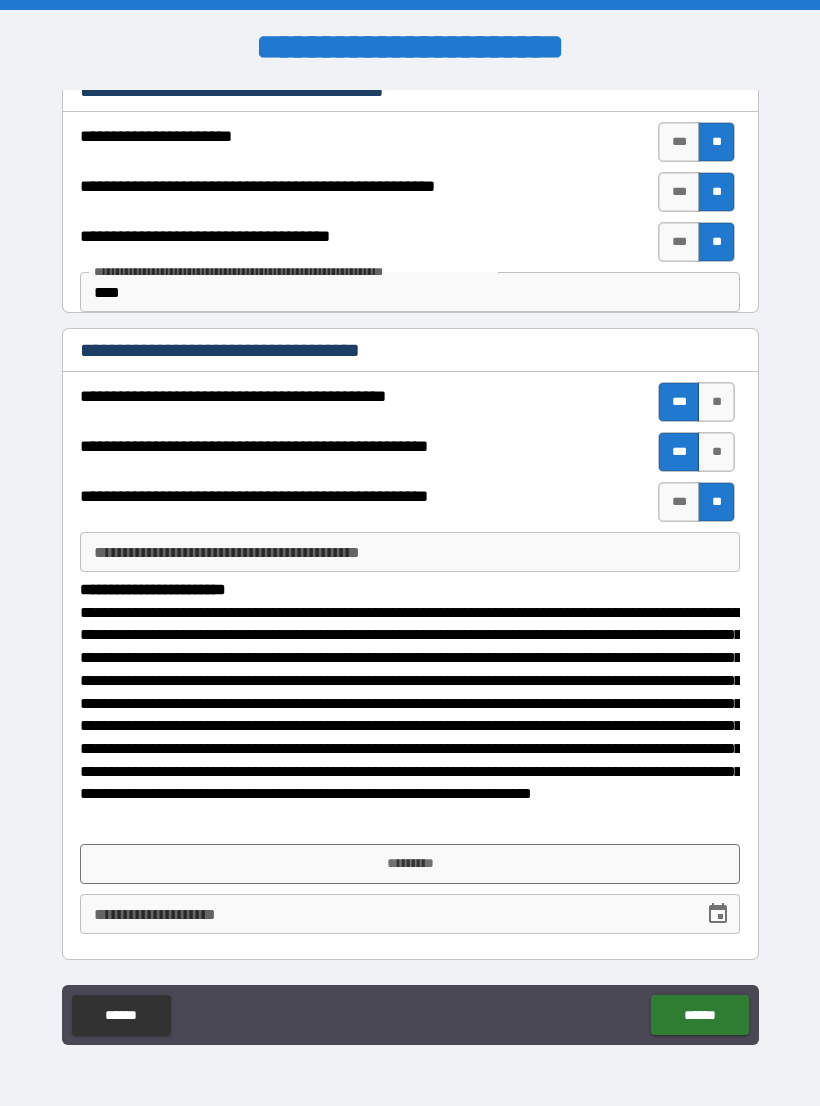 scroll, scrollTop: 308, scrollLeft: 0, axis: vertical 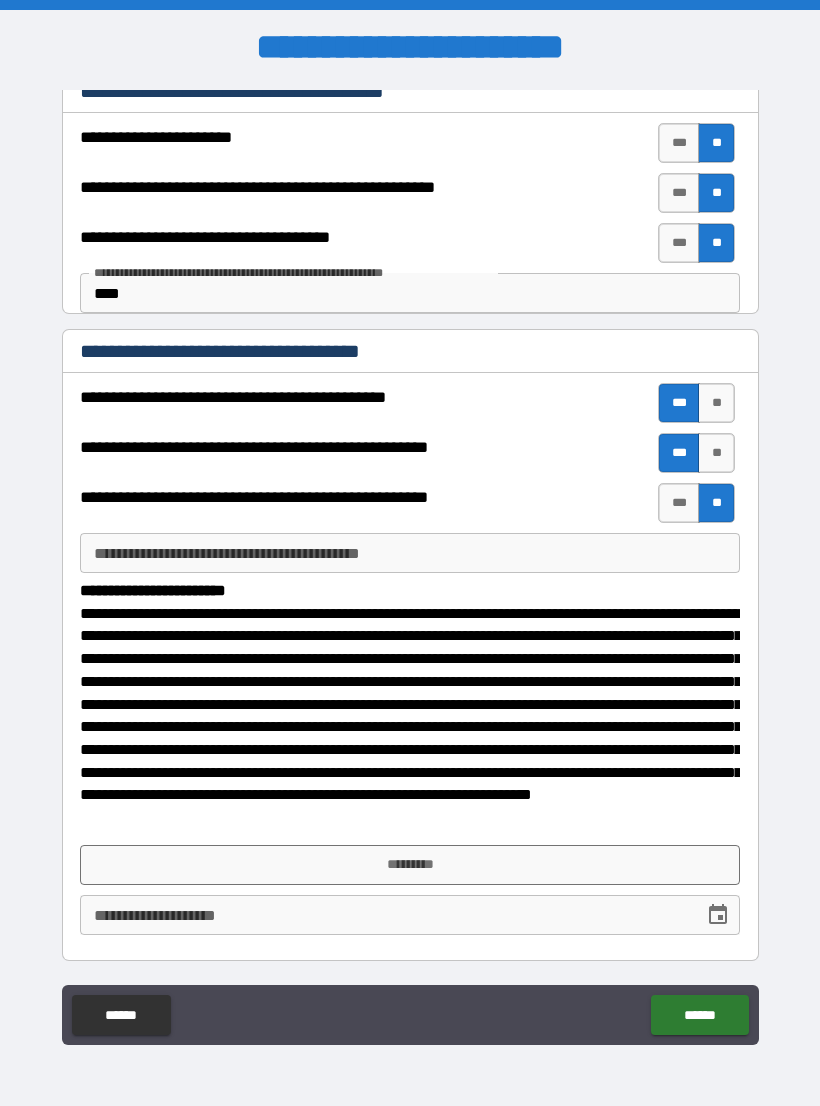 click on "*********" at bounding box center (410, 865) 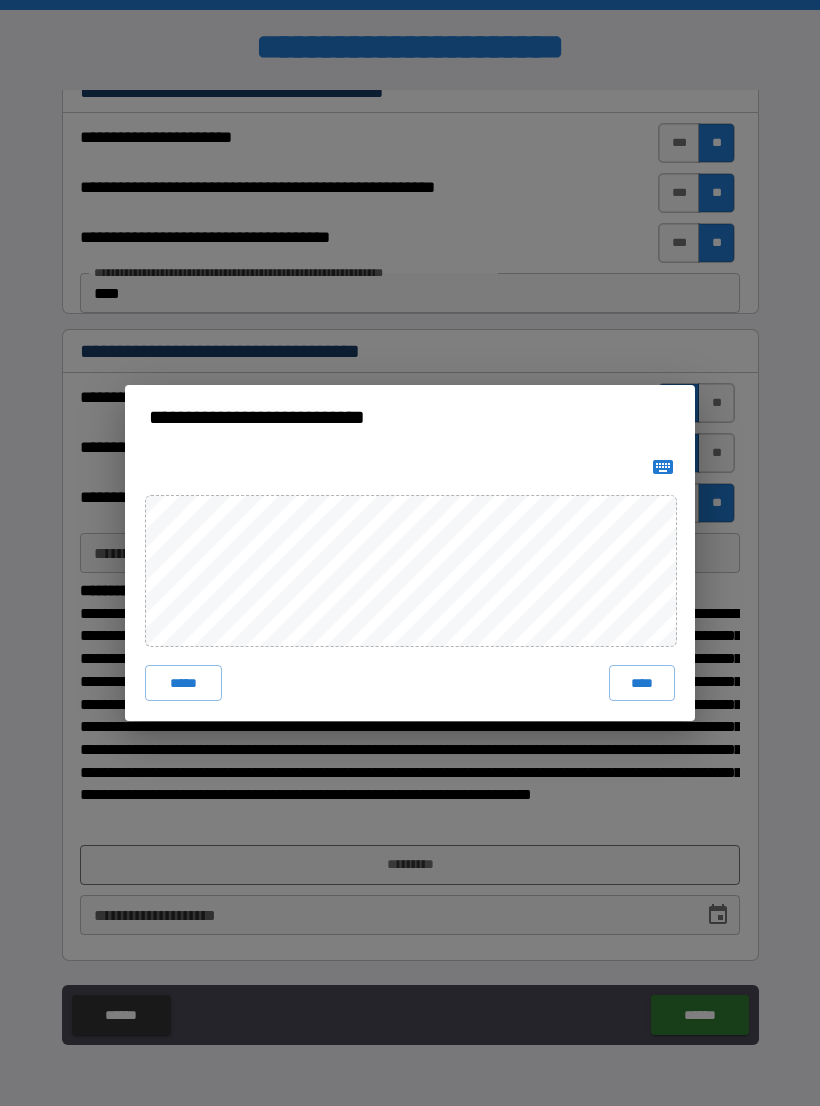 click on "****" at bounding box center [642, 683] 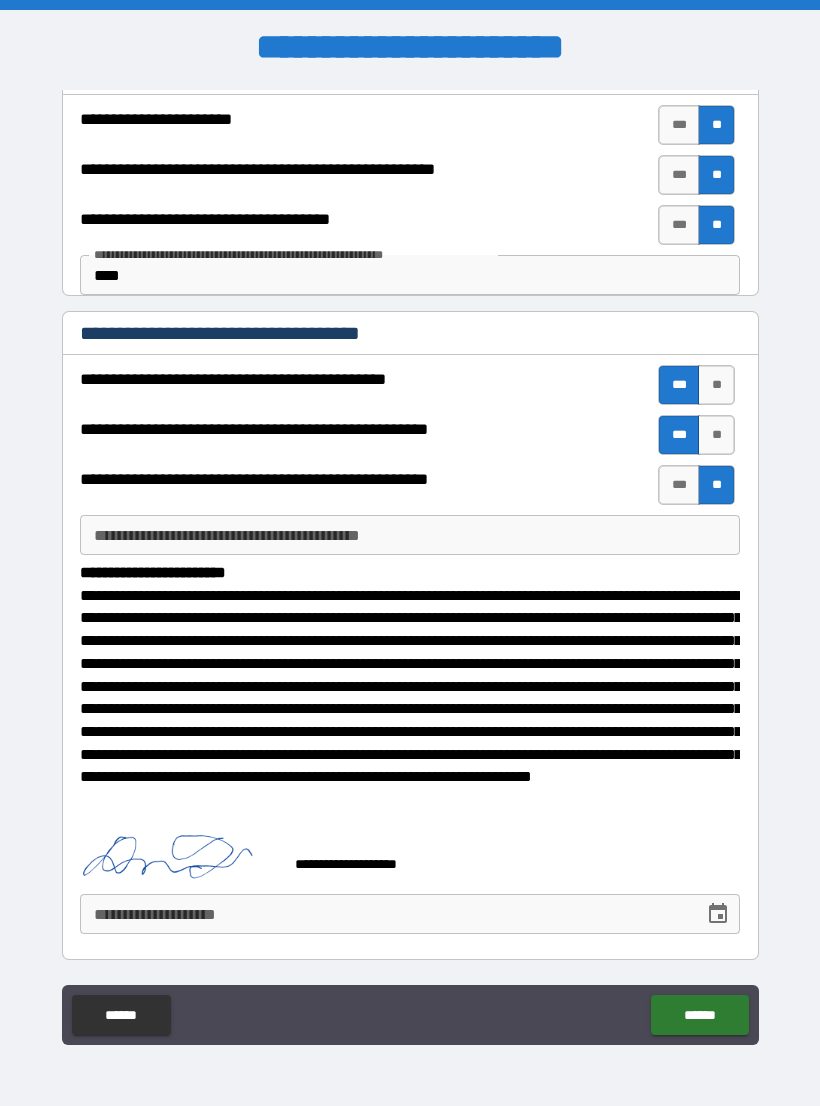 scroll, scrollTop: 325, scrollLeft: 0, axis: vertical 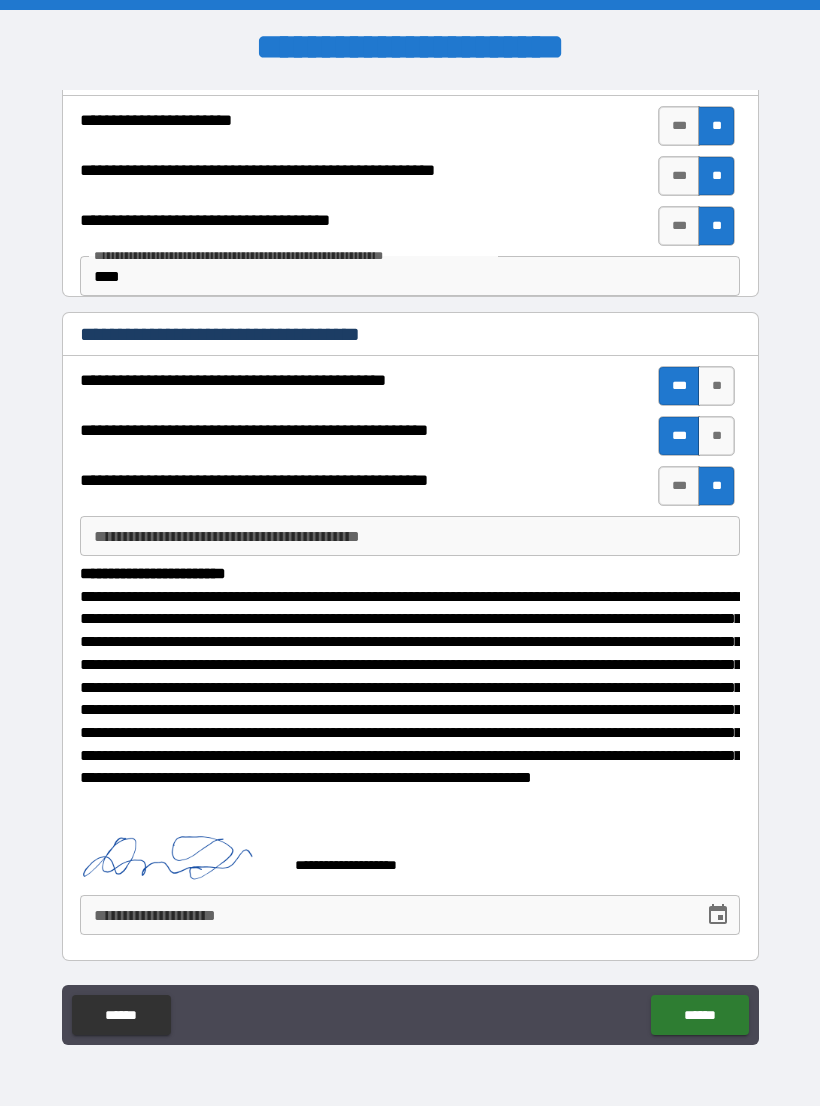 click on "**********" at bounding box center [385, 915] 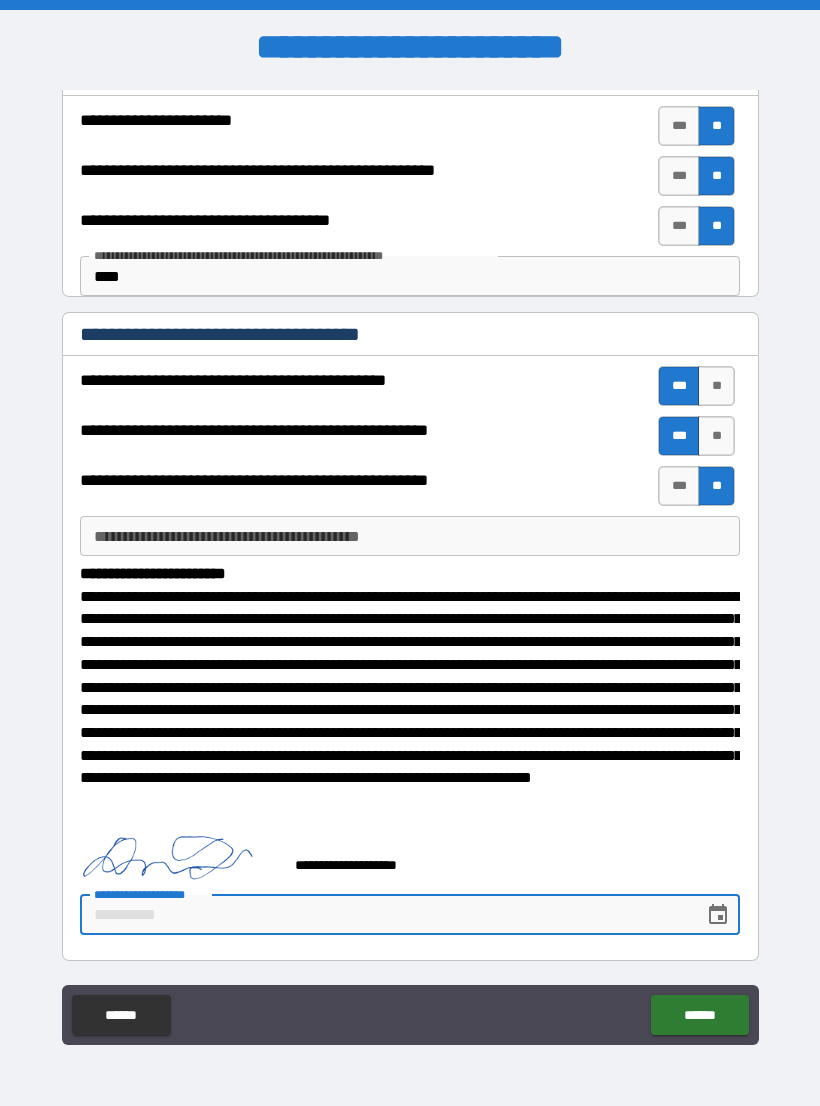 scroll, scrollTop: 31, scrollLeft: 0, axis: vertical 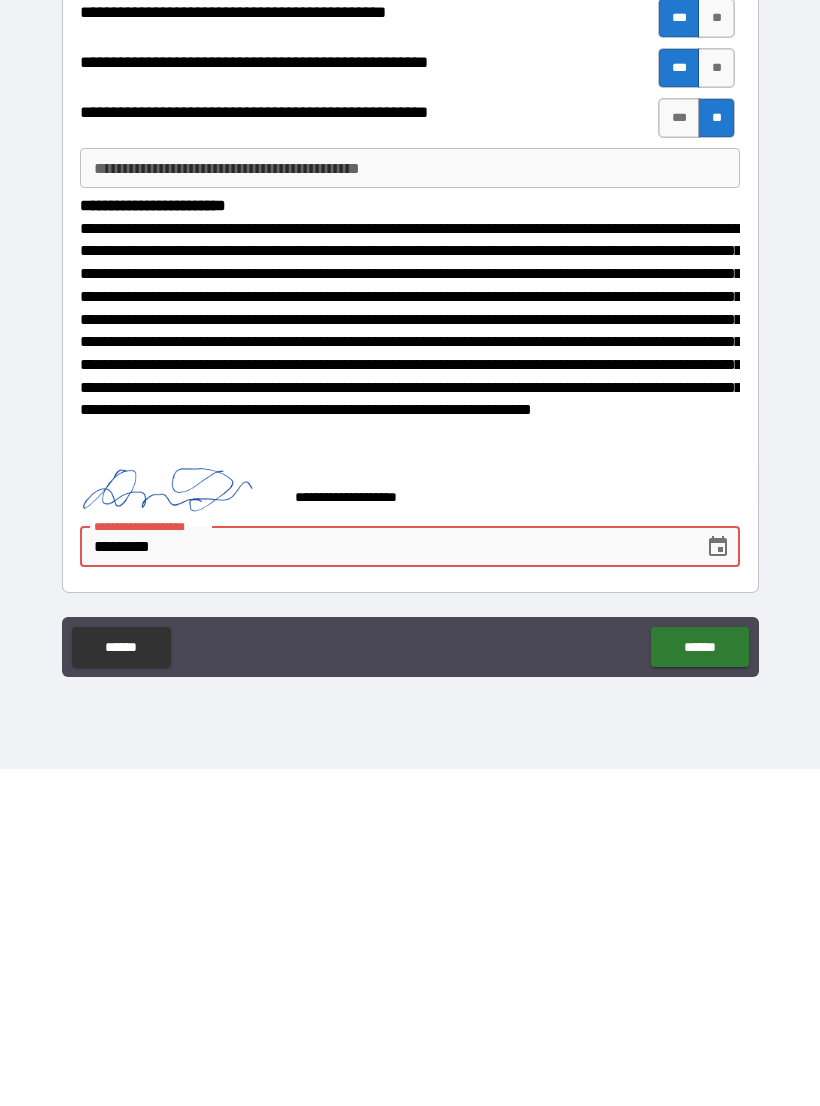 type on "**********" 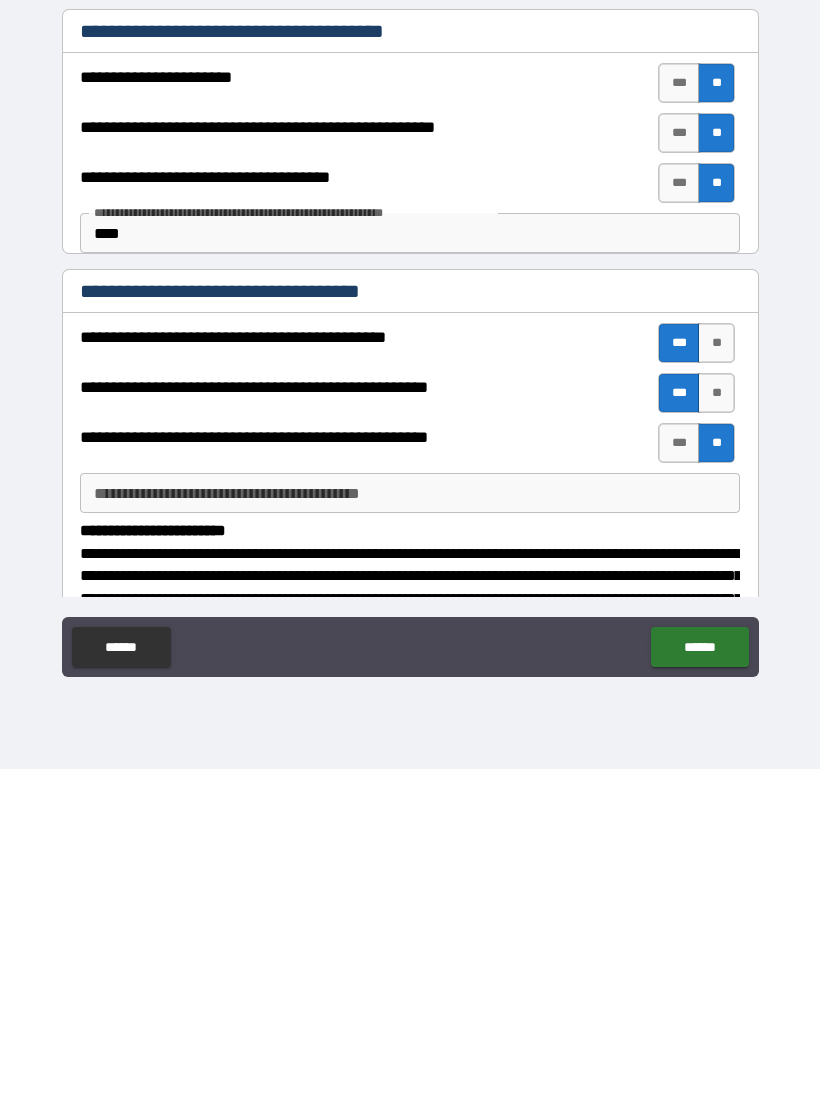 scroll, scrollTop: 0, scrollLeft: 0, axis: both 